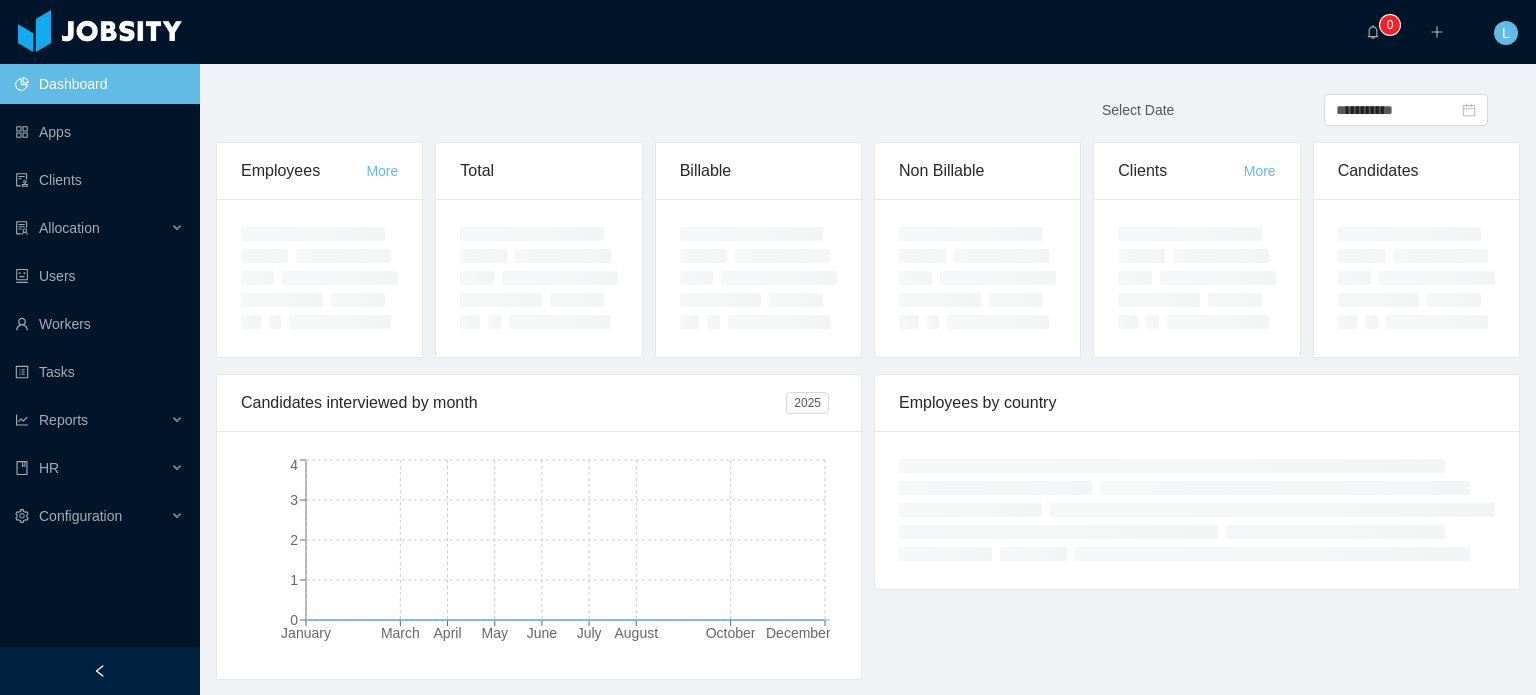 scroll, scrollTop: 0, scrollLeft: 0, axis: both 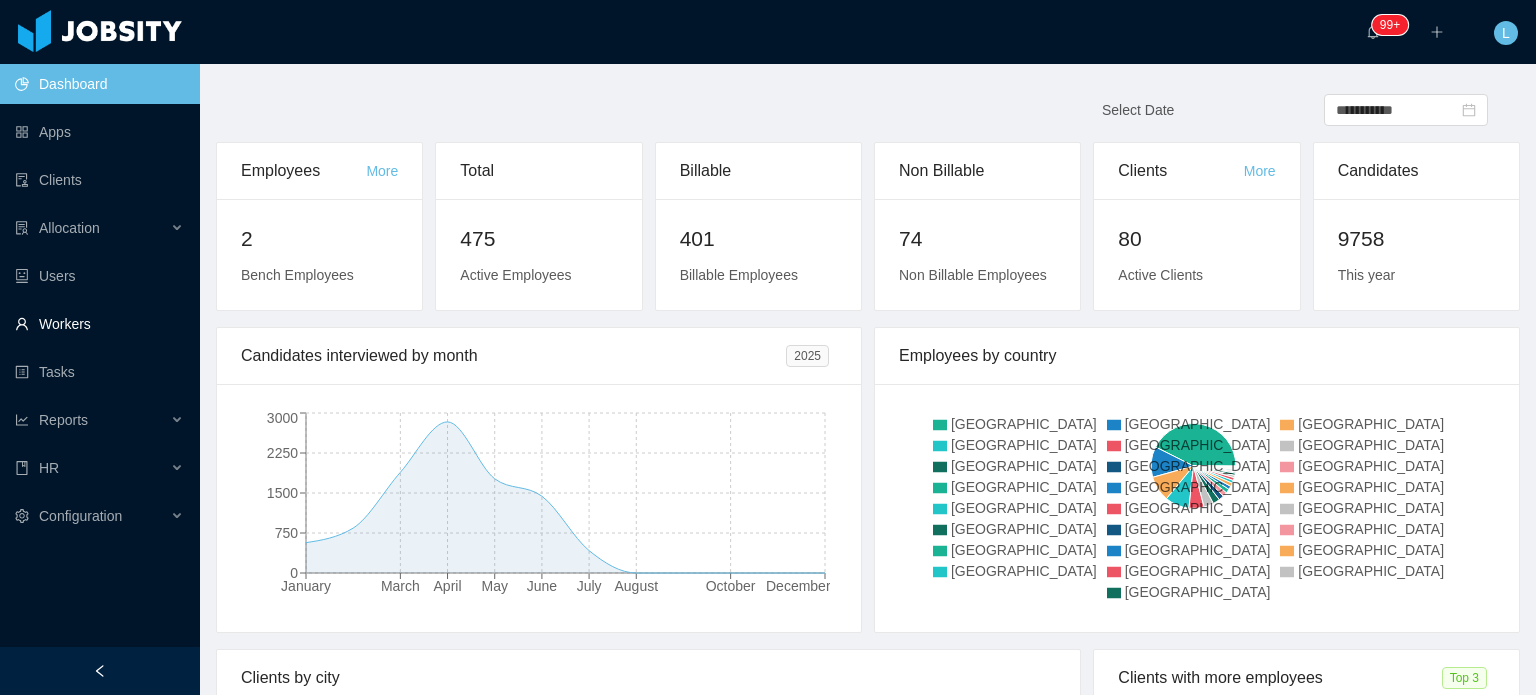 click on "Workers" at bounding box center [99, 324] 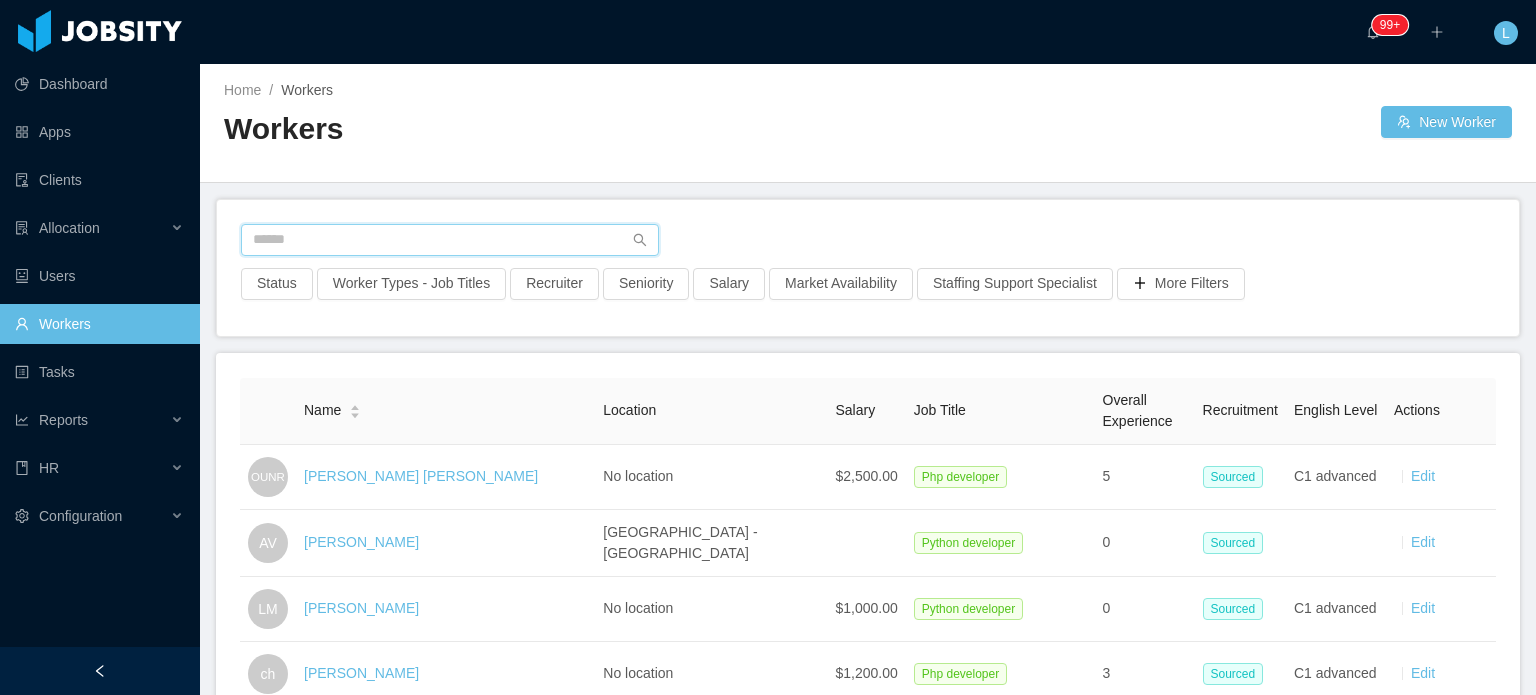 click at bounding box center (450, 240) 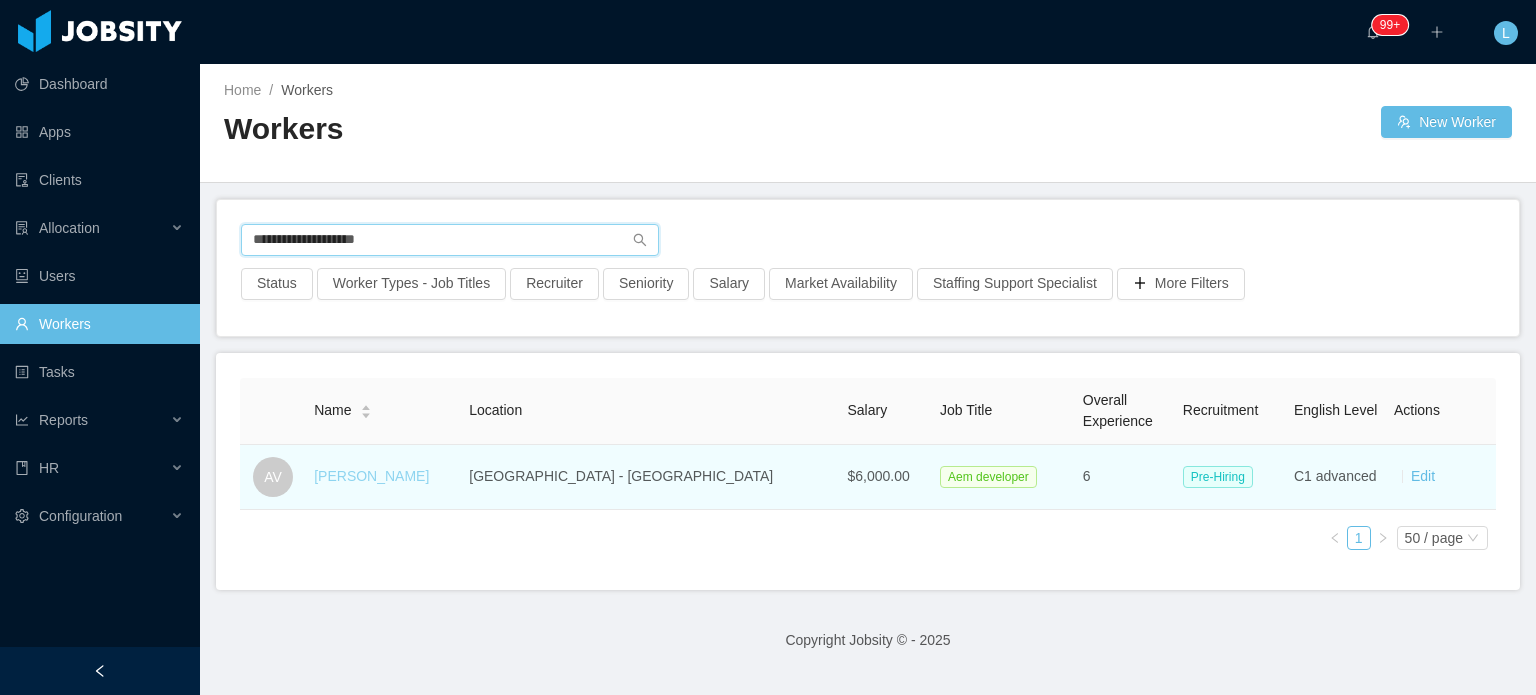 type on "**********" 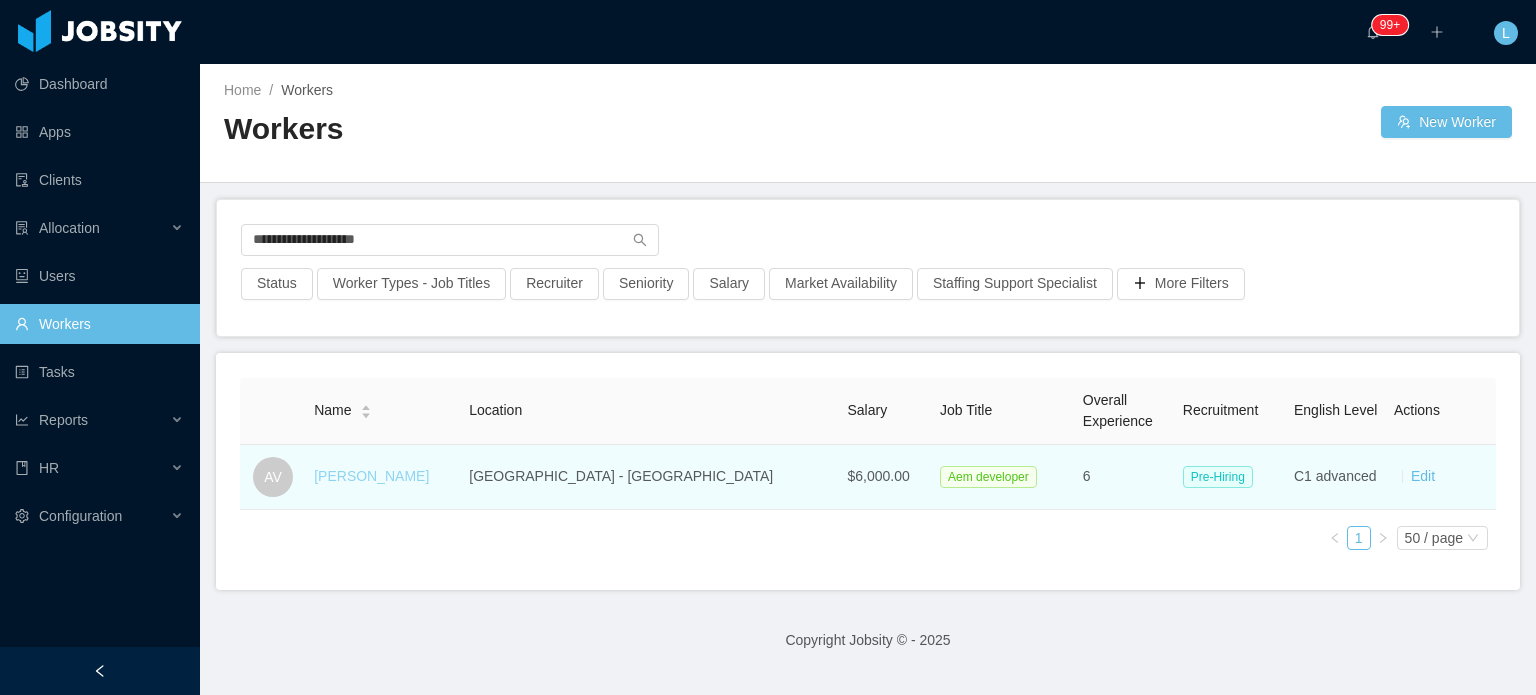 click on "[PERSON_NAME]" at bounding box center (371, 476) 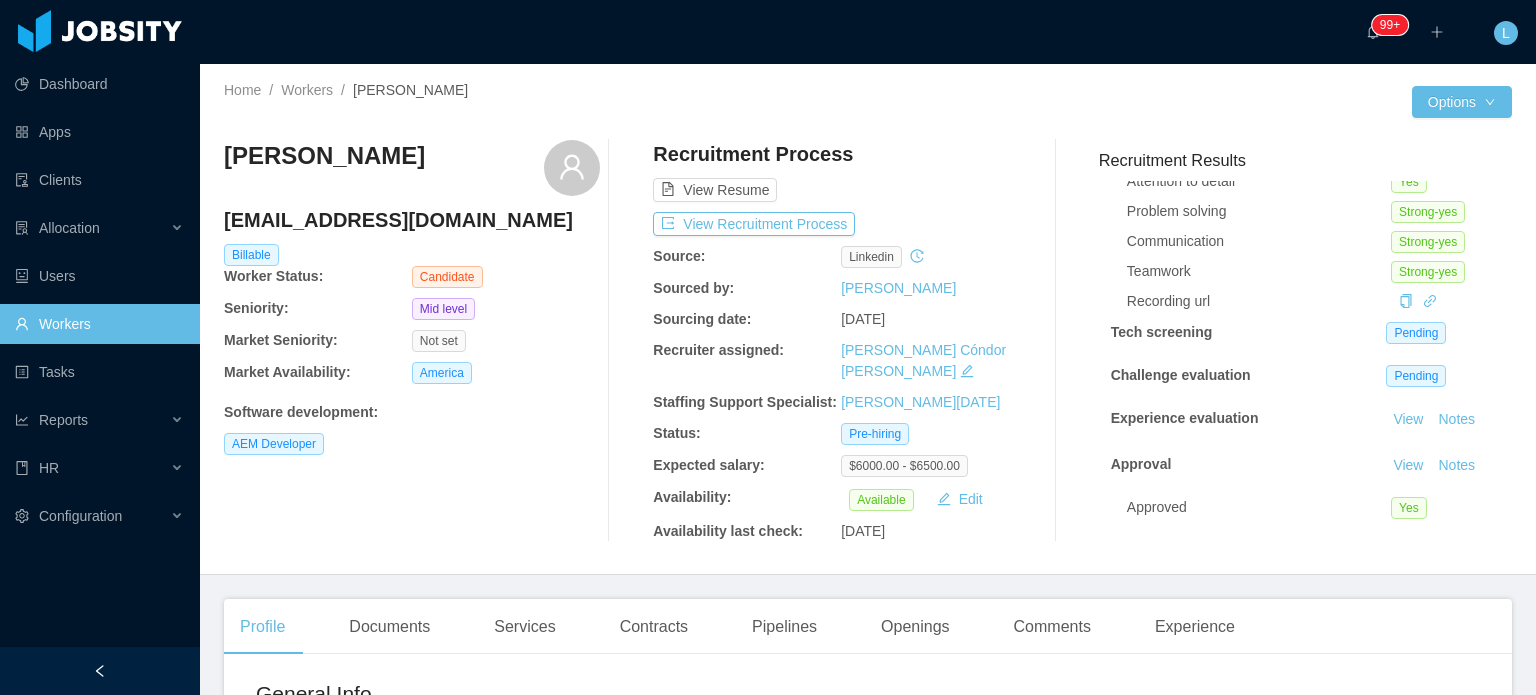 scroll, scrollTop: 92, scrollLeft: 0, axis: vertical 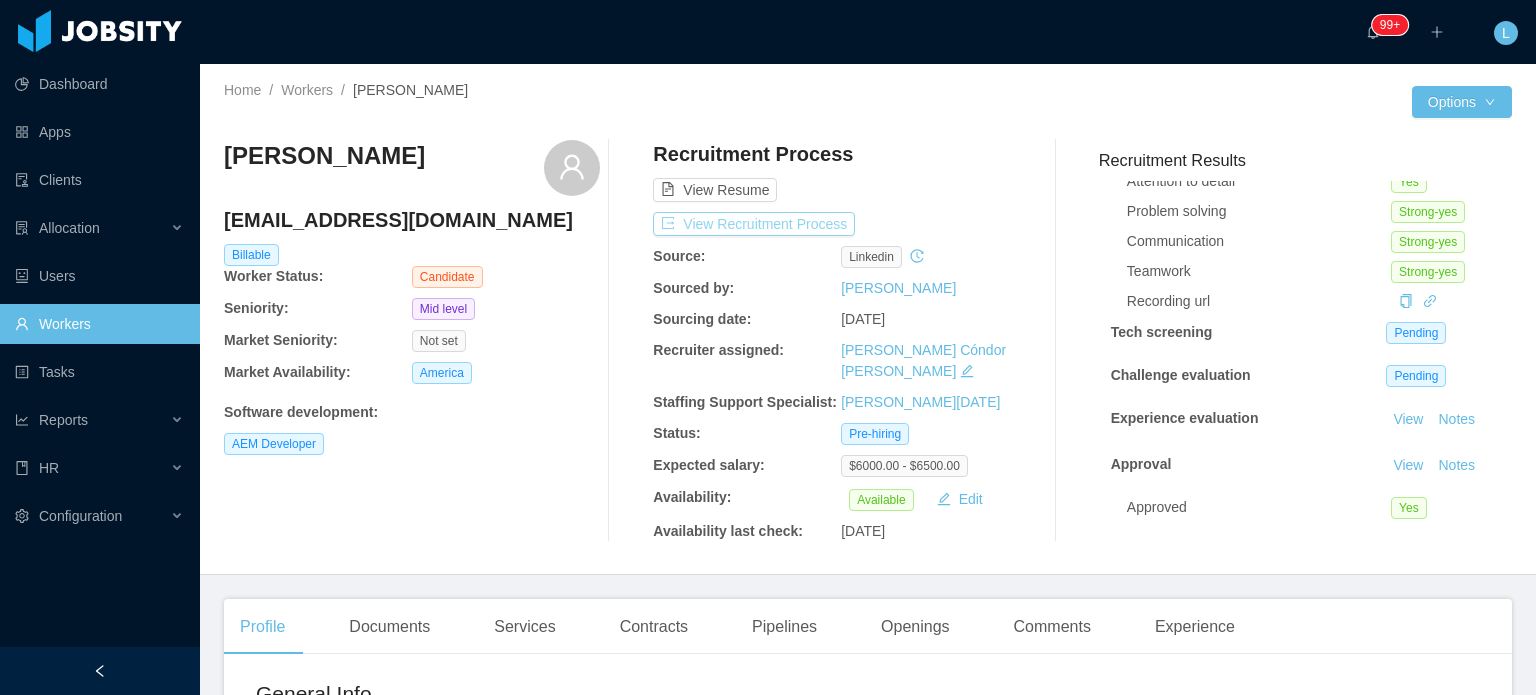 click on "View Recruitment Process" at bounding box center (754, 224) 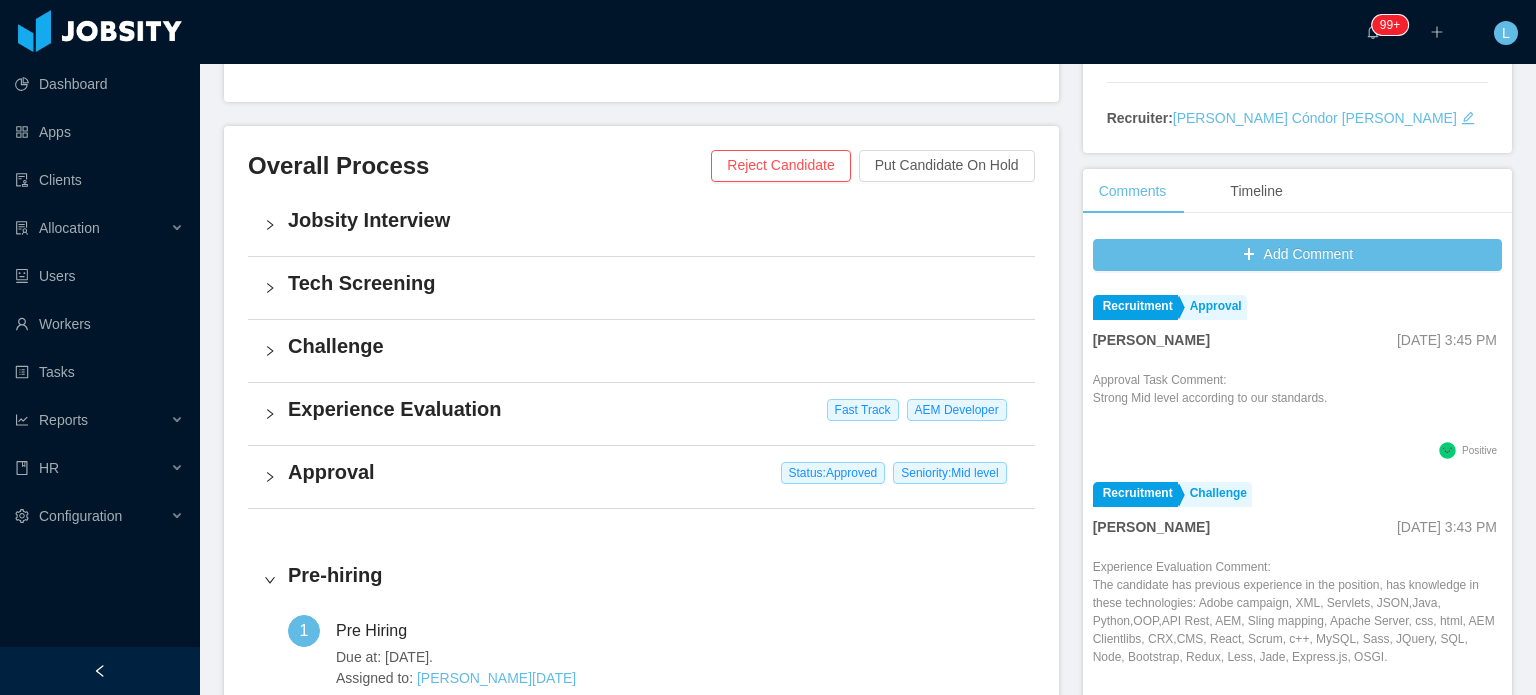 scroll, scrollTop: 400, scrollLeft: 0, axis: vertical 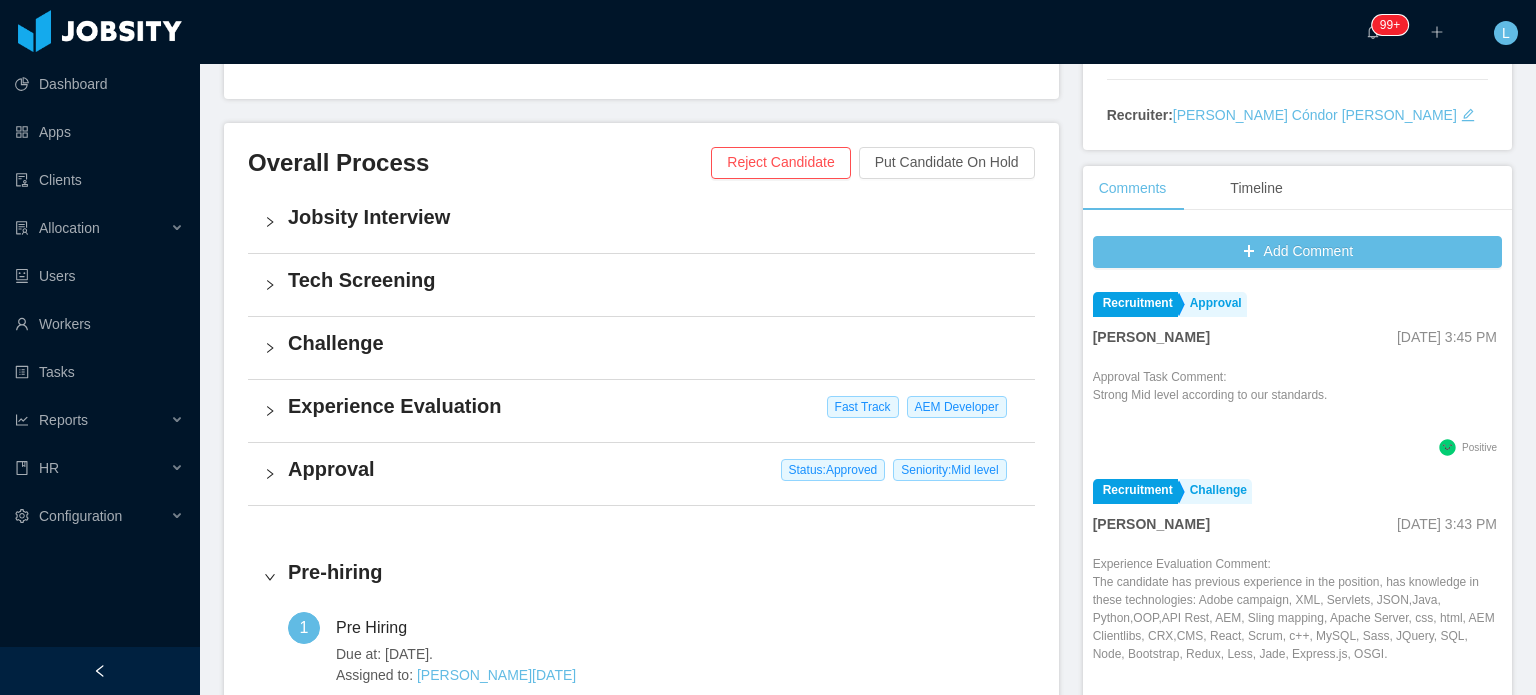 click on "Jobsity Interview" at bounding box center (641, 222) 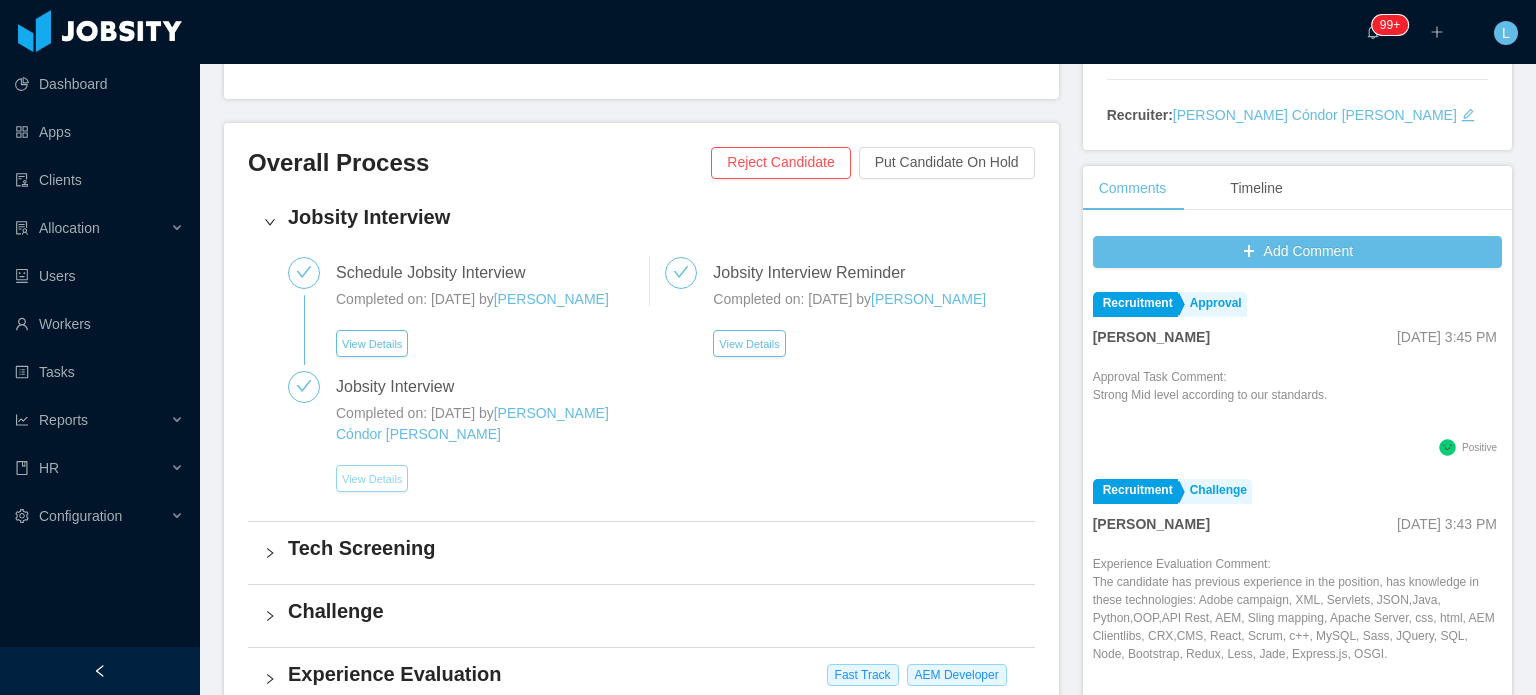 click on "View Details" at bounding box center (372, 478) 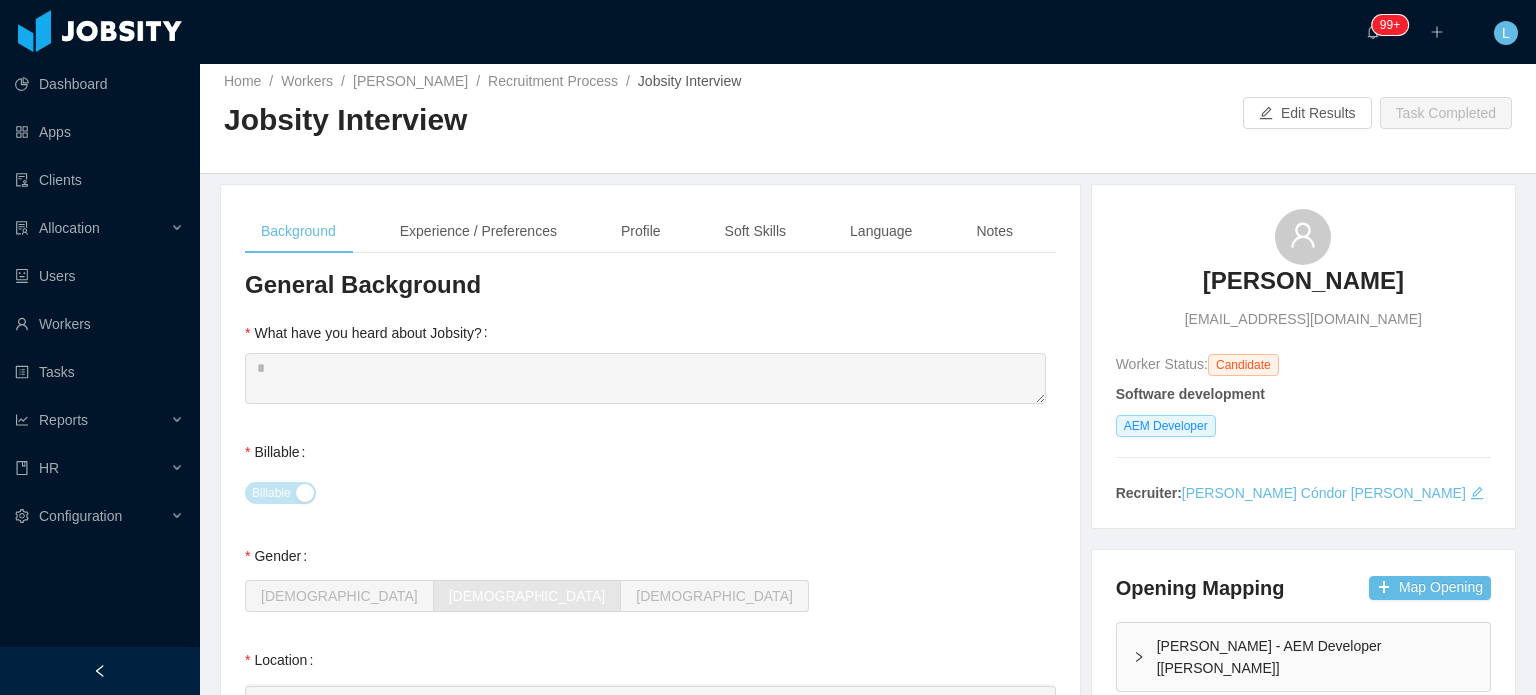scroll, scrollTop: 0, scrollLeft: 0, axis: both 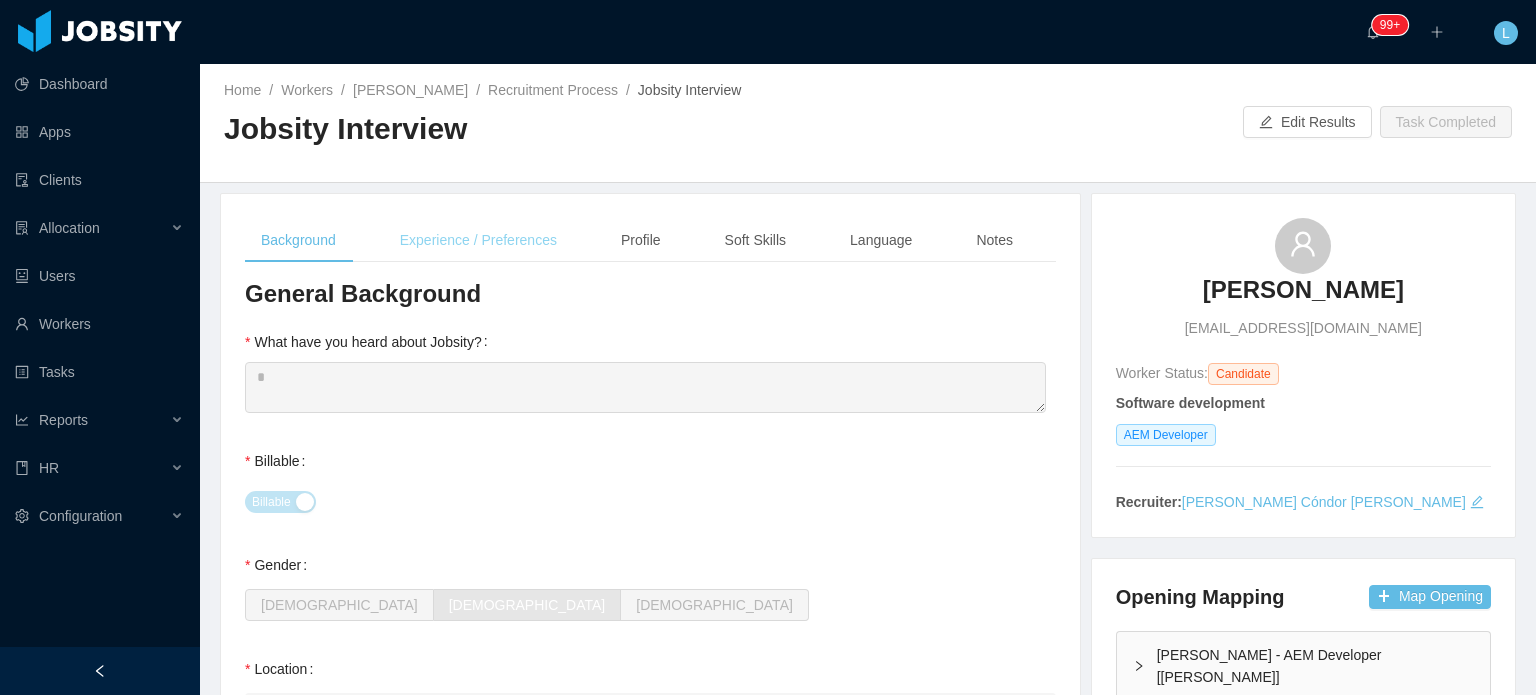 click on "Experience / Preferences" at bounding box center [478, 240] 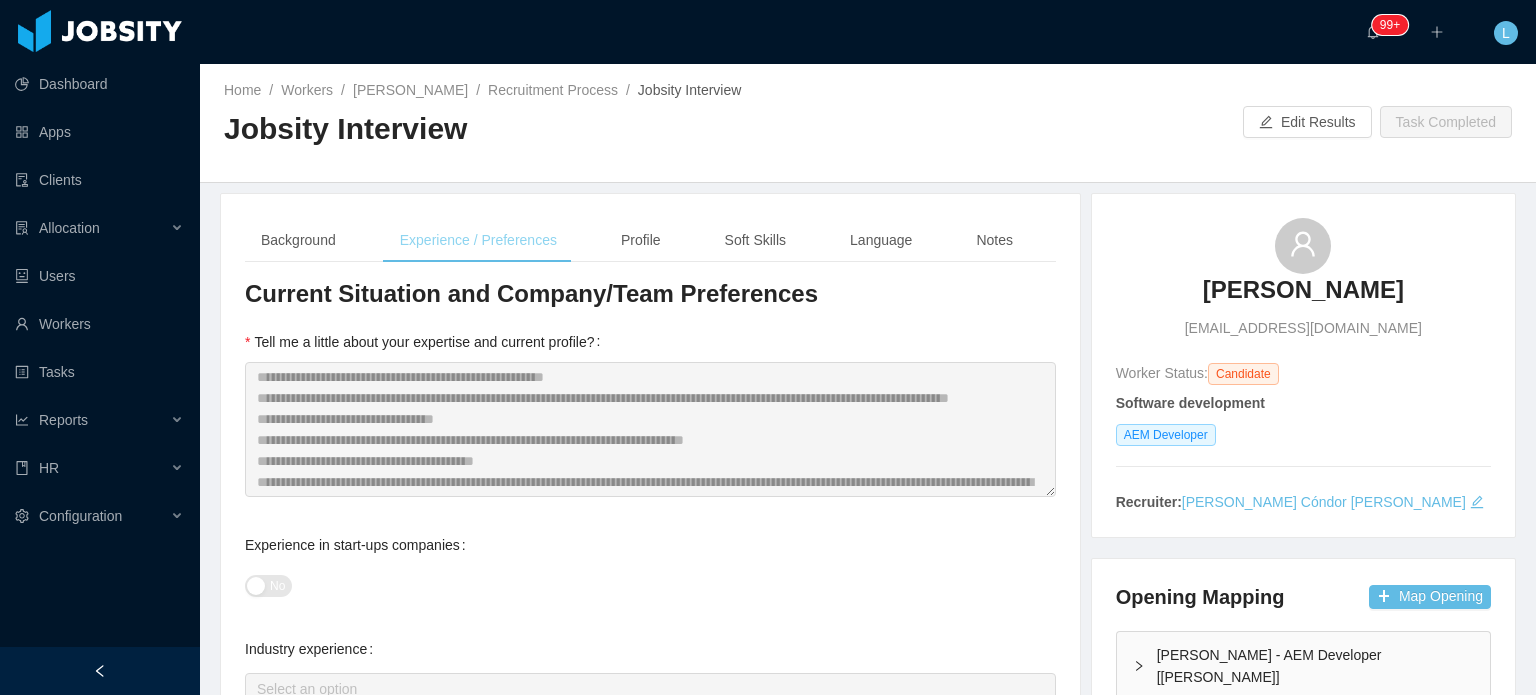 type 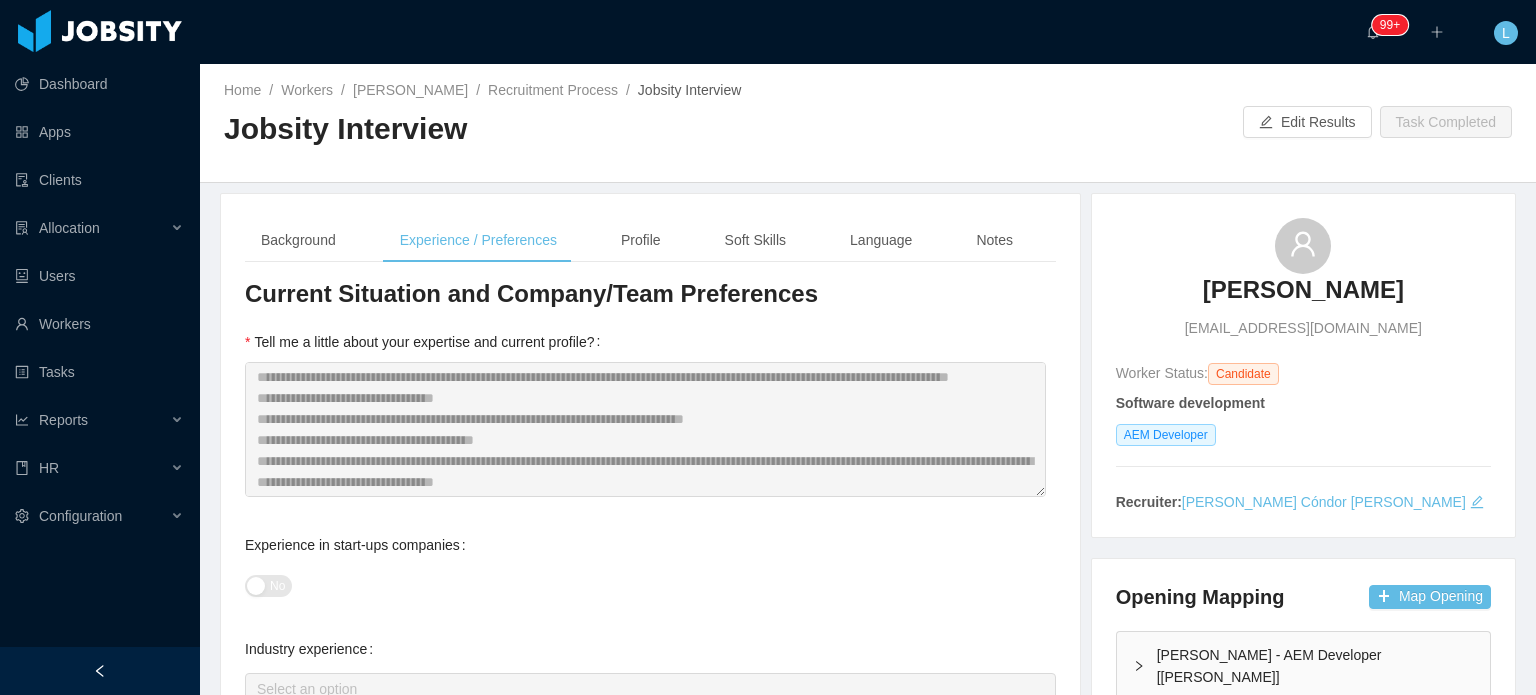 scroll, scrollTop: 41, scrollLeft: 0, axis: vertical 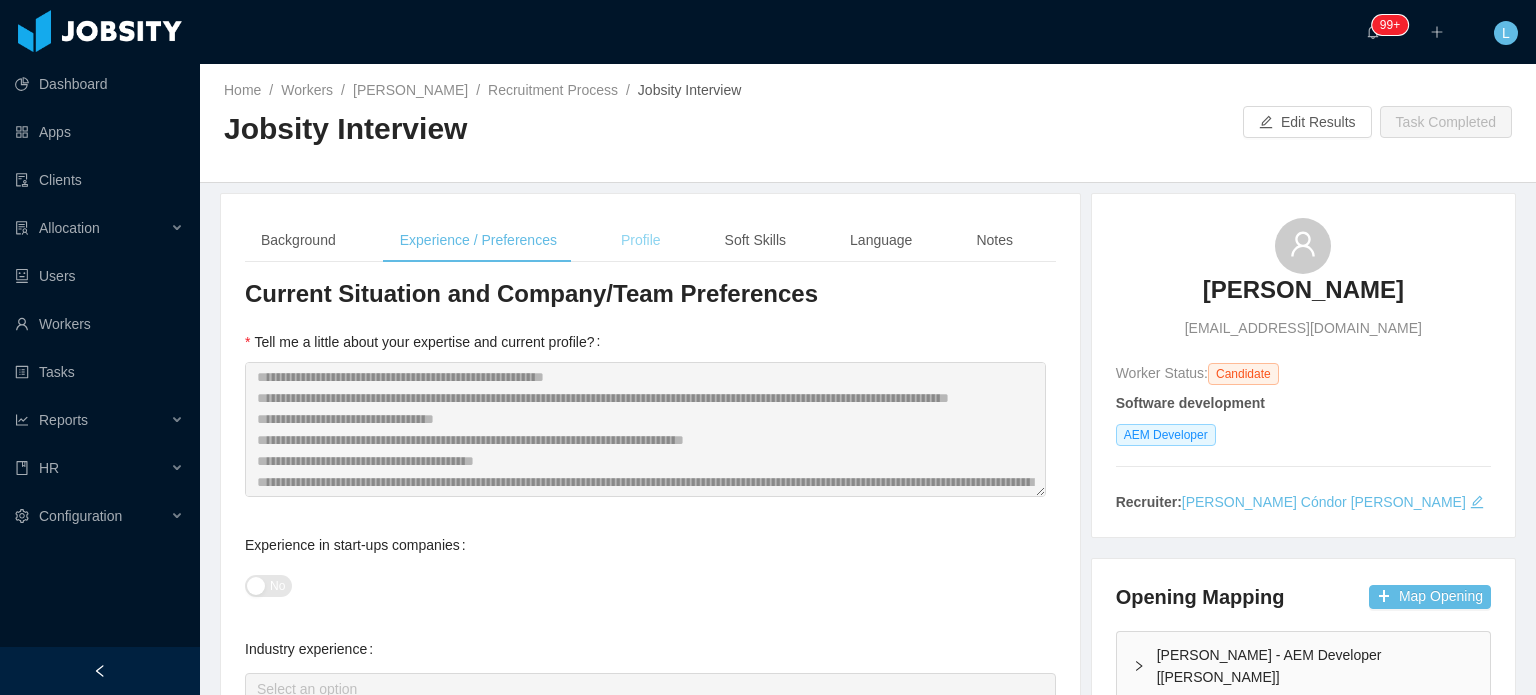 drag, startPoint x: 629, startPoint y: 229, endPoint x: 640, endPoint y: 231, distance: 11.18034 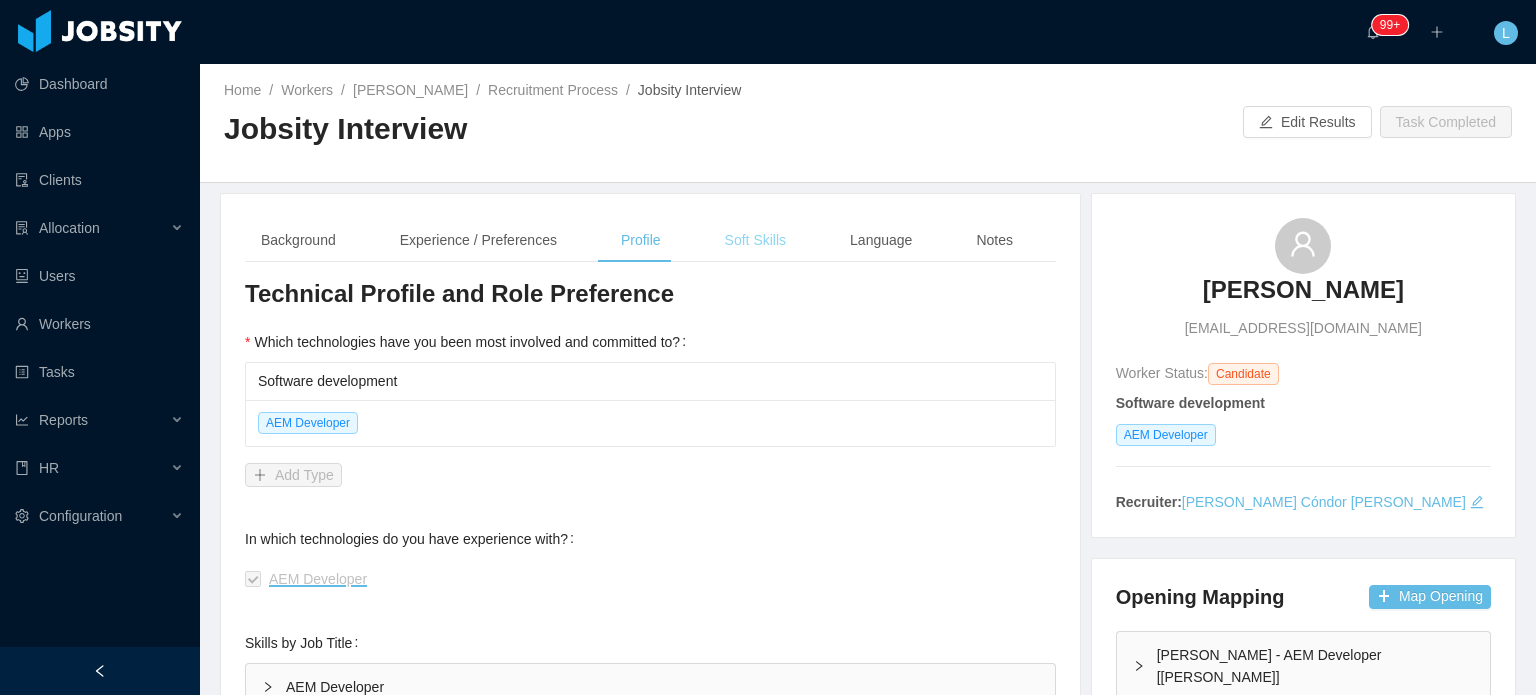 click on "Soft Skills" at bounding box center [755, 240] 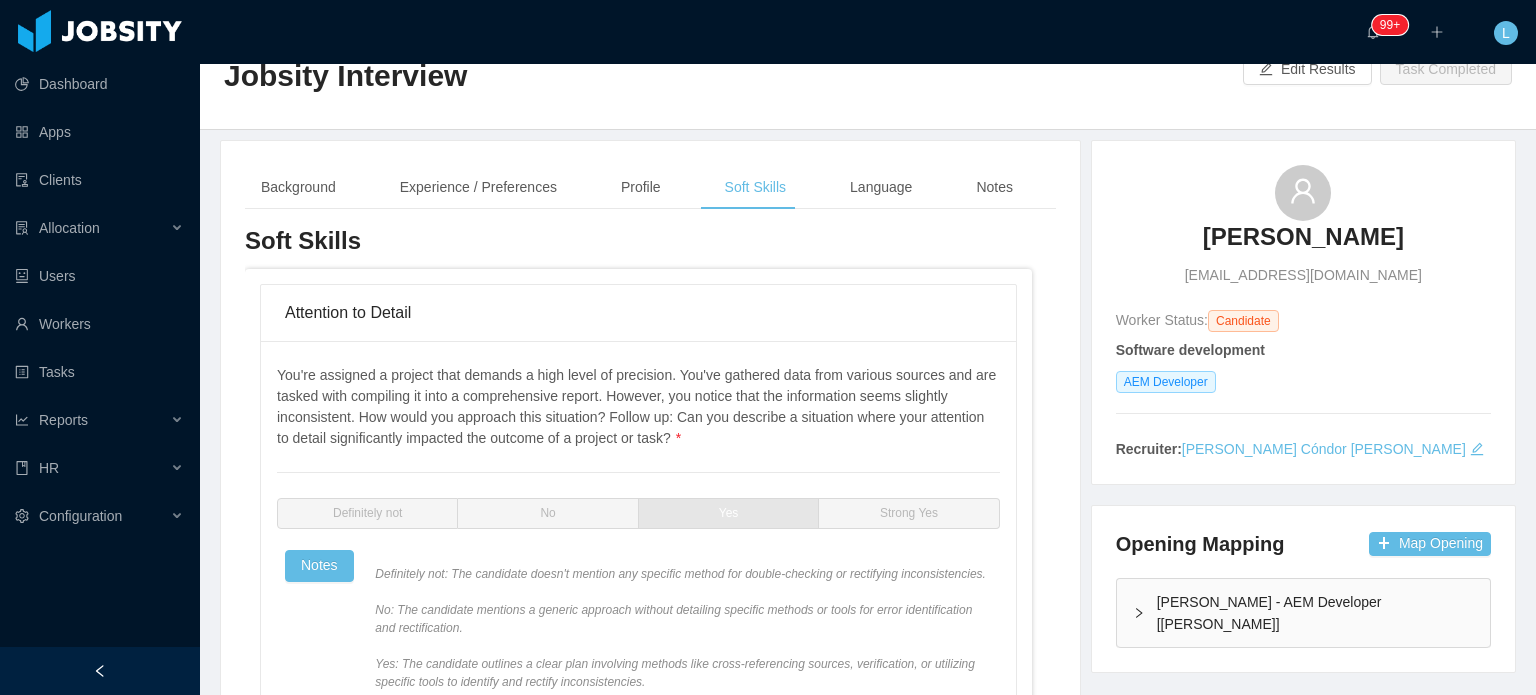 scroll, scrollTop: 0, scrollLeft: 0, axis: both 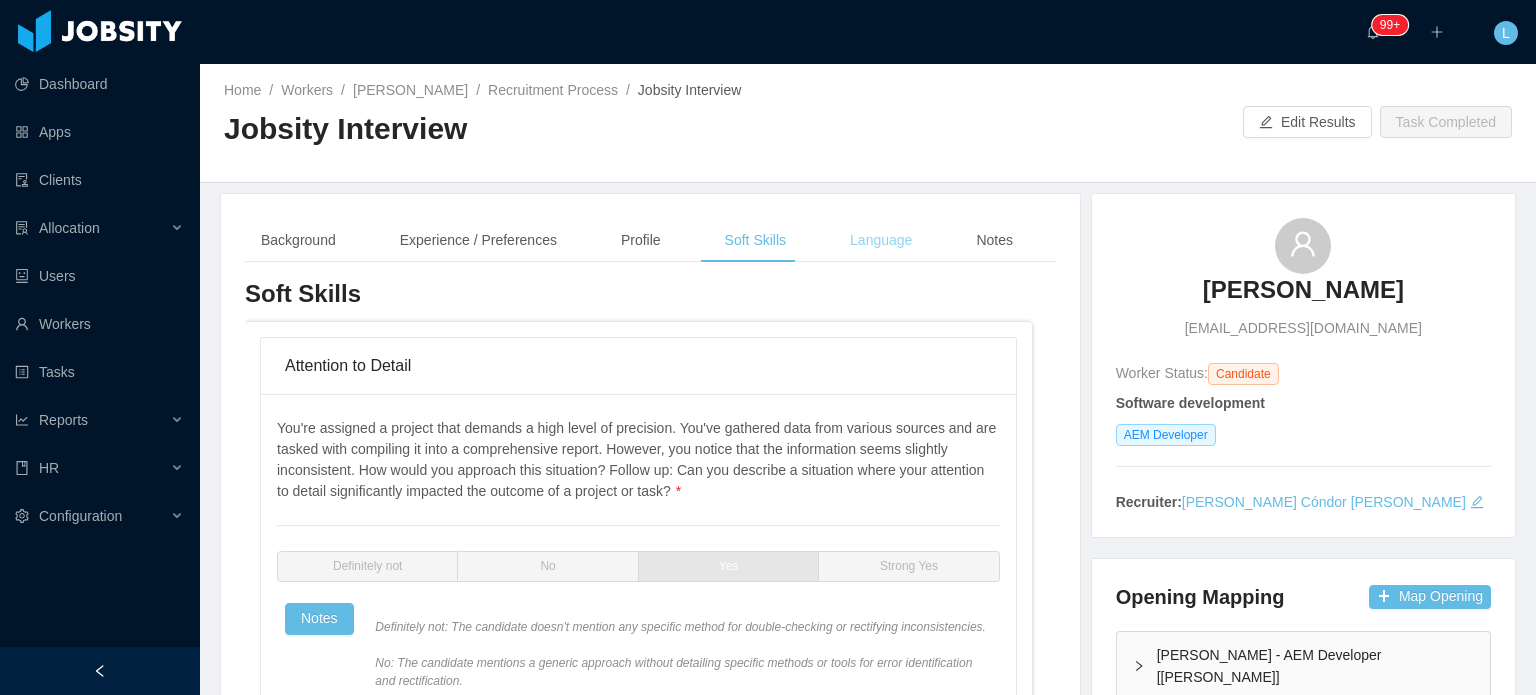 click on "Language" at bounding box center [881, 240] 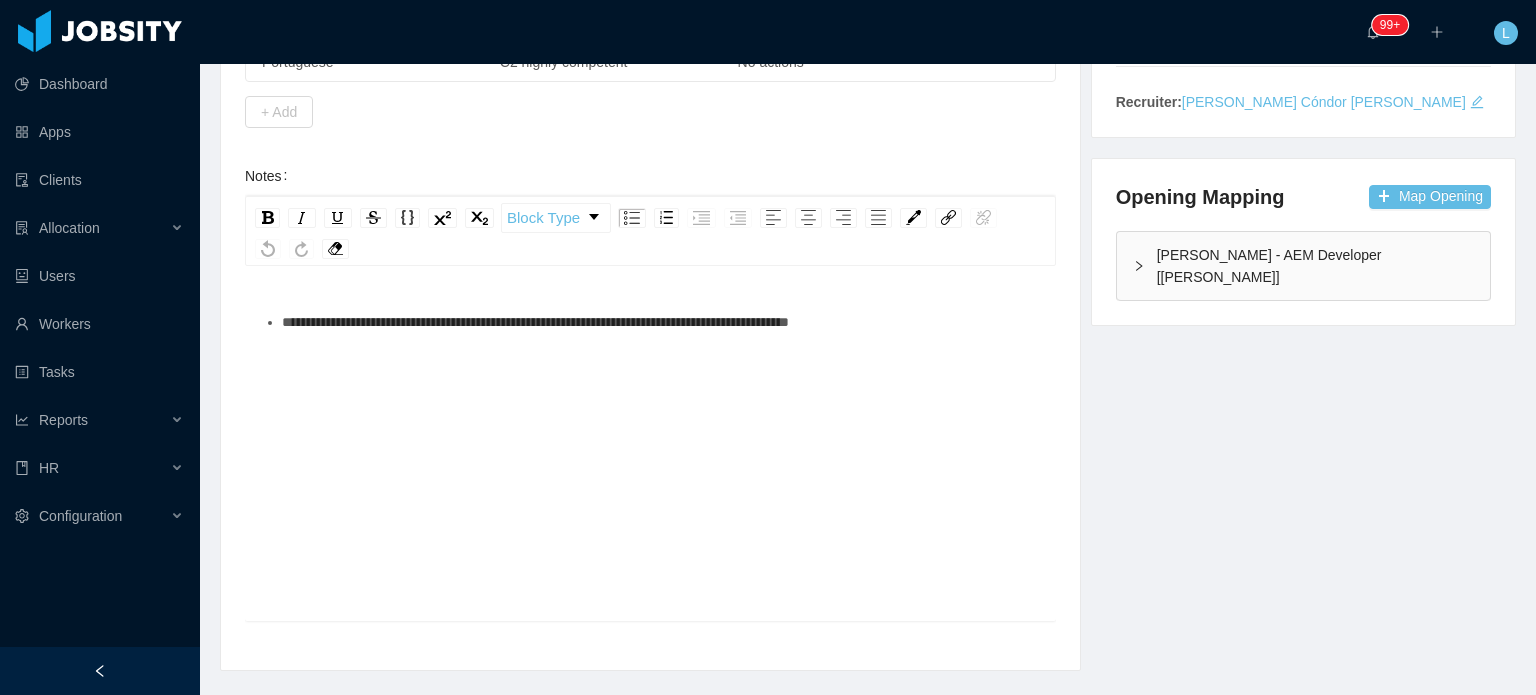 scroll, scrollTop: 0, scrollLeft: 0, axis: both 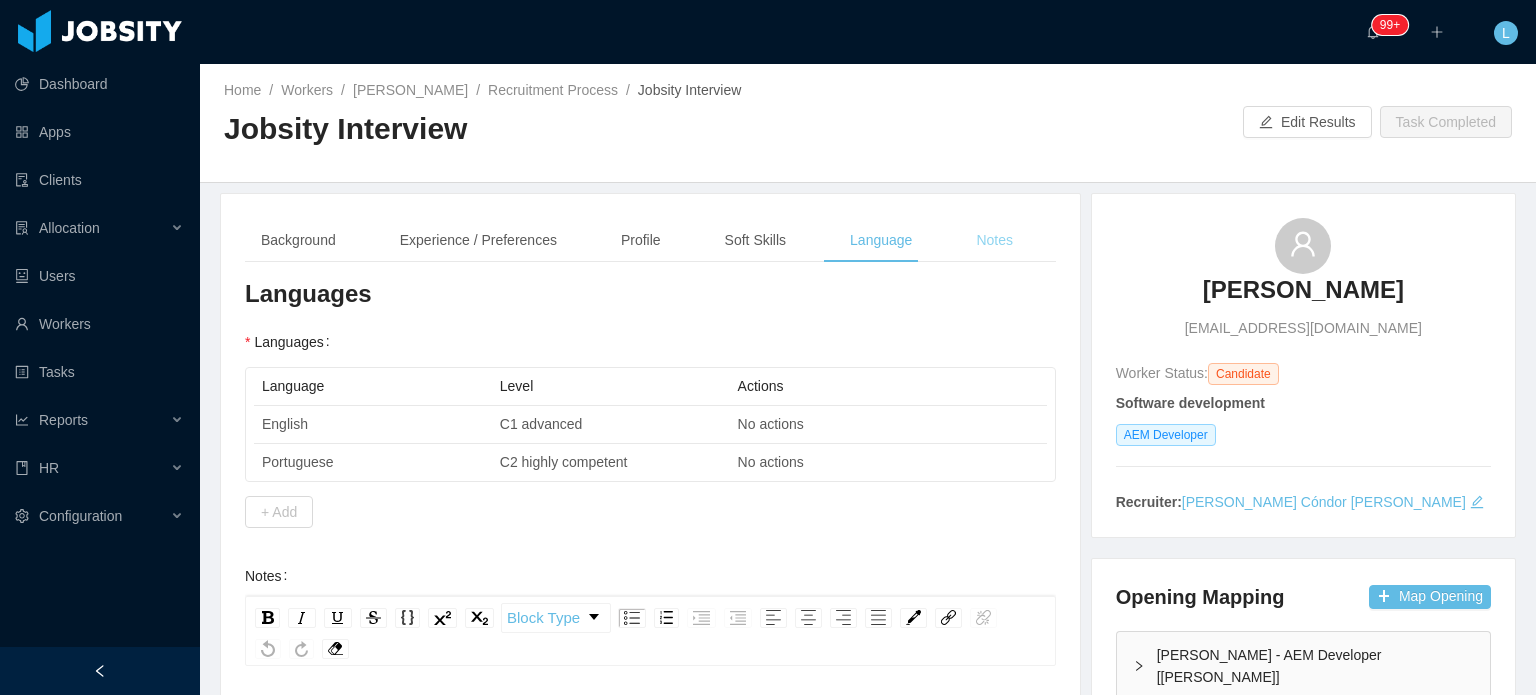 click on "Notes" at bounding box center (994, 240) 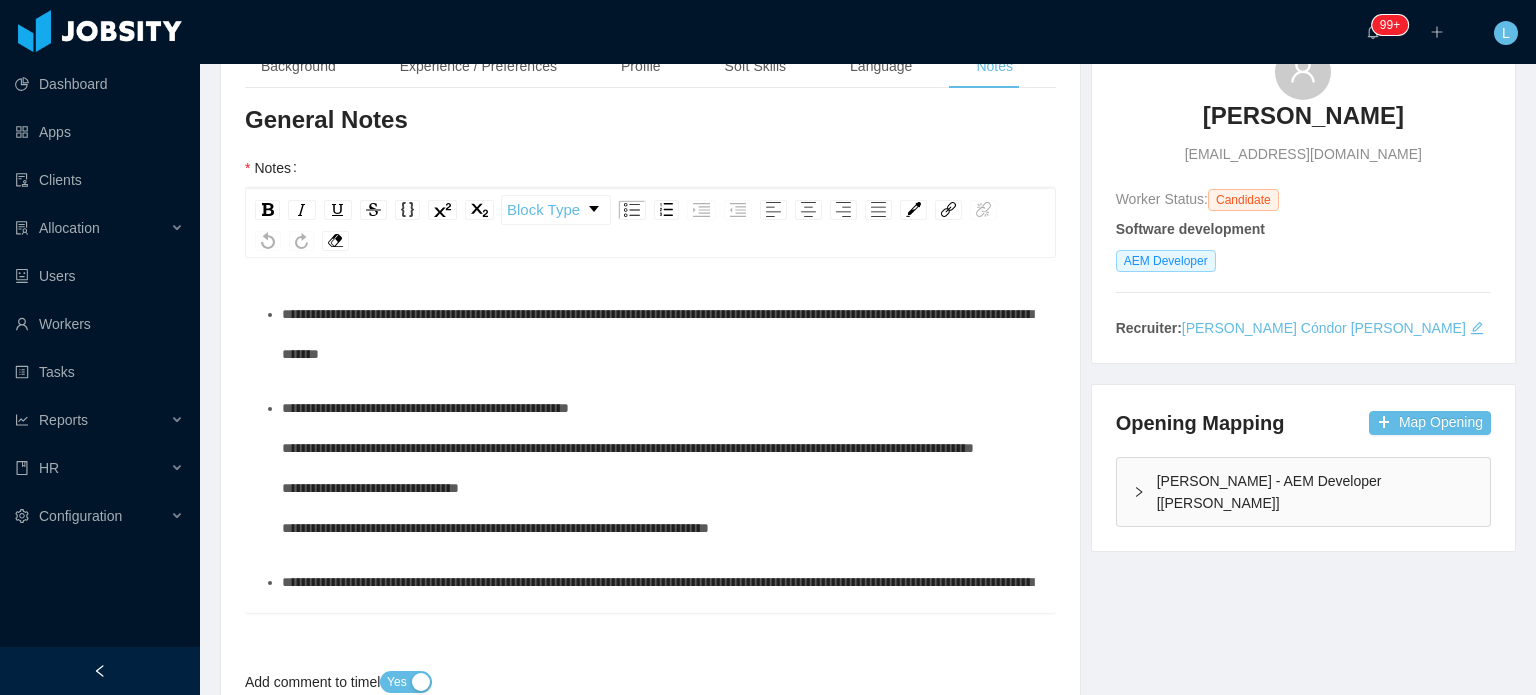 scroll, scrollTop: 200, scrollLeft: 0, axis: vertical 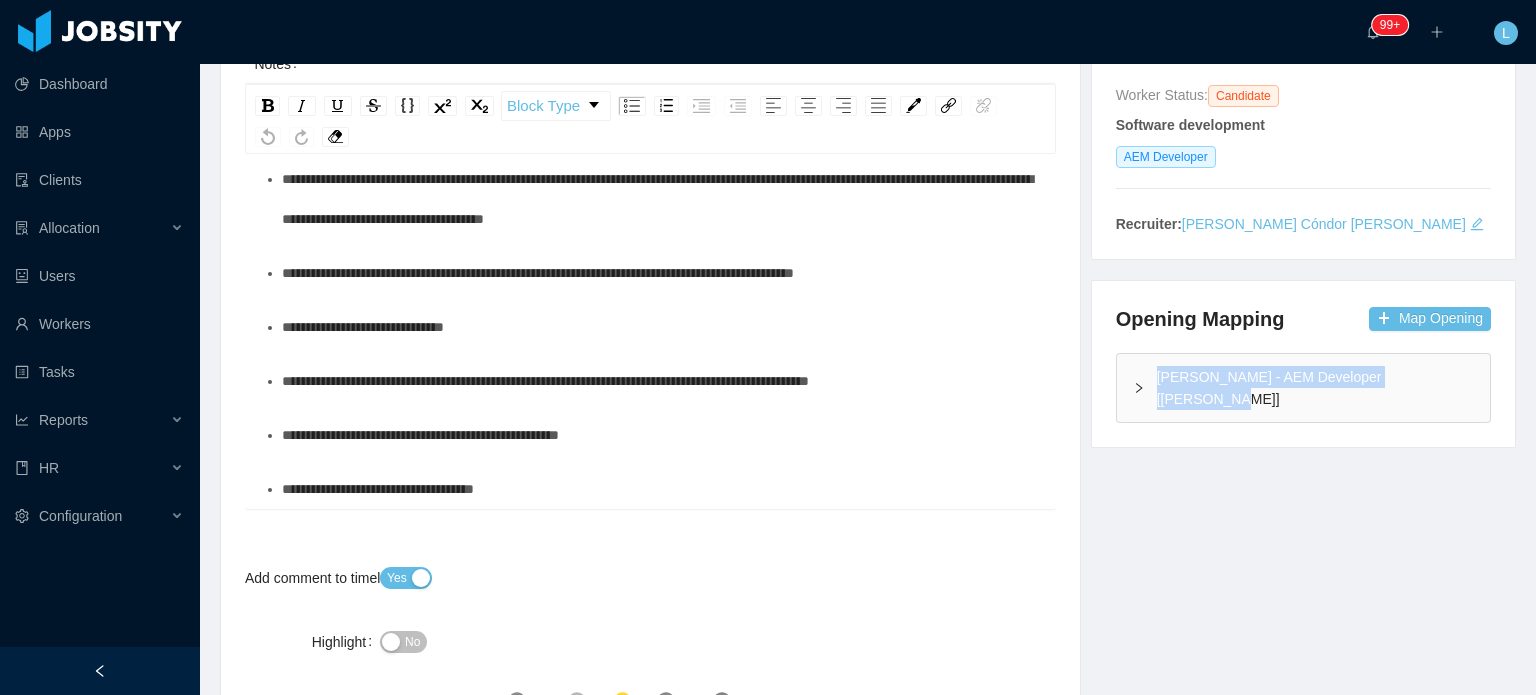 drag, startPoint x: 1140, startPoint y: 379, endPoint x: 1436, endPoint y: 375, distance: 296.02704 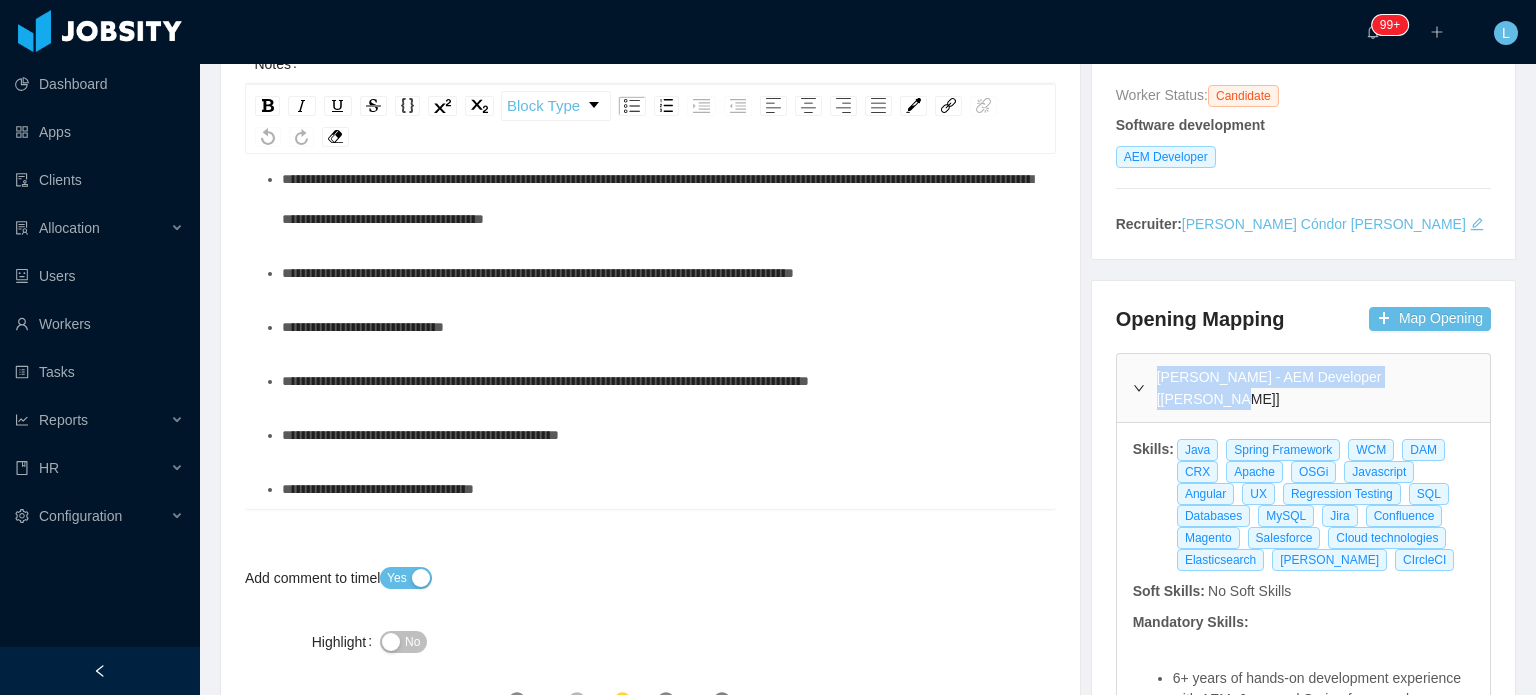 copy on "McGraw-Hill - AEM Developer [Vijay Yadav]" 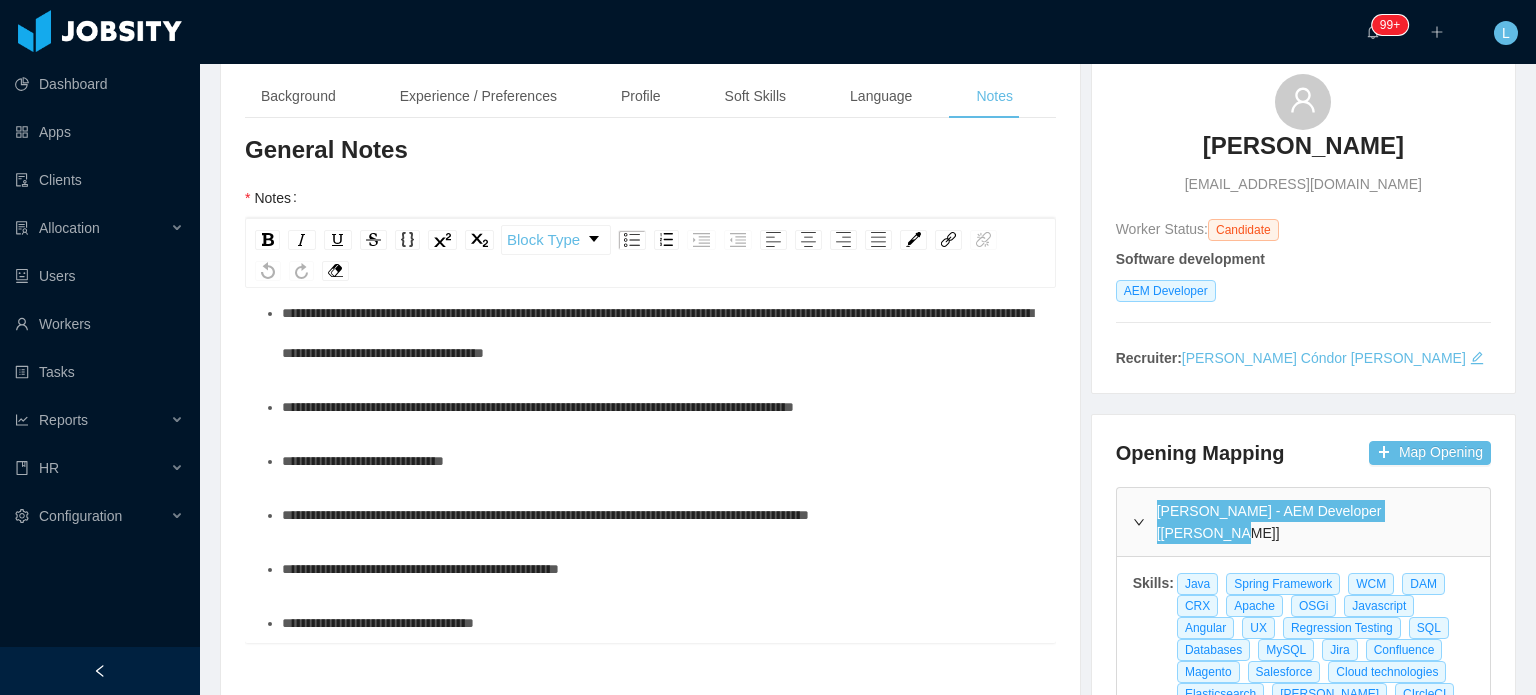 scroll, scrollTop: 0, scrollLeft: 0, axis: both 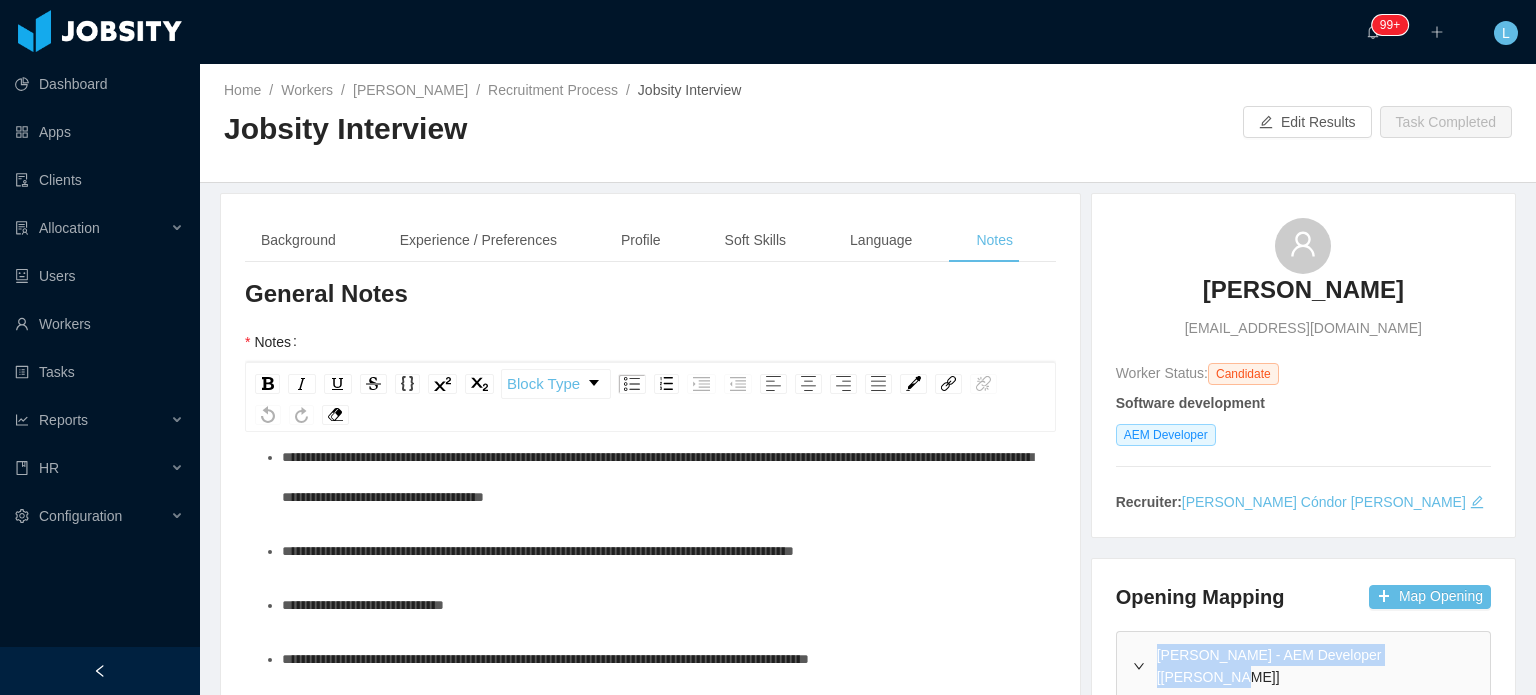 drag, startPoint x: 1174, startPoint y: 293, endPoint x: 1403, endPoint y: 299, distance: 229.07858 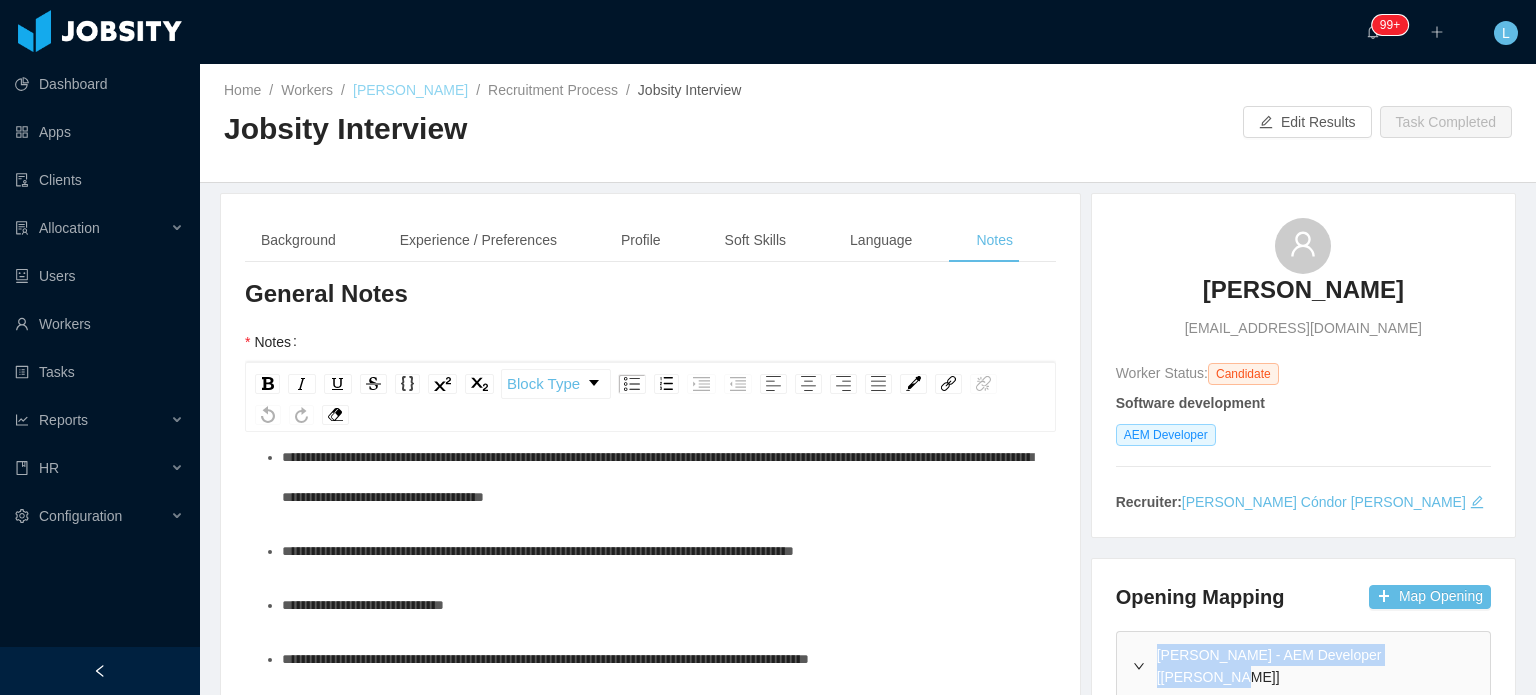 click on "Aquila Vasconcelos" at bounding box center (410, 90) 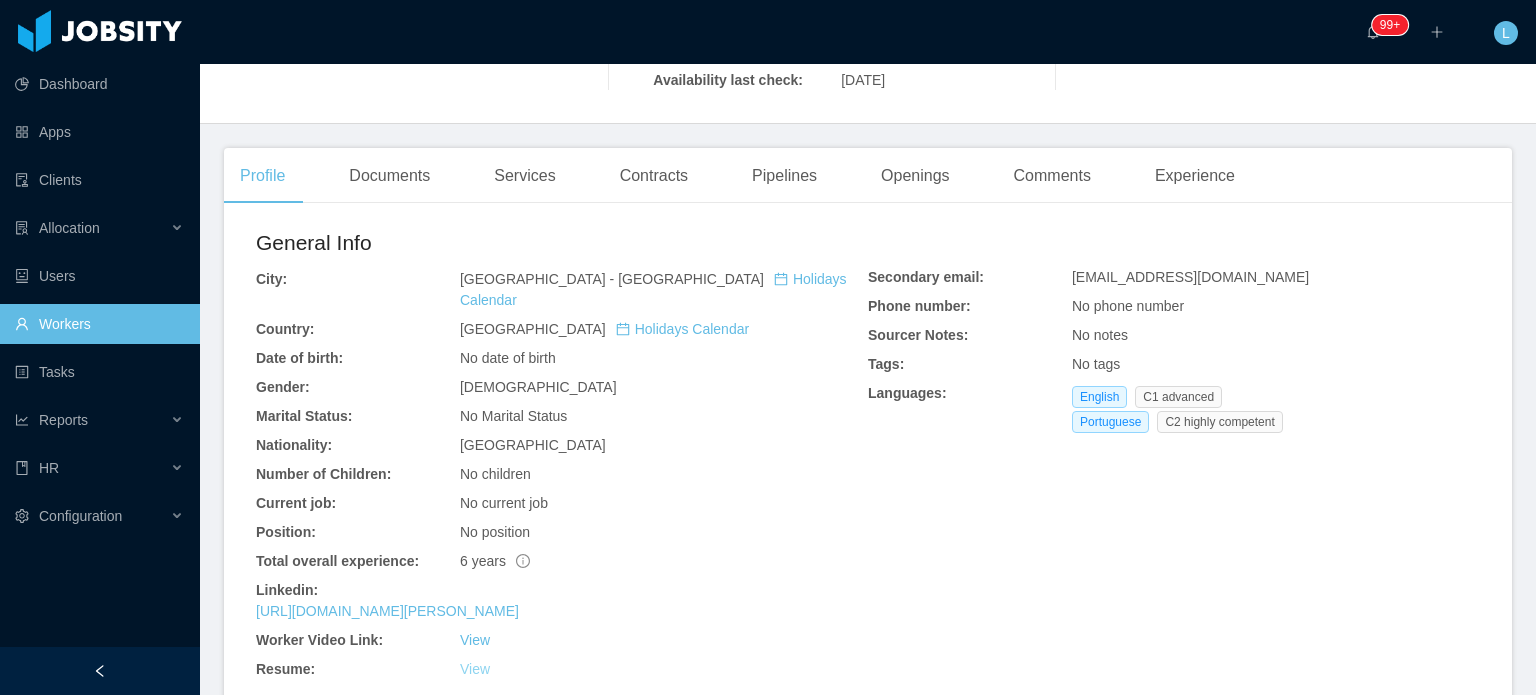 scroll, scrollTop: 525, scrollLeft: 0, axis: vertical 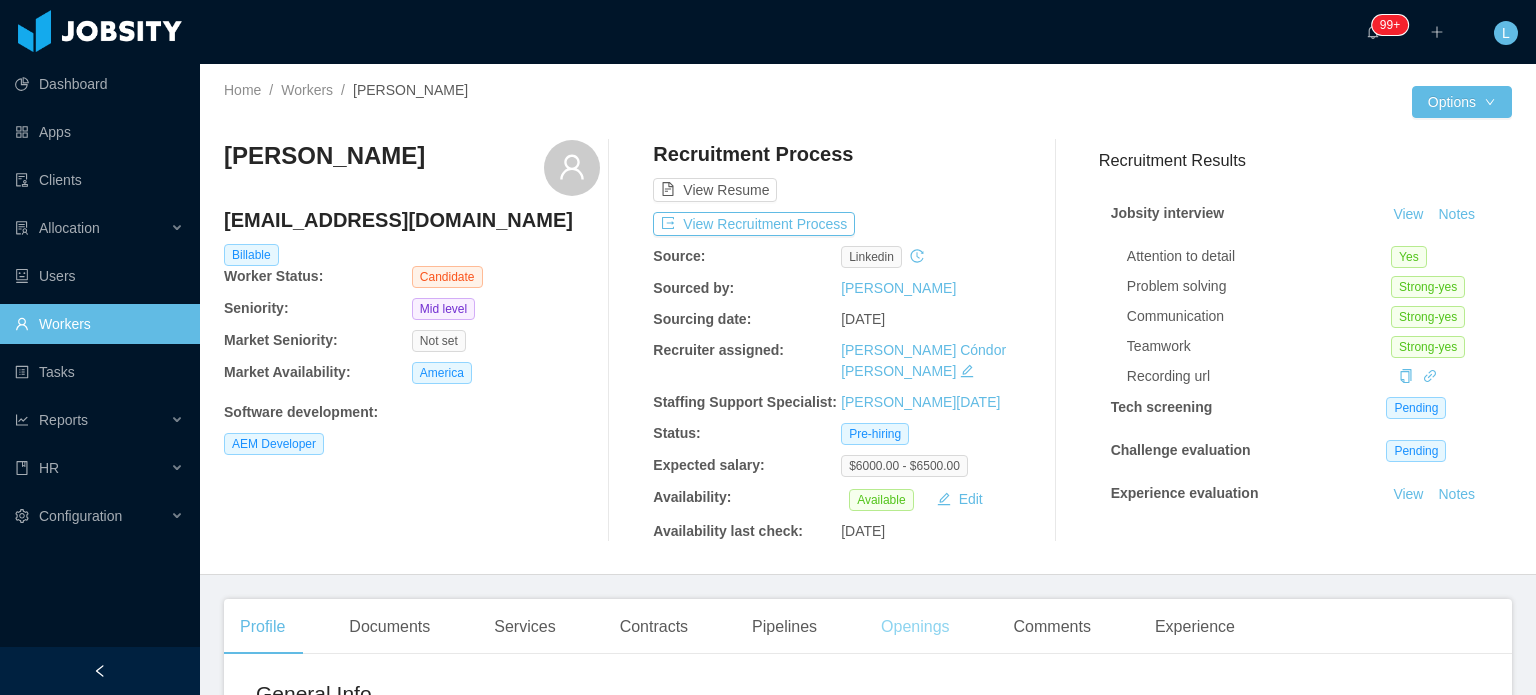 click on "Openings" at bounding box center (915, 627) 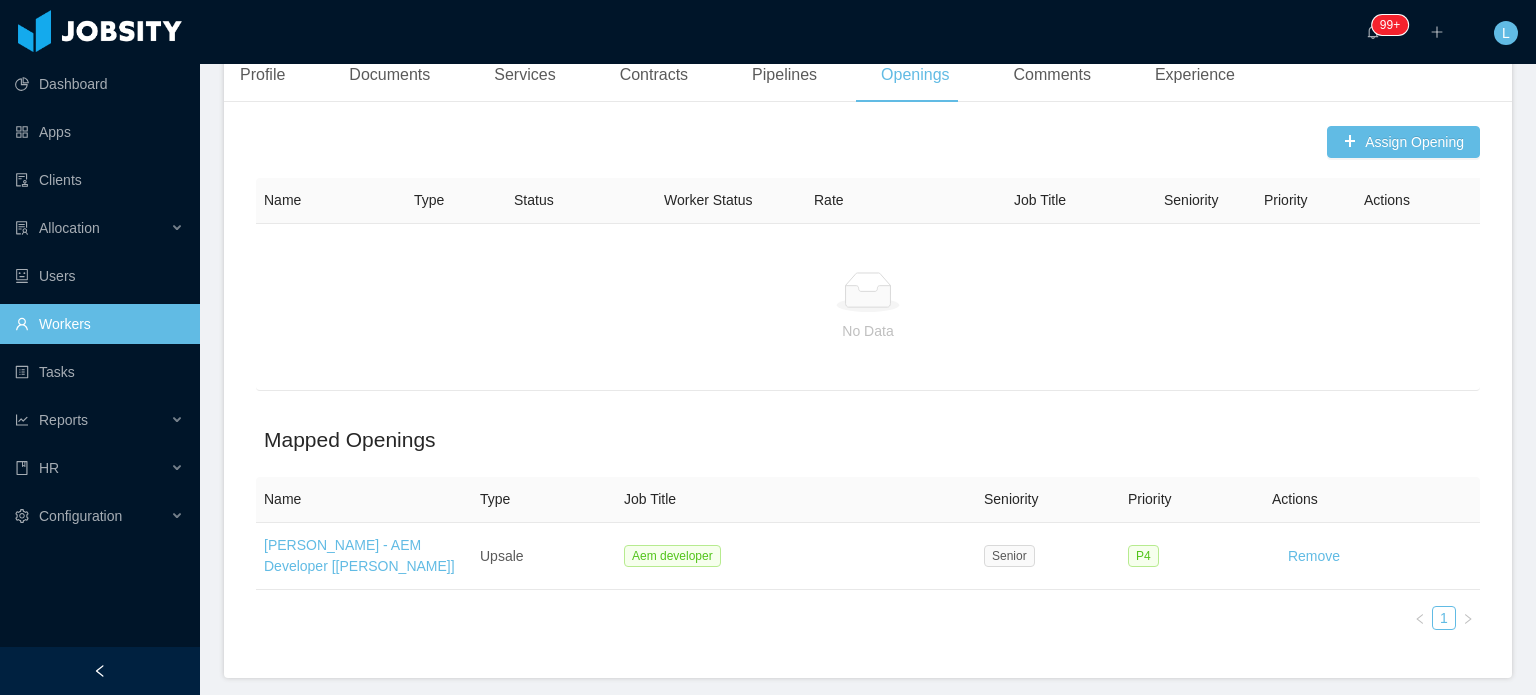 scroll, scrollTop: 600, scrollLeft: 0, axis: vertical 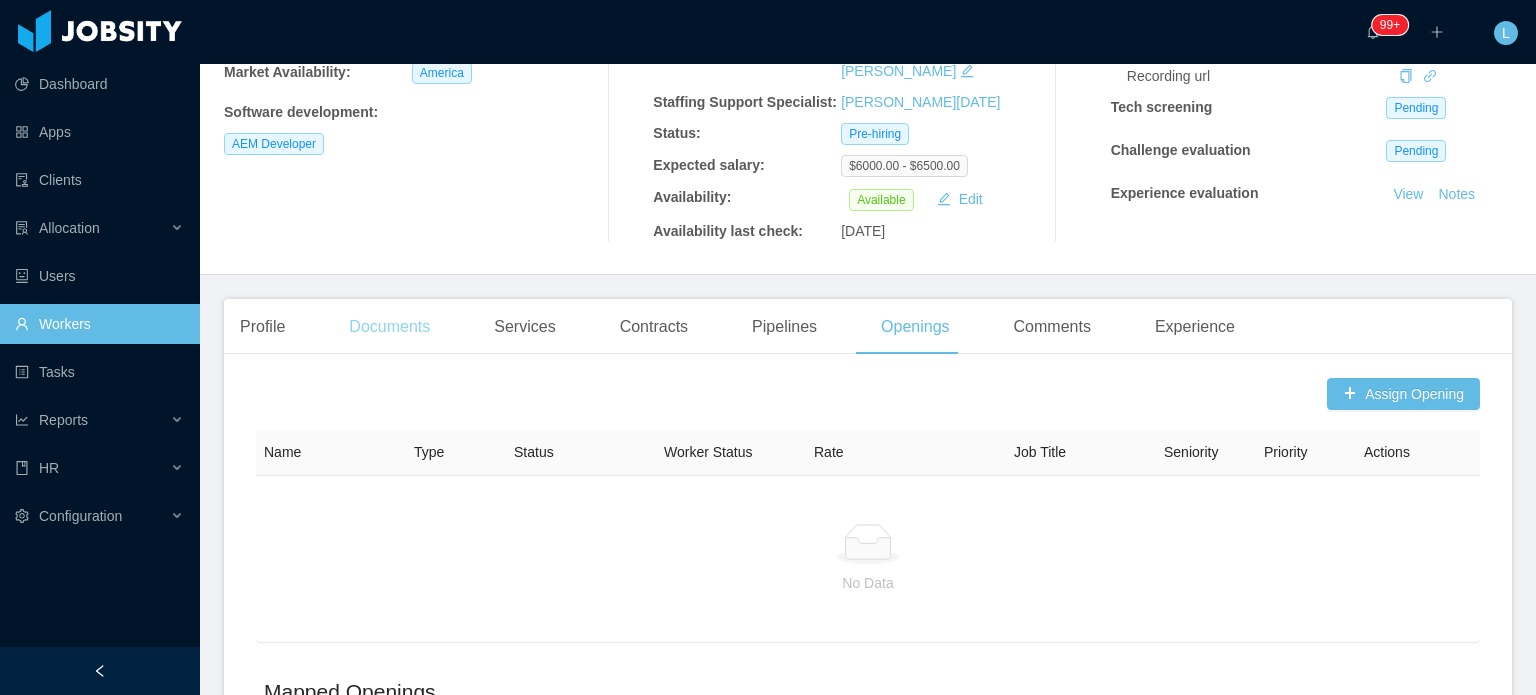 click on "Documents" at bounding box center (389, 327) 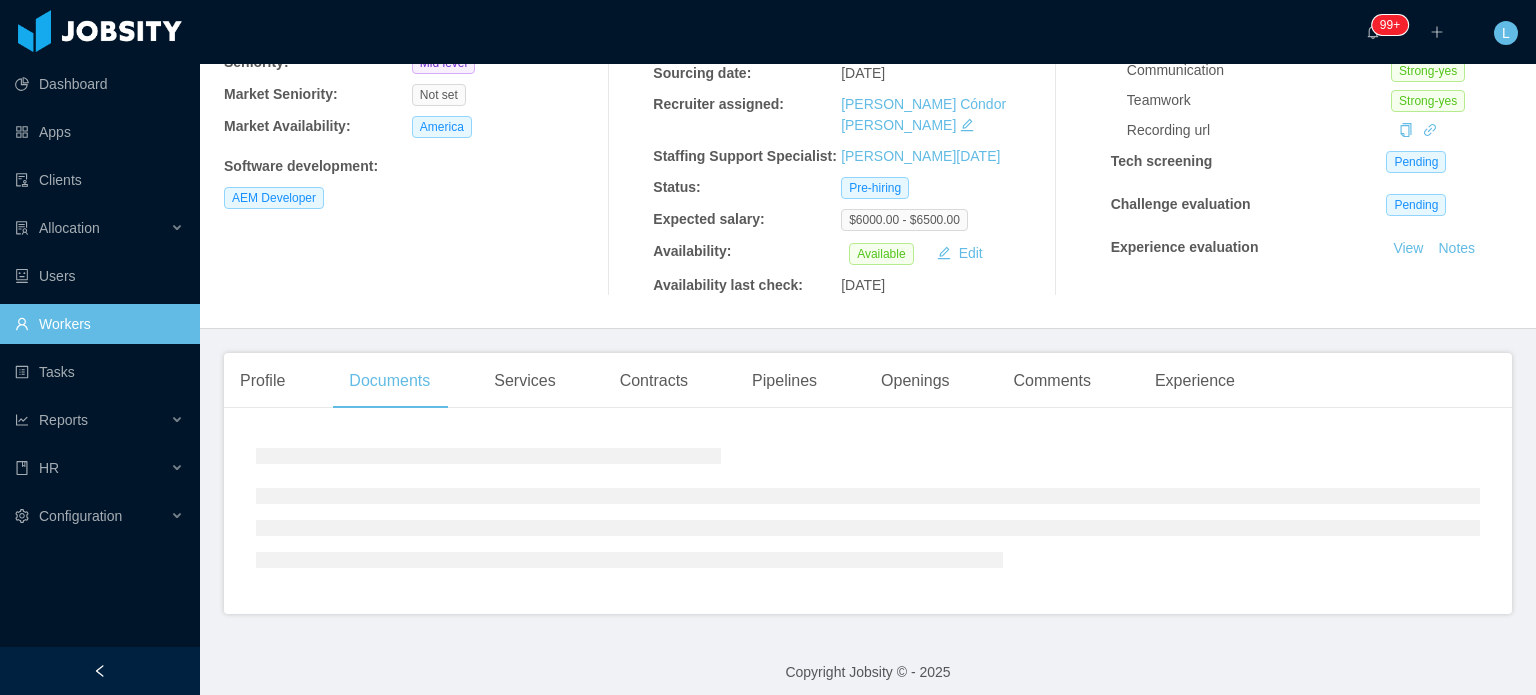 scroll, scrollTop: 300, scrollLeft: 0, axis: vertical 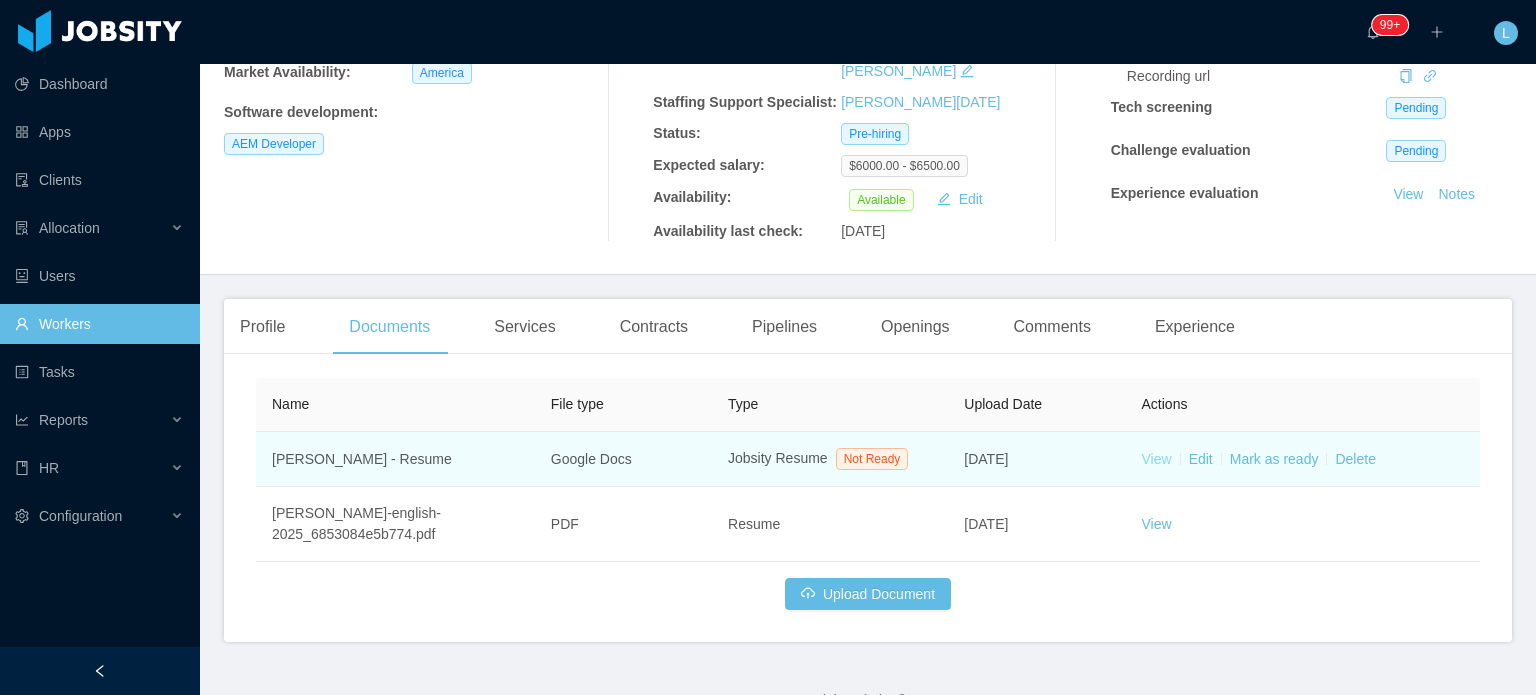 click on "View" at bounding box center (1157, 459) 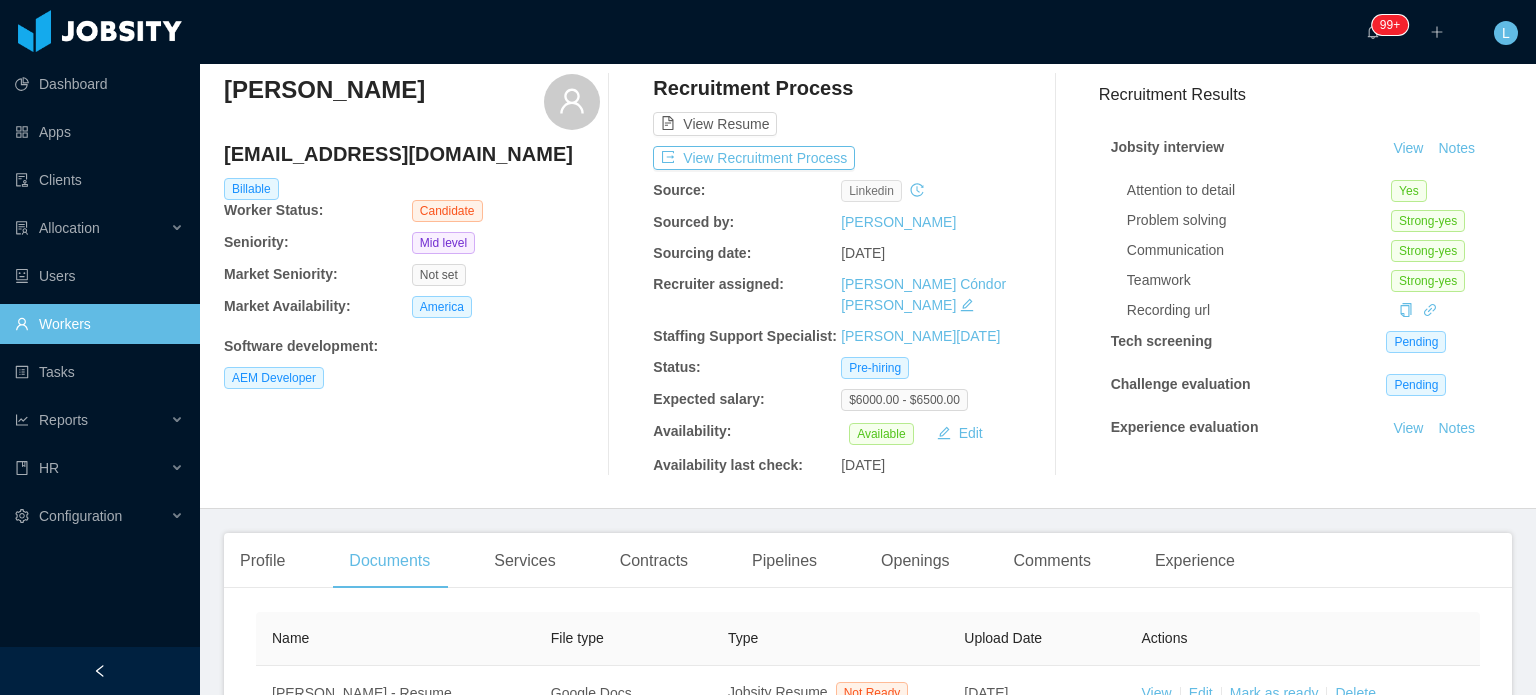 scroll, scrollTop: 0, scrollLeft: 0, axis: both 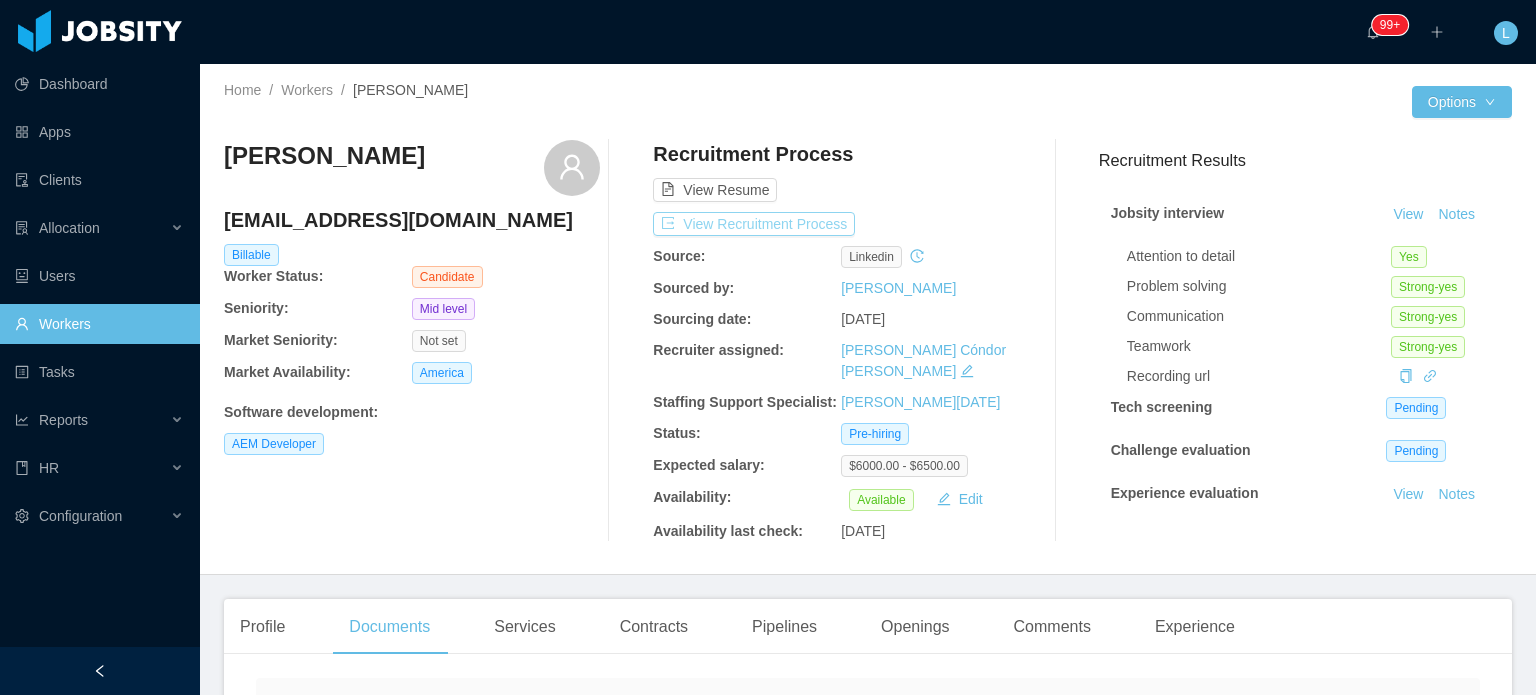 click on "View Recruitment Process" at bounding box center [754, 224] 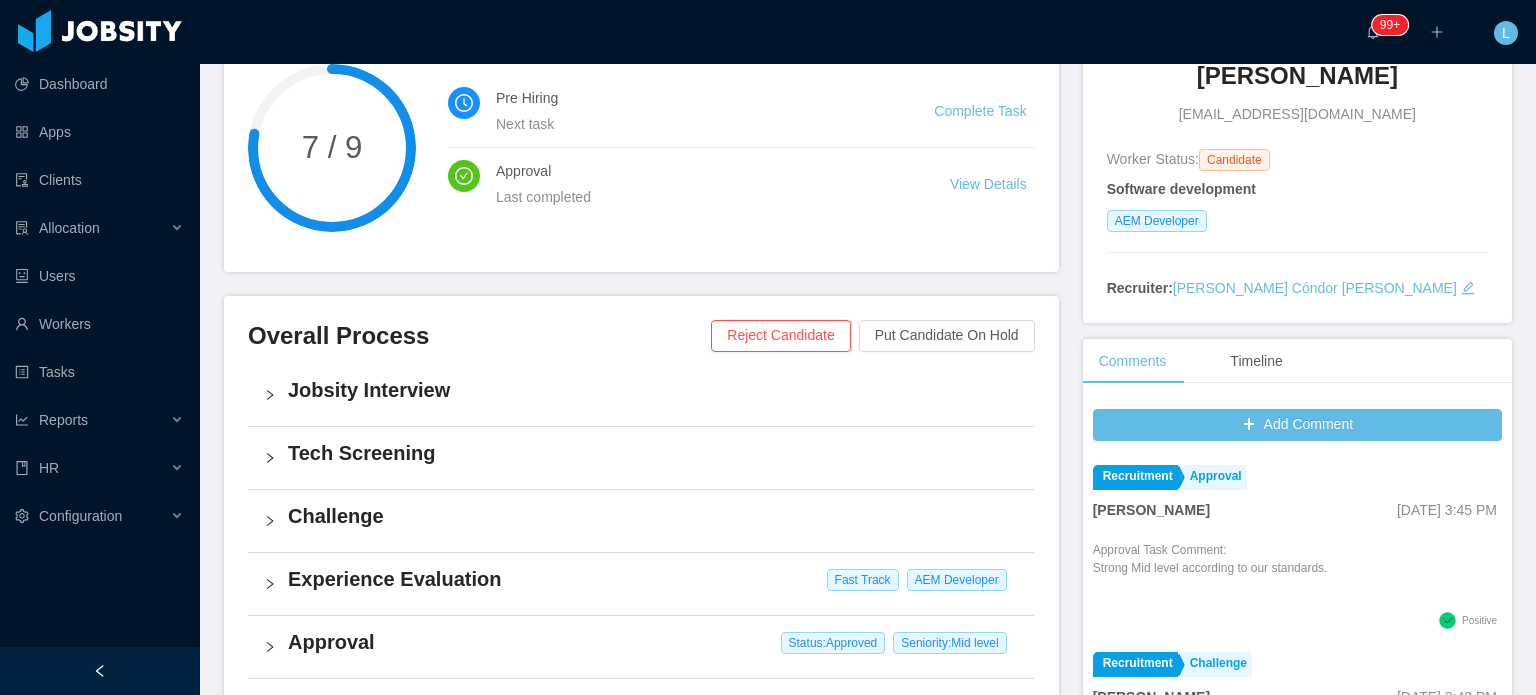 scroll, scrollTop: 500, scrollLeft: 0, axis: vertical 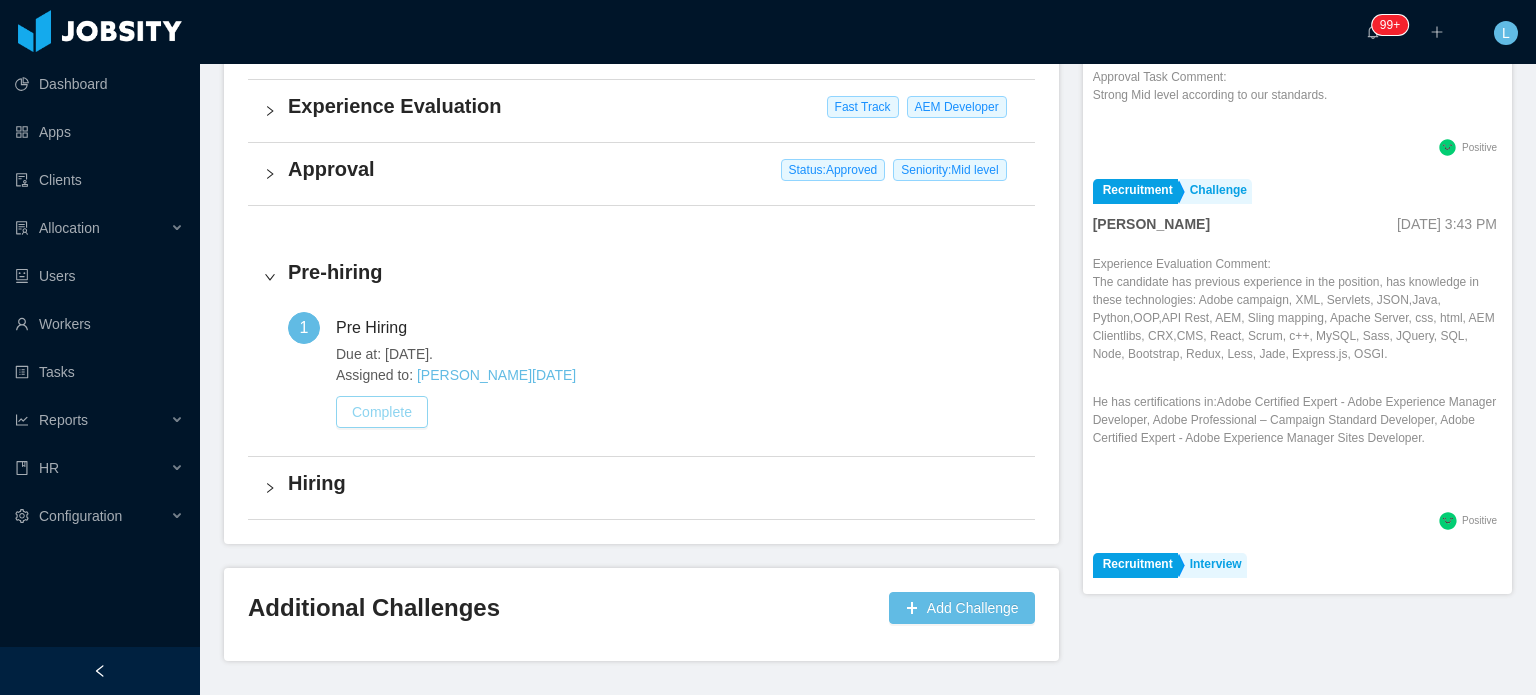 click on "Complete" at bounding box center (382, 412) 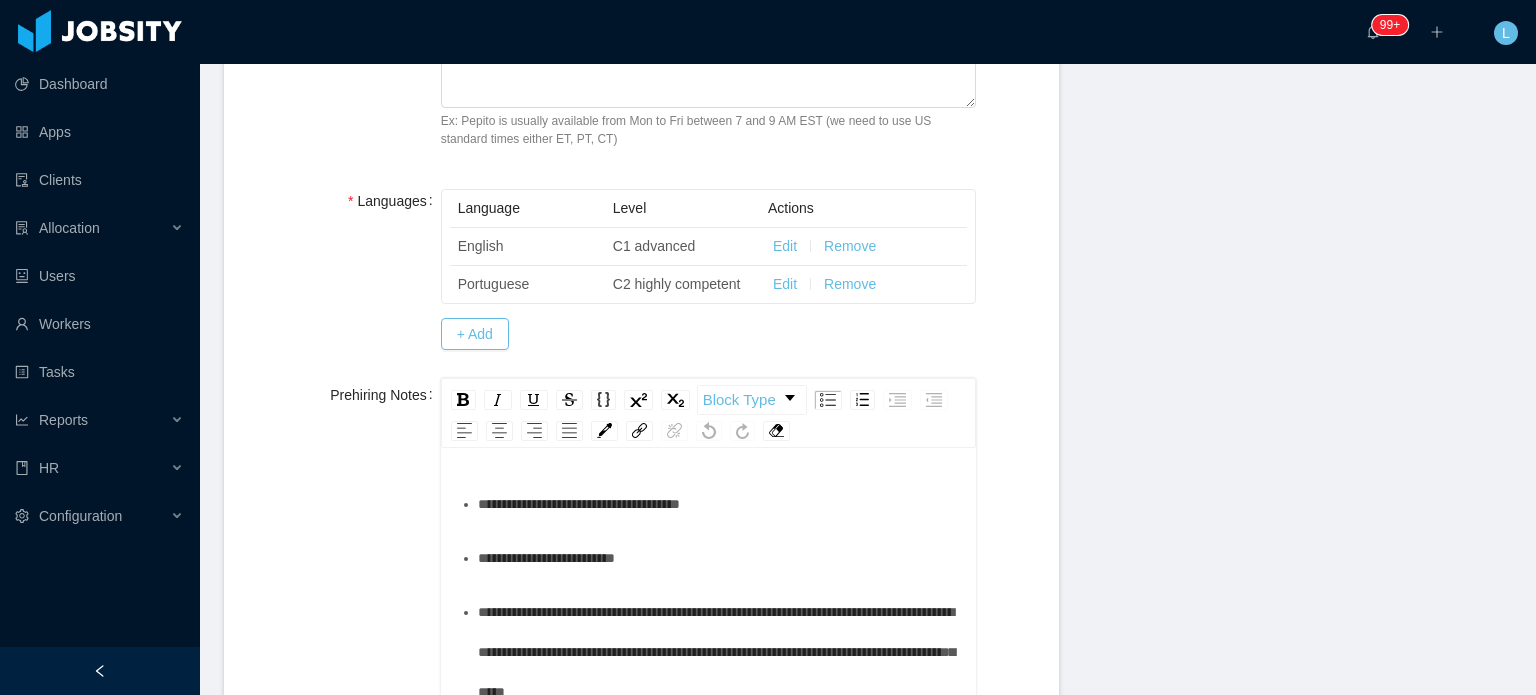scroll, scrollTop: 600, scrollLeft: 0, axis: vertical 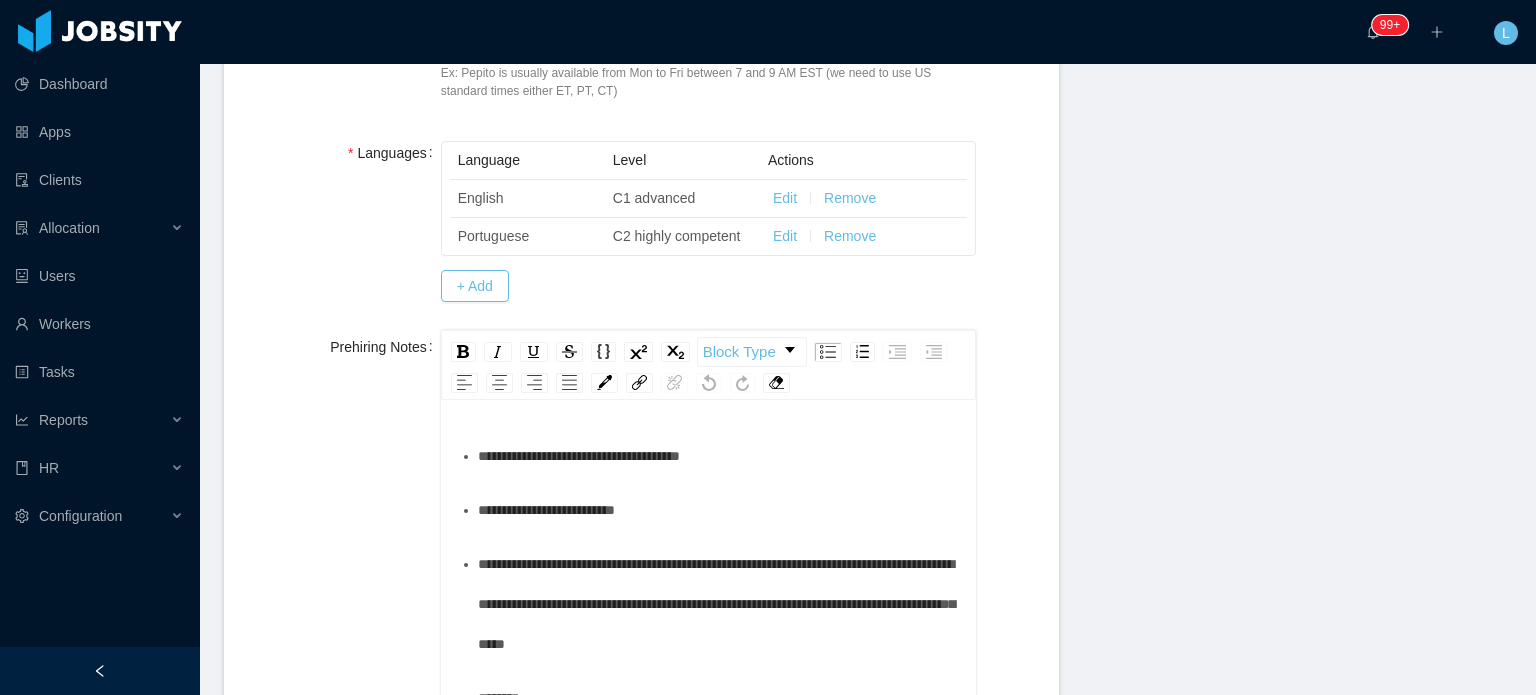 click on "**********" at bounding box center (719, 510) 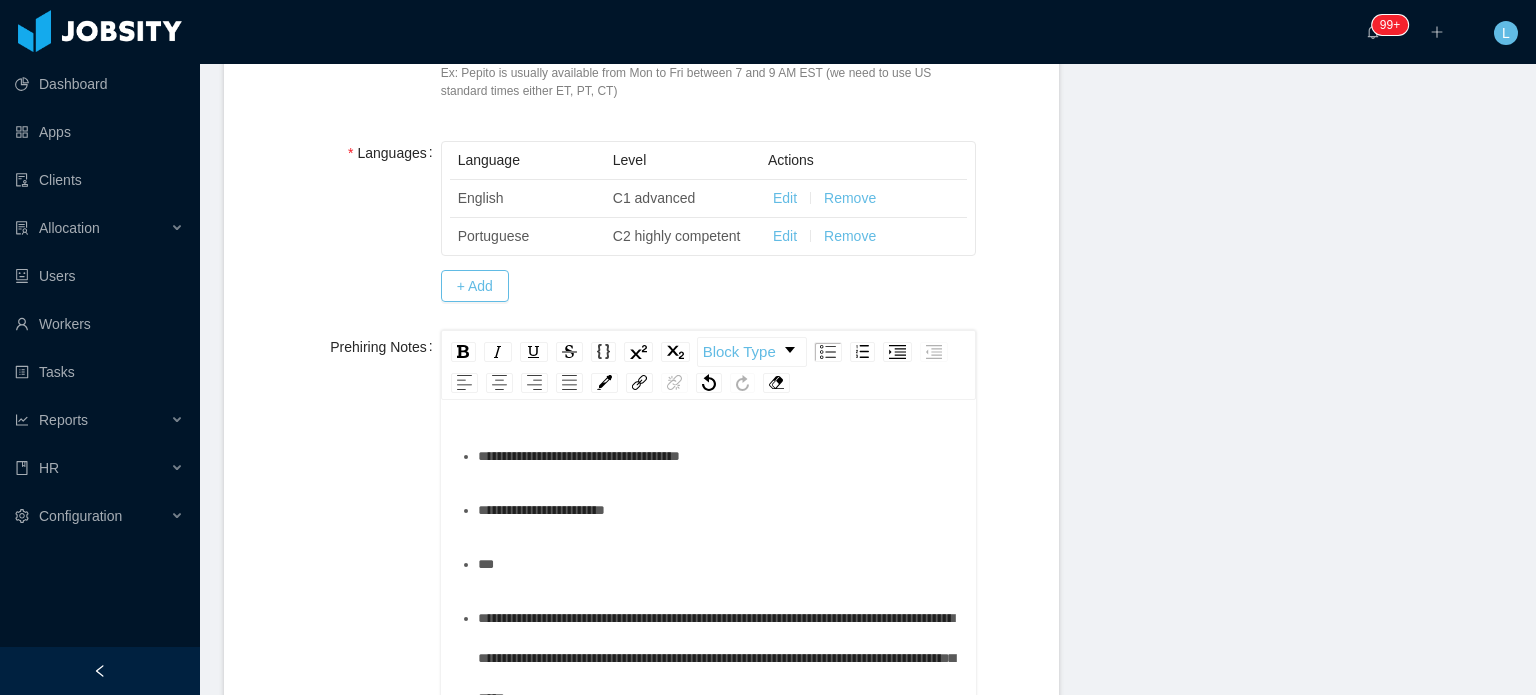 type 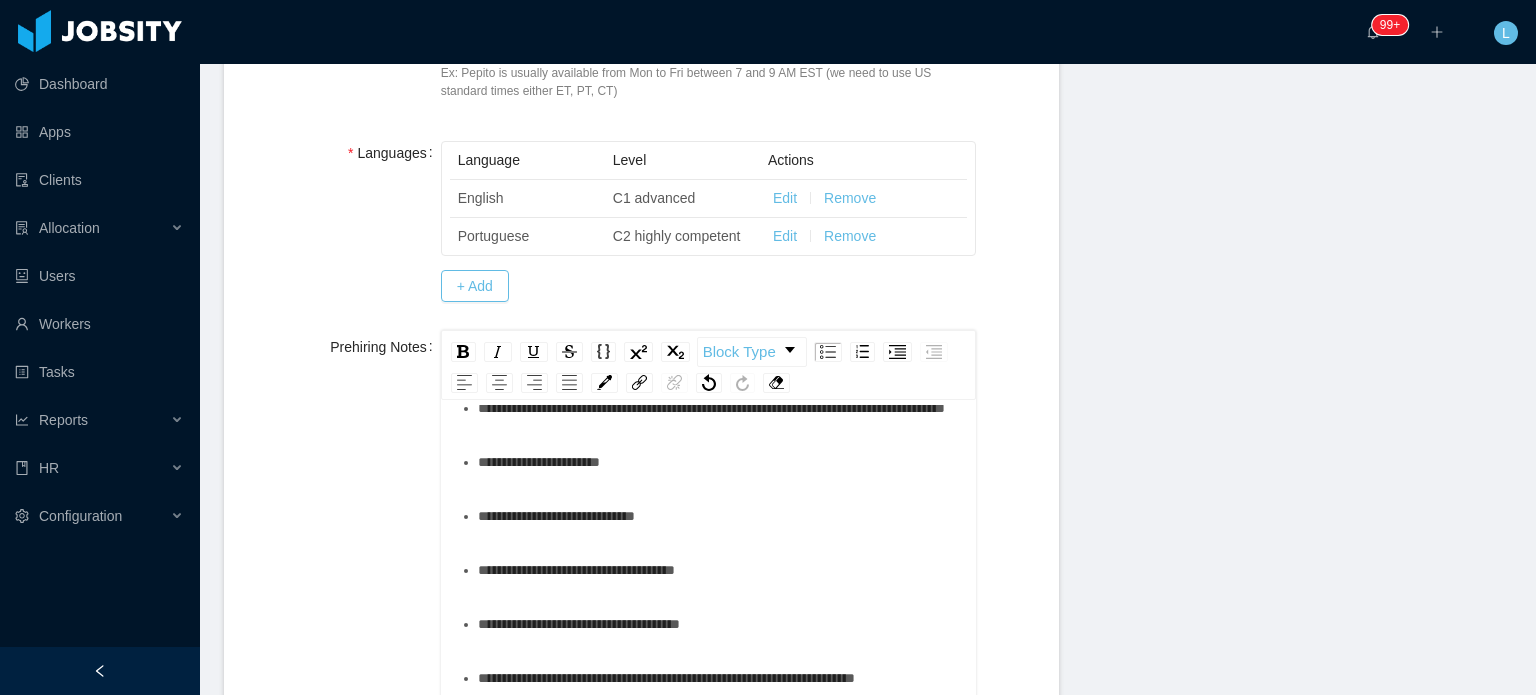 scroll, scrollTop: 400, scrollLeft: 0, axis: vertical 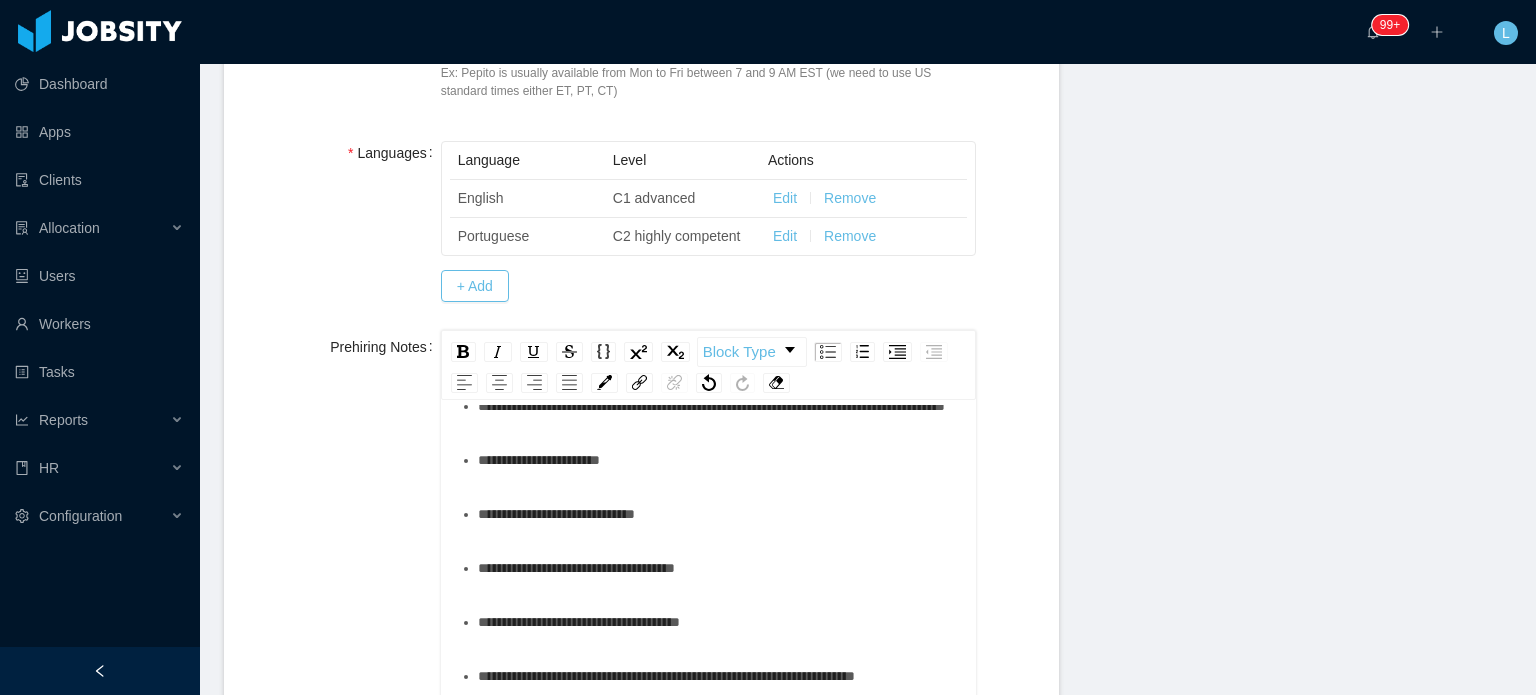 click on "**********" at bounding box center (719, 460) 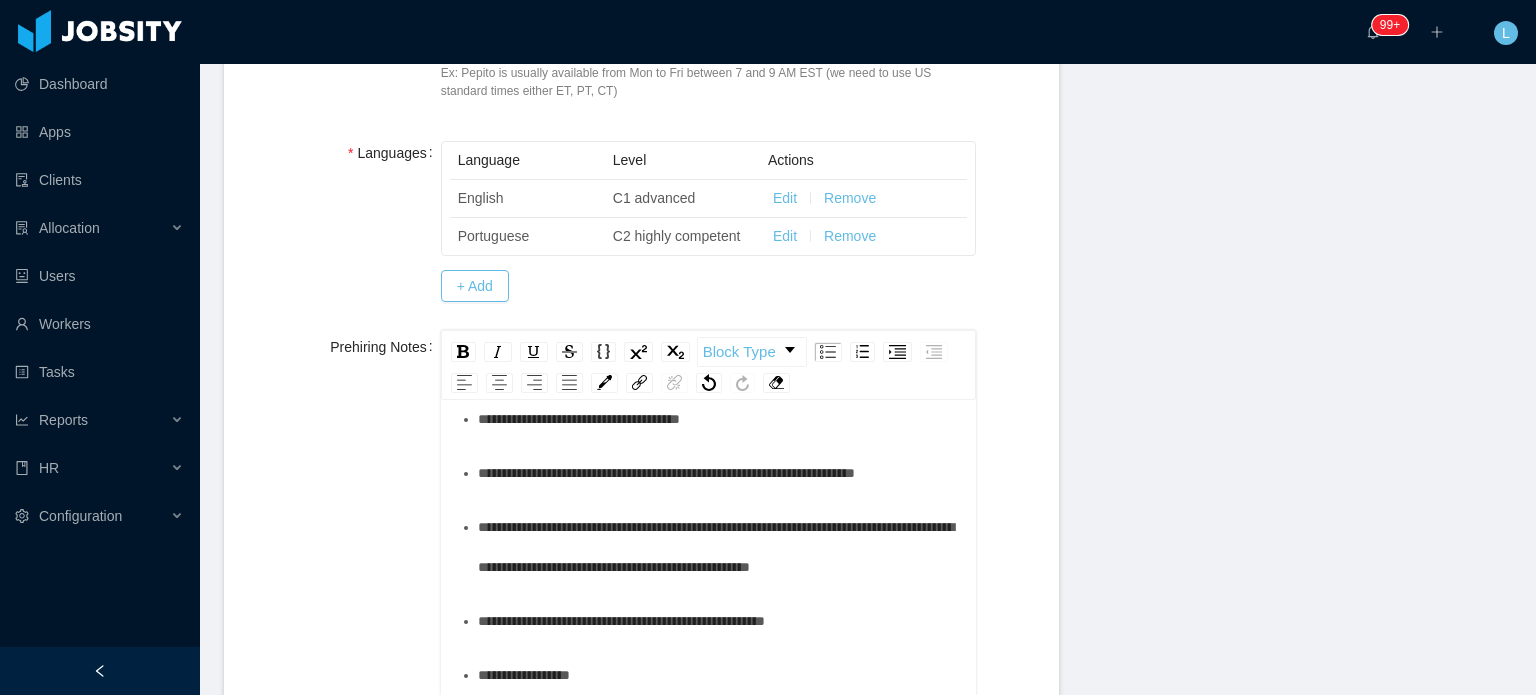 scroll, scrollTop: 600, scrollLeft: 0, axis: vertical 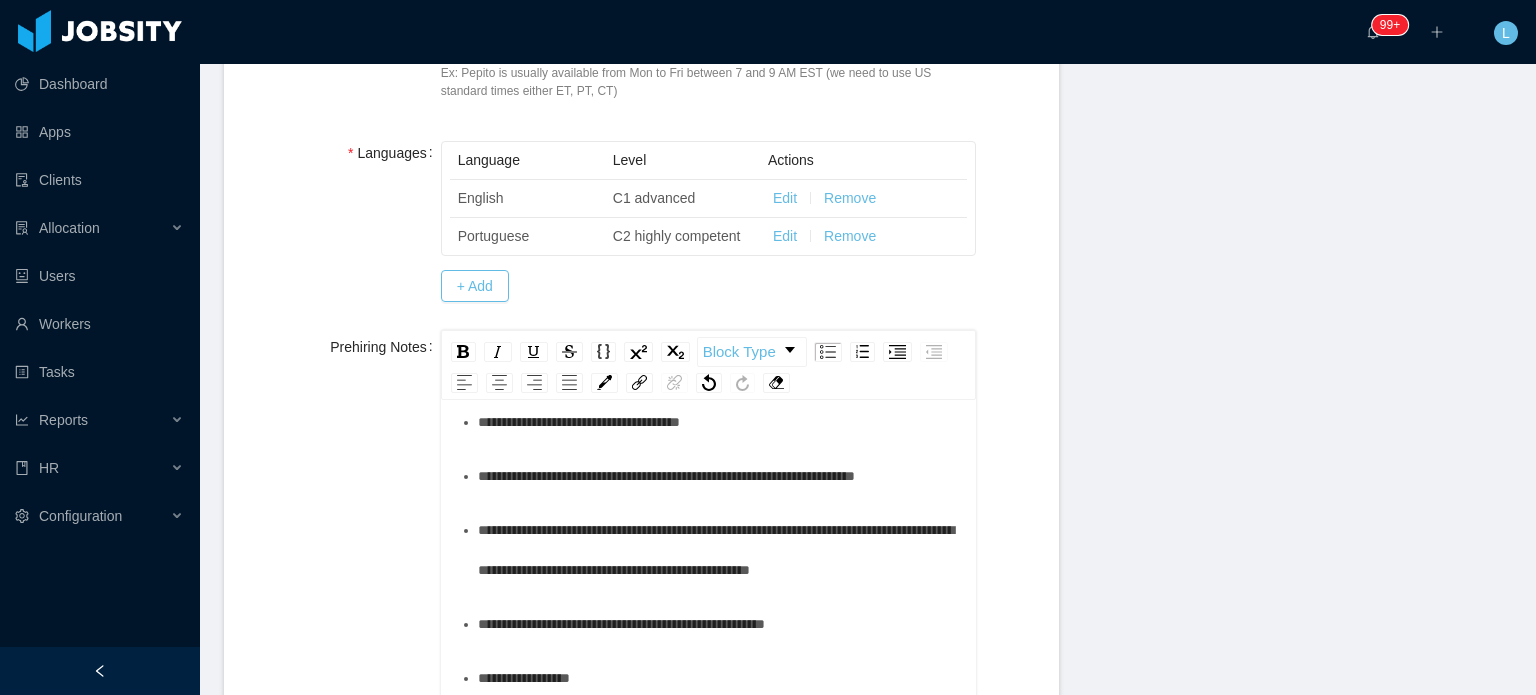 click on "**********" at bounding box center (719, 314) 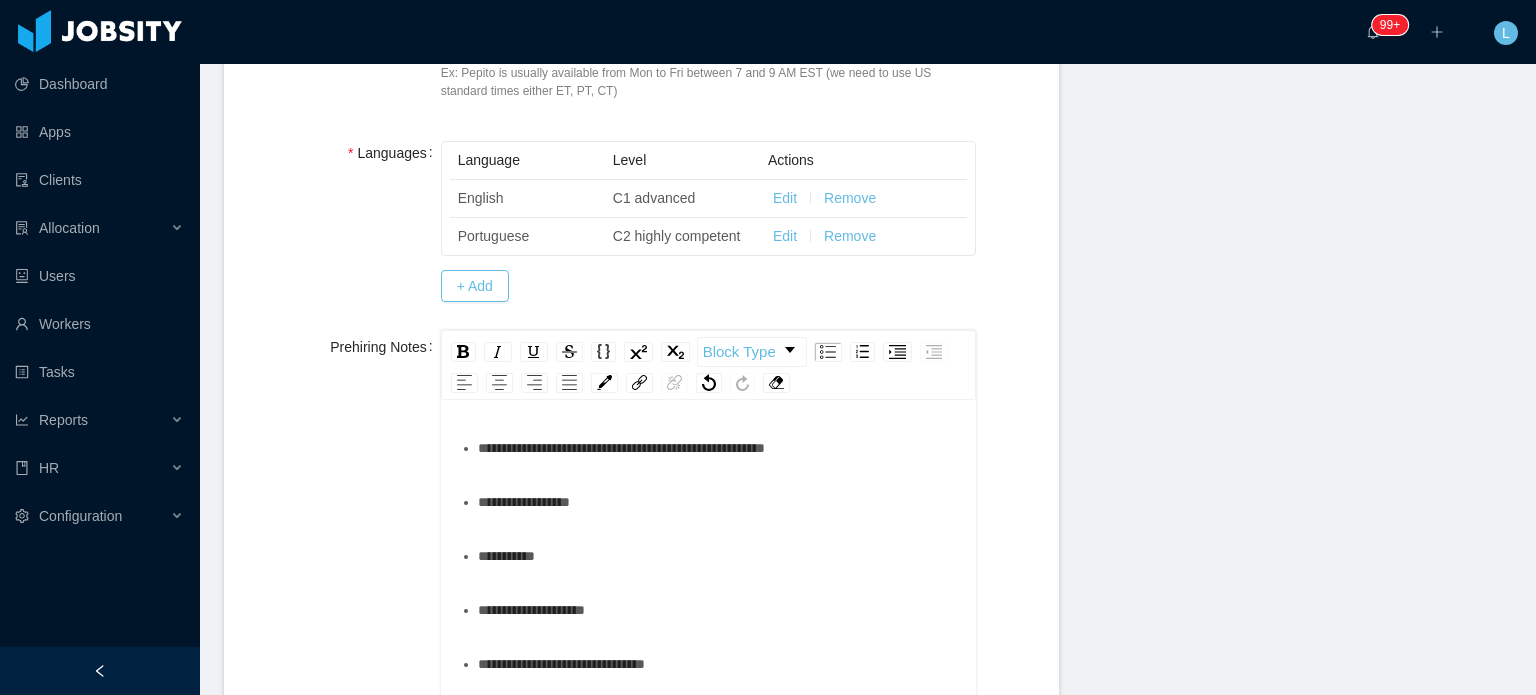 scroll, scrollTop: 1113, scrollLeft: 0, axis: vertical 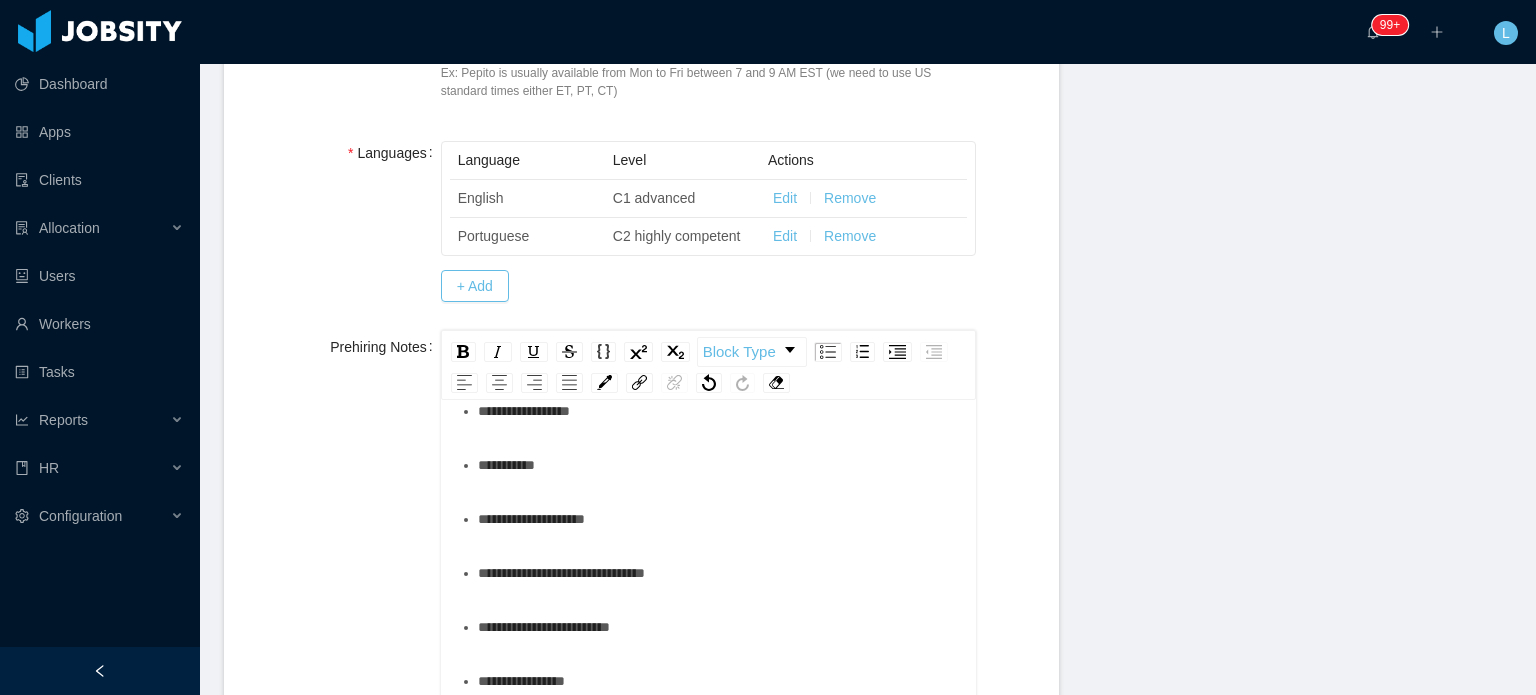 click on "**********" at bounding box center (719, 519) 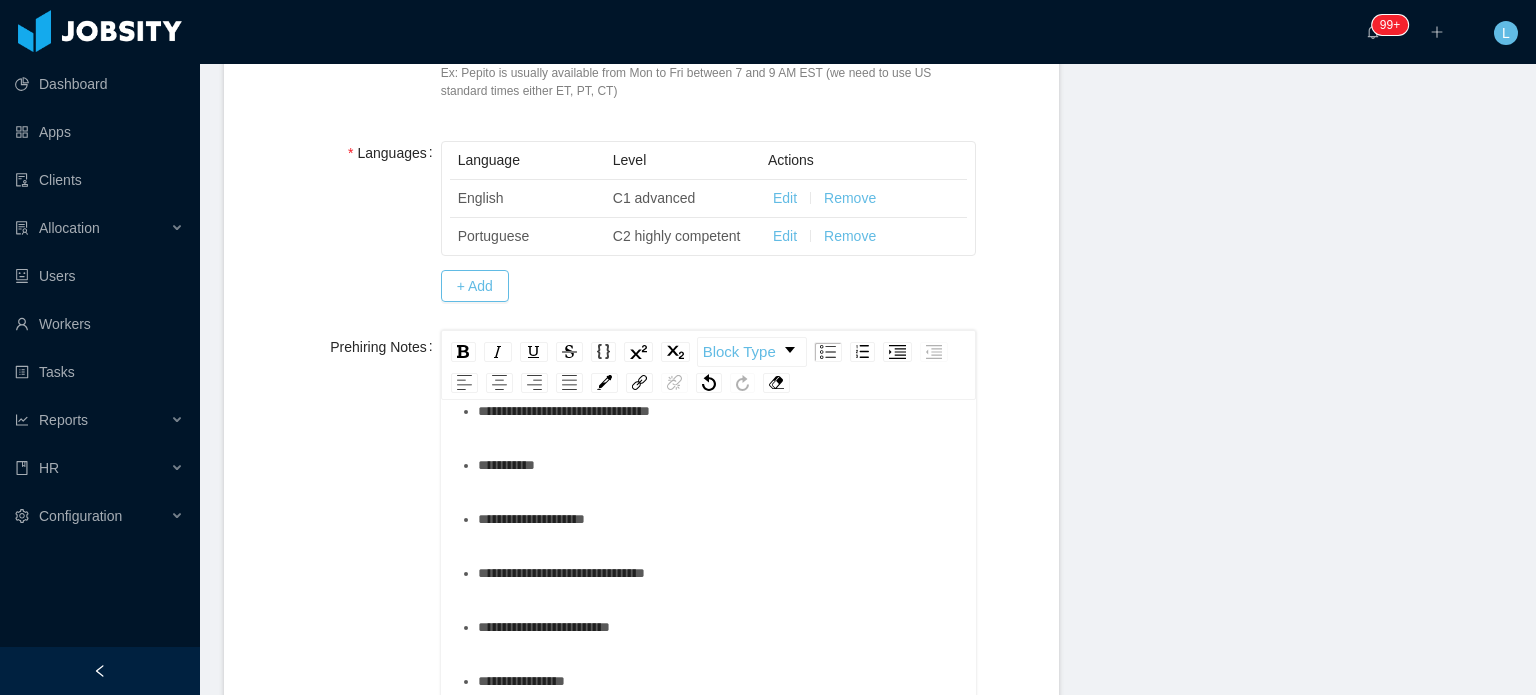 scroll, scrollTop: 1186, scrollLeft: 0, axis: vertical 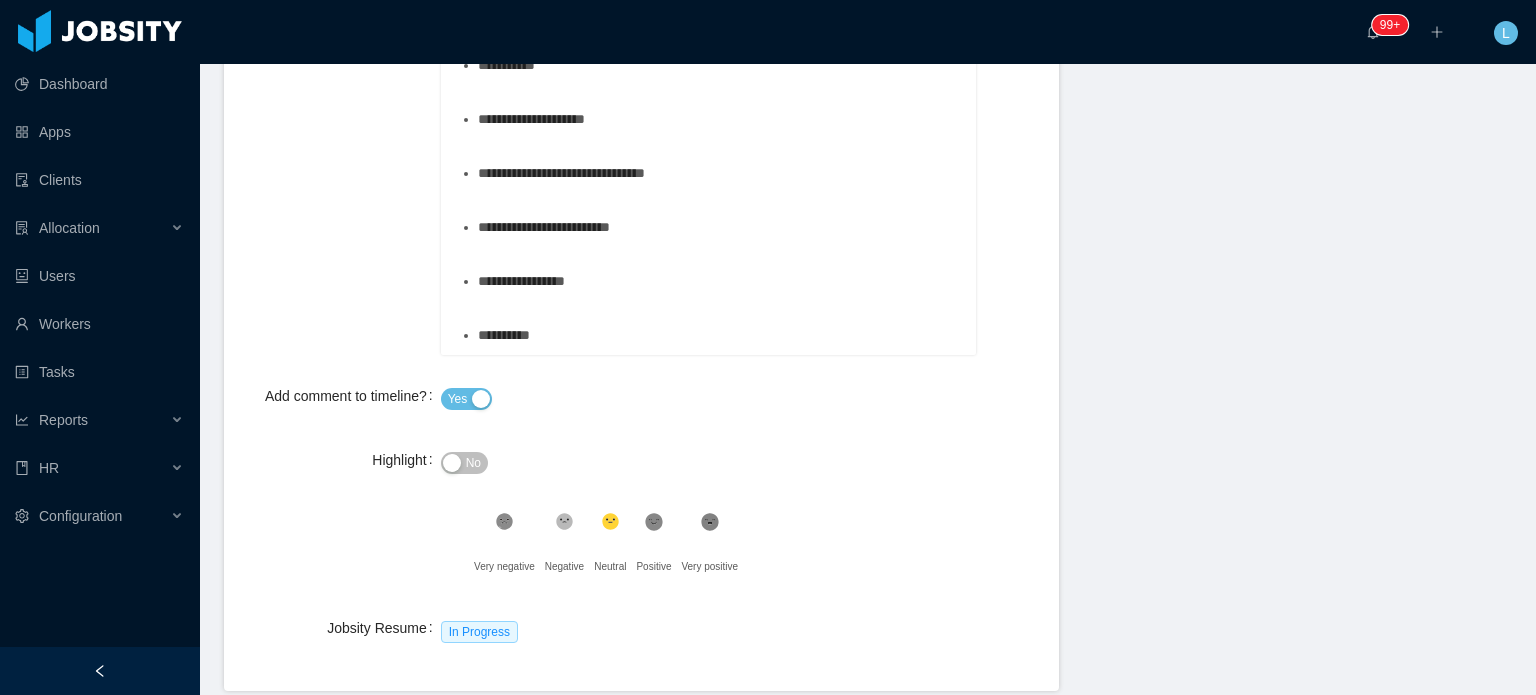 click on "**********" at bounding box center [719, 335] 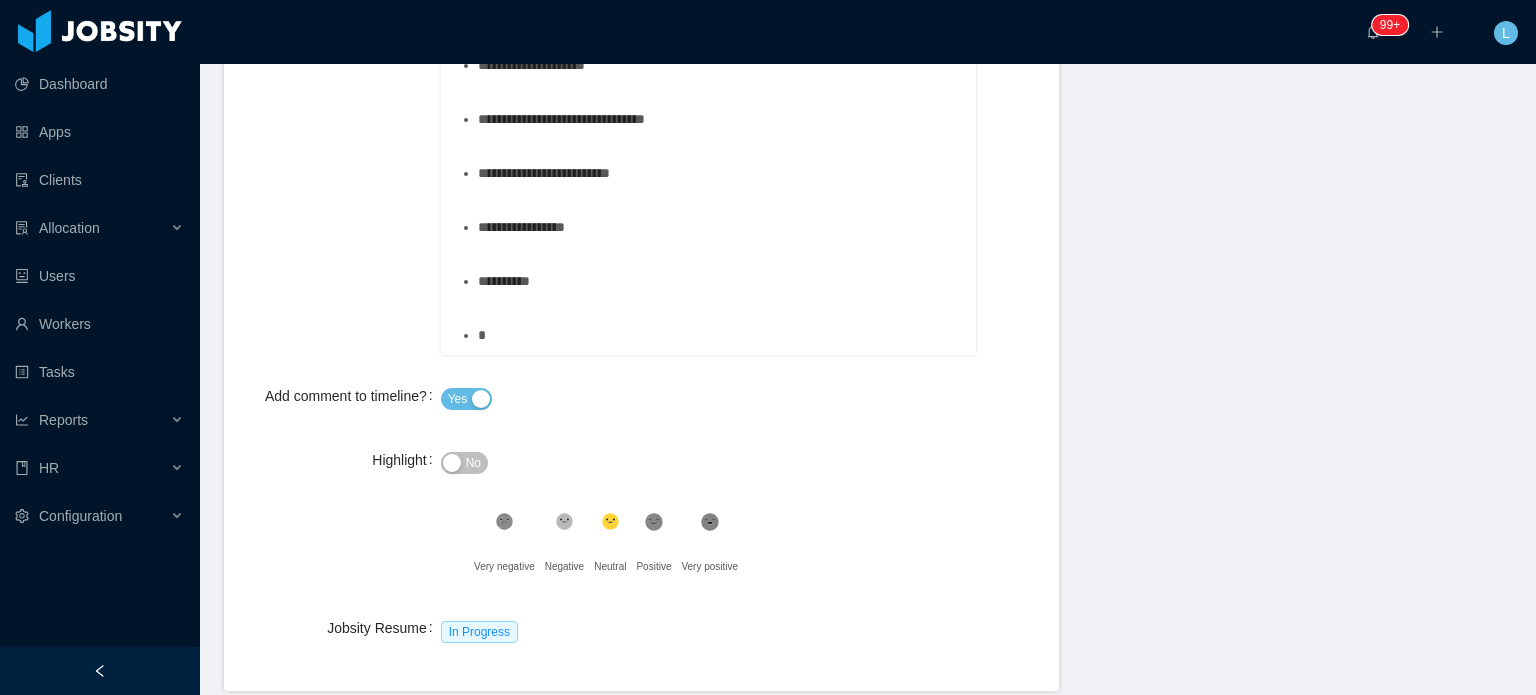 scroll, scrollTop: 1230, scrollLeft: 0, axis: vertical 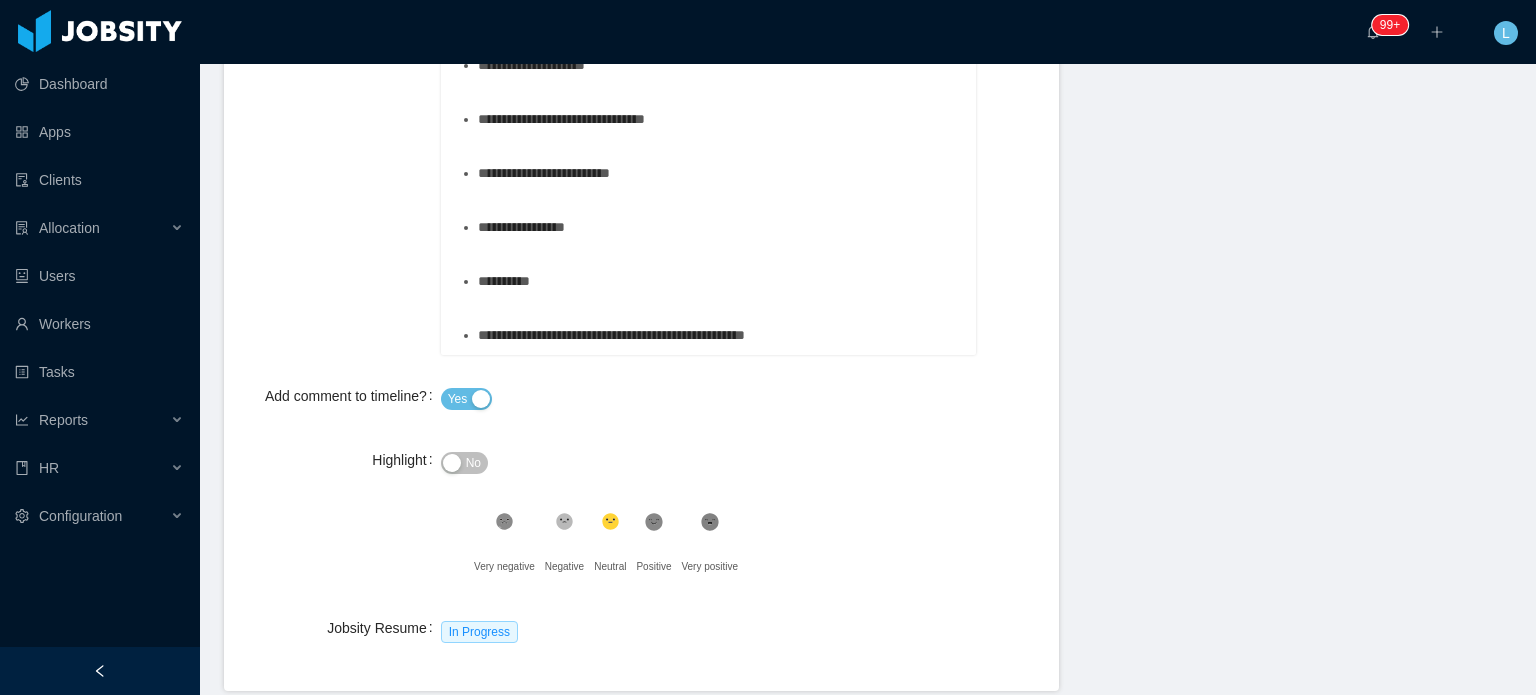 click on "**********" at bounding box center [611, 335] 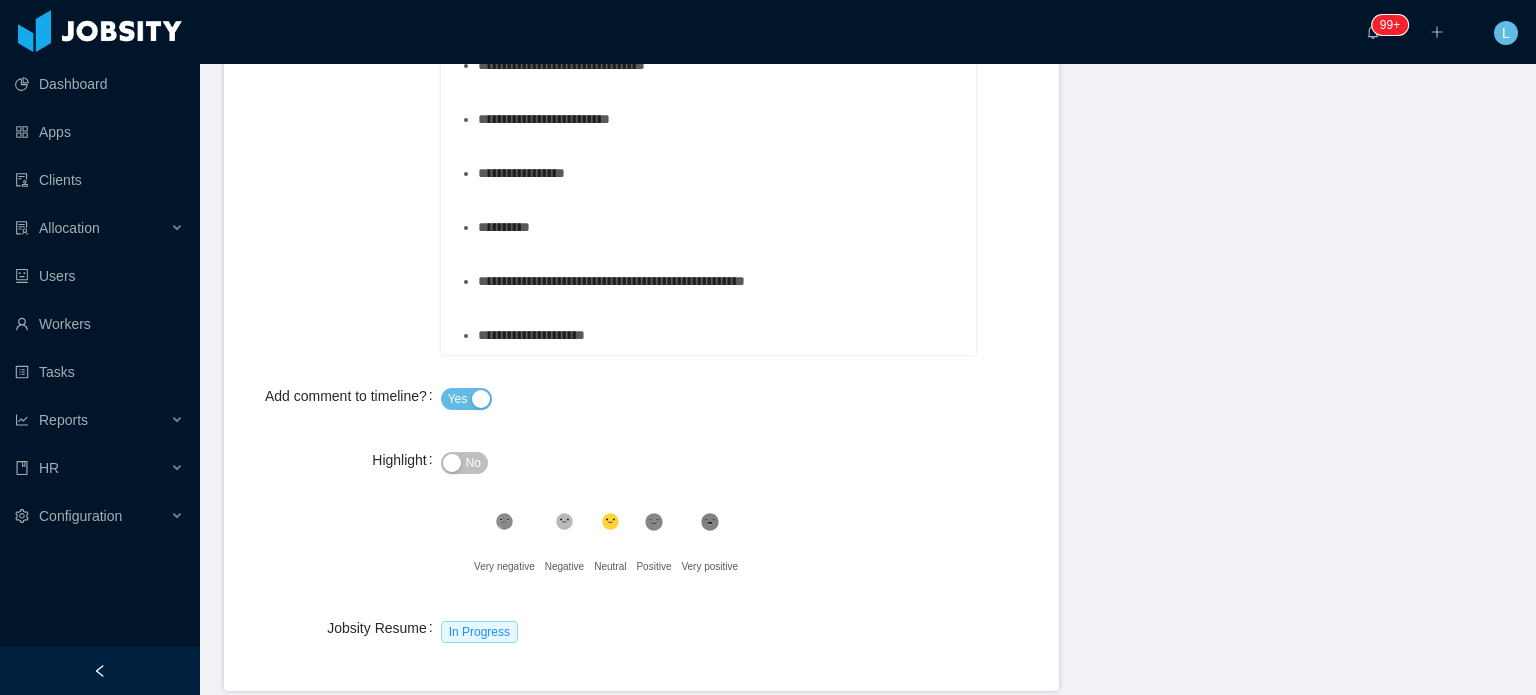 scroll, scrollTop: 1184, scrollLeft: 0, axis: vertical 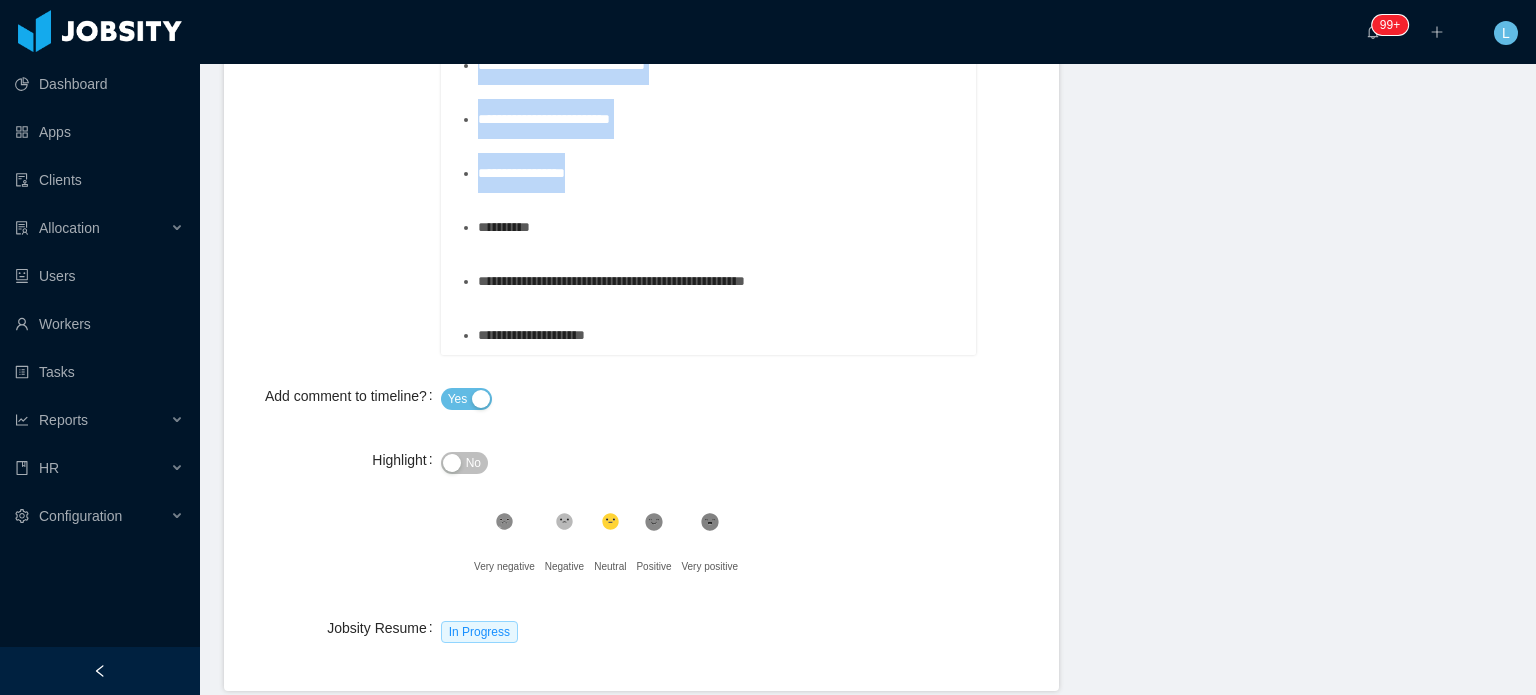 drag, startPoint x: 590, startPoint y: 280, endPoint x: 457, endPoint y: 179, distance: 167.00299 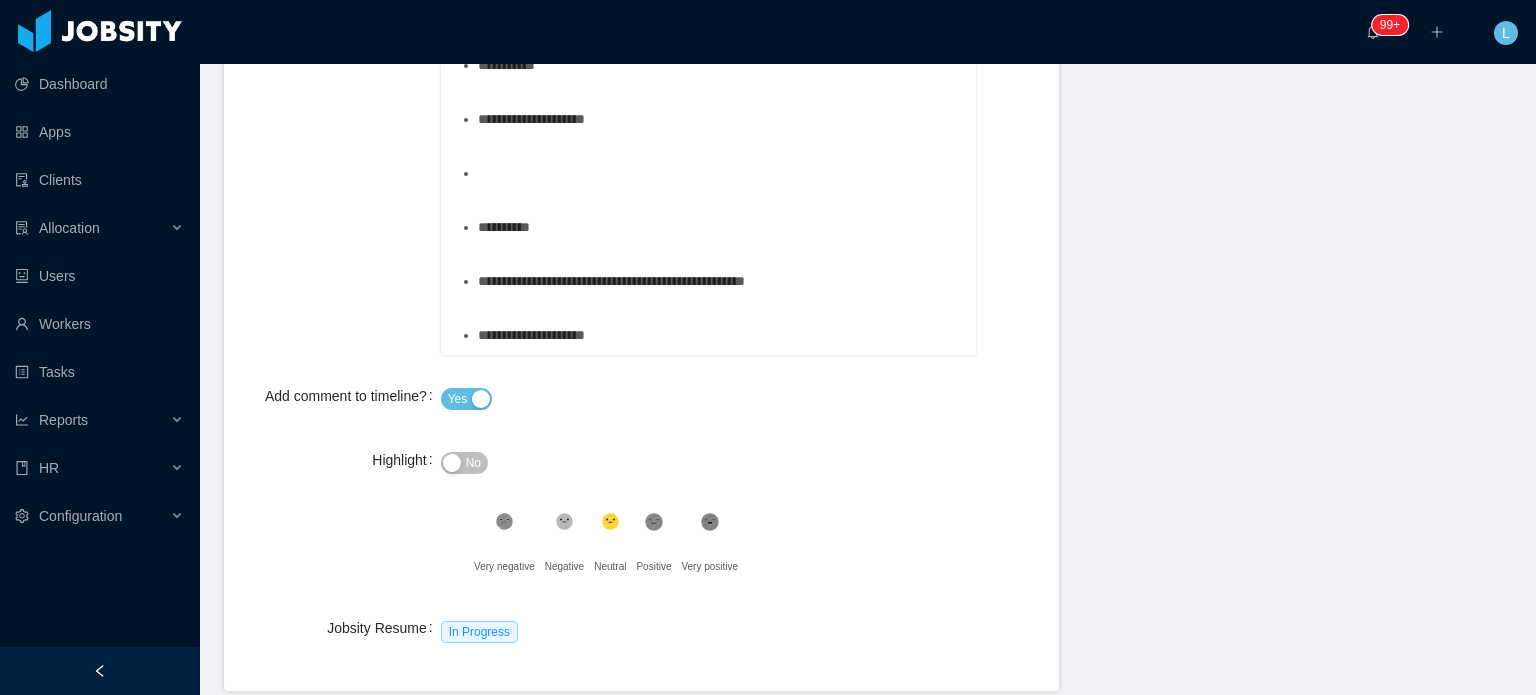 scroll, scrollTop: 1132, scrollLeft: 0, axis: vertical 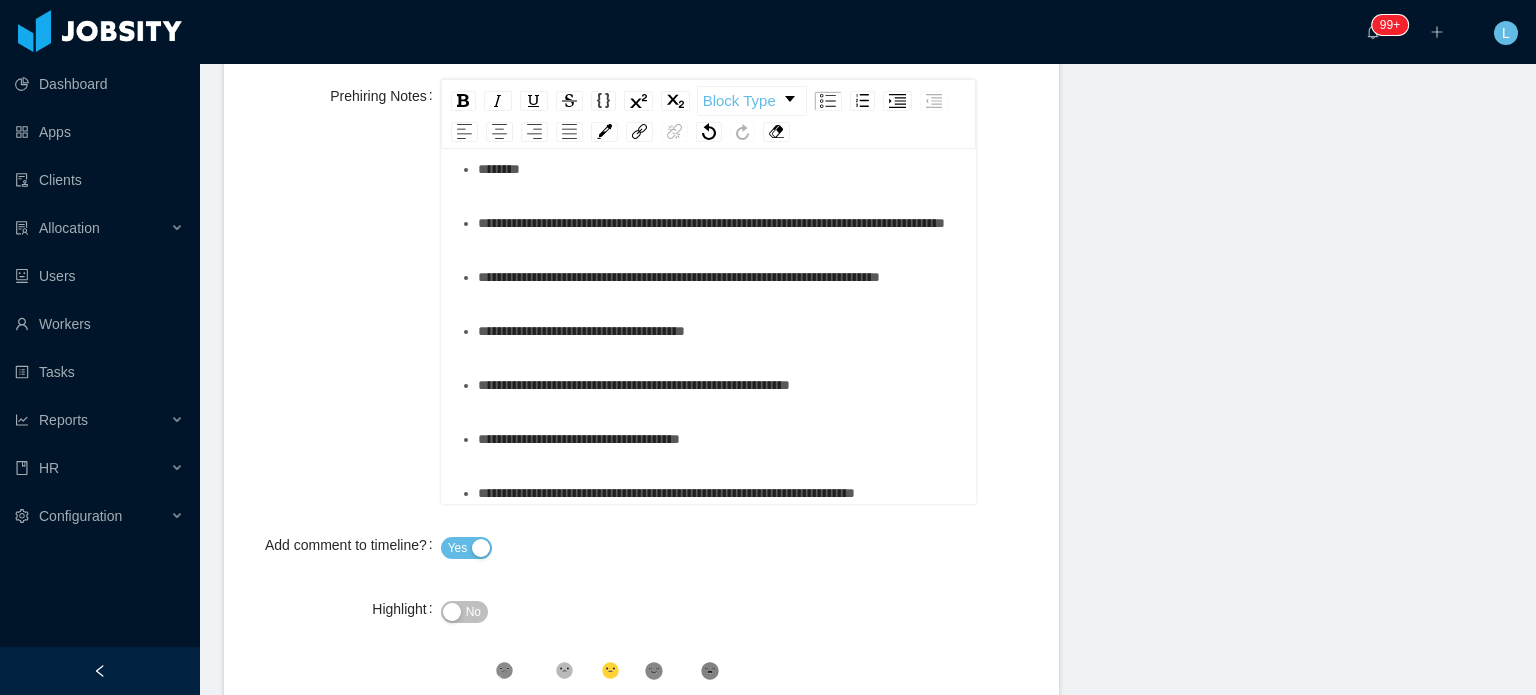 click on "**********" at bounding box center [719, 277] 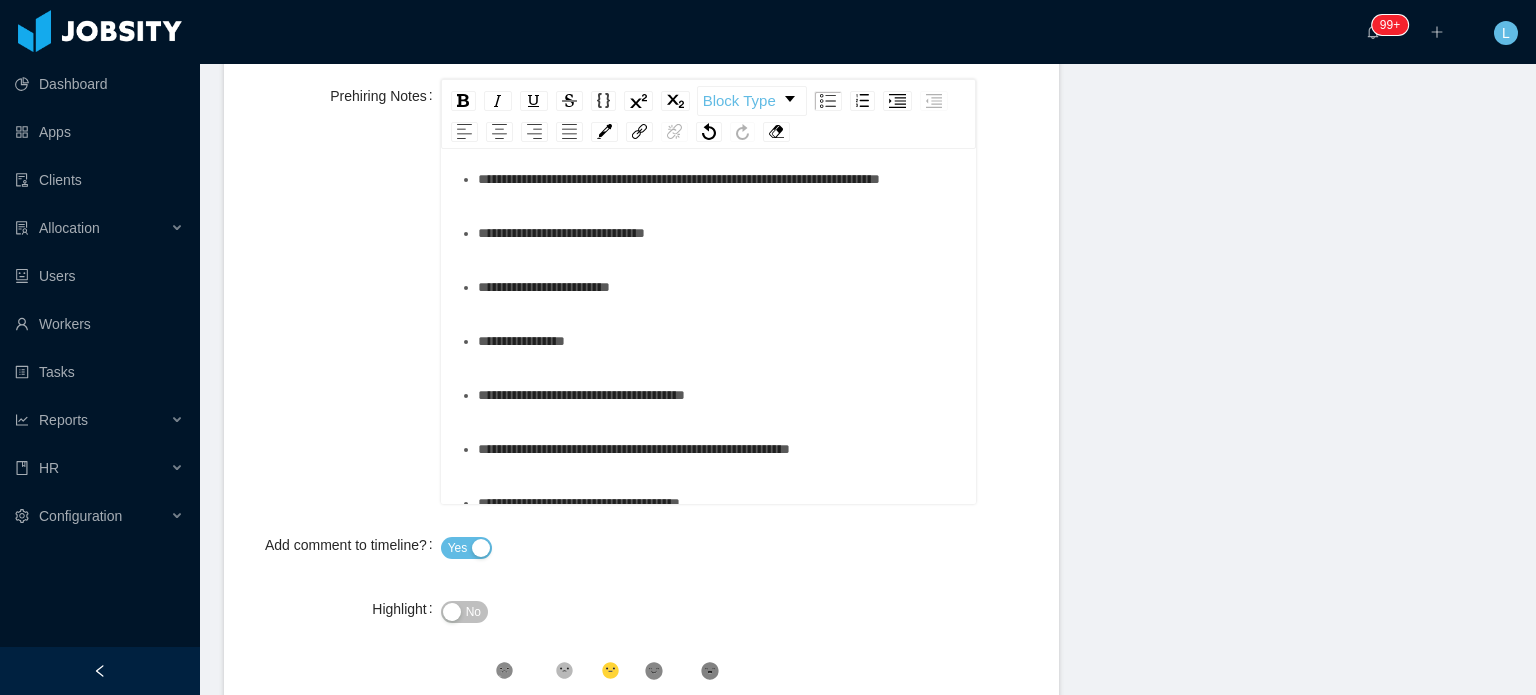 scroll, scrollTop: 432, scrollLeft: 0, axis: vertical 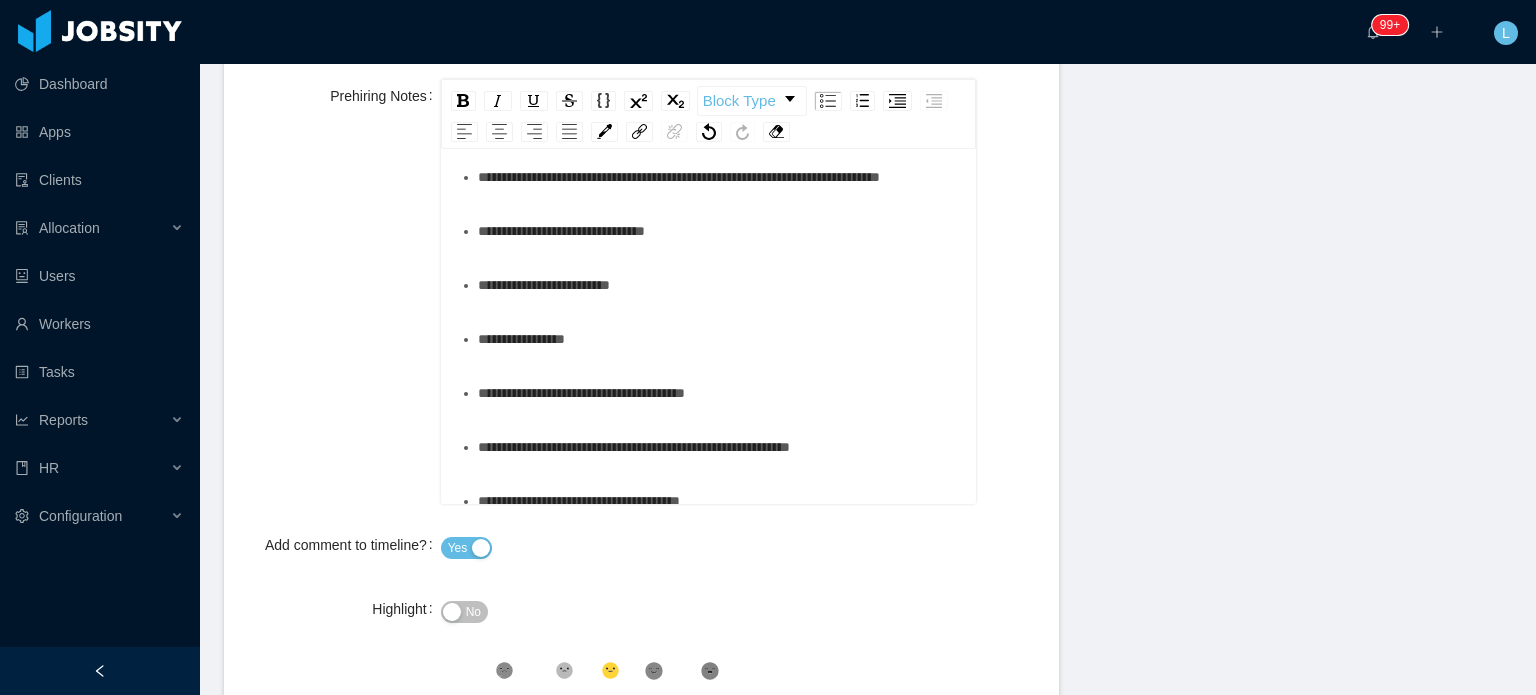 drag, startPoint x: 702, startPoint y: 391, endPoint x: 389, endPoint y: 412, distance: 313.70367 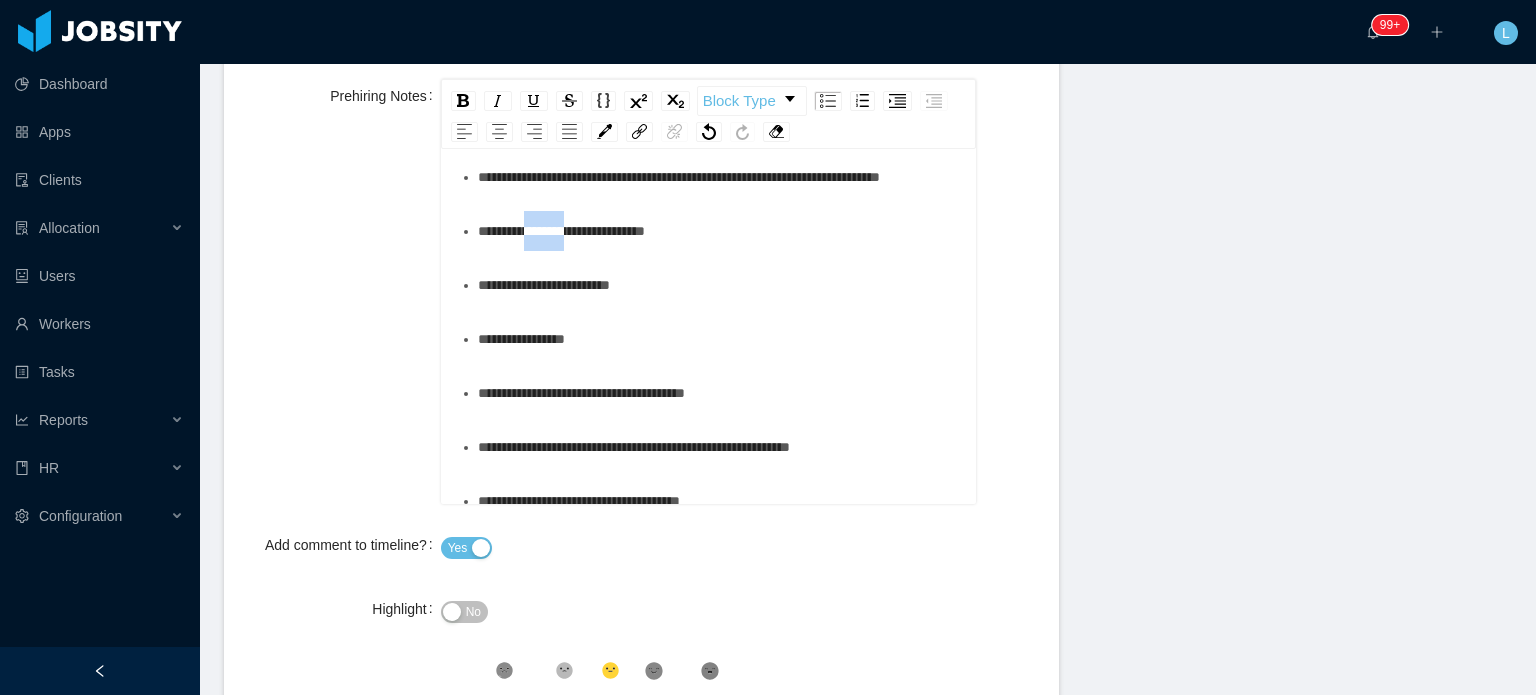 click on "**********" at bounding box center [561, 231] 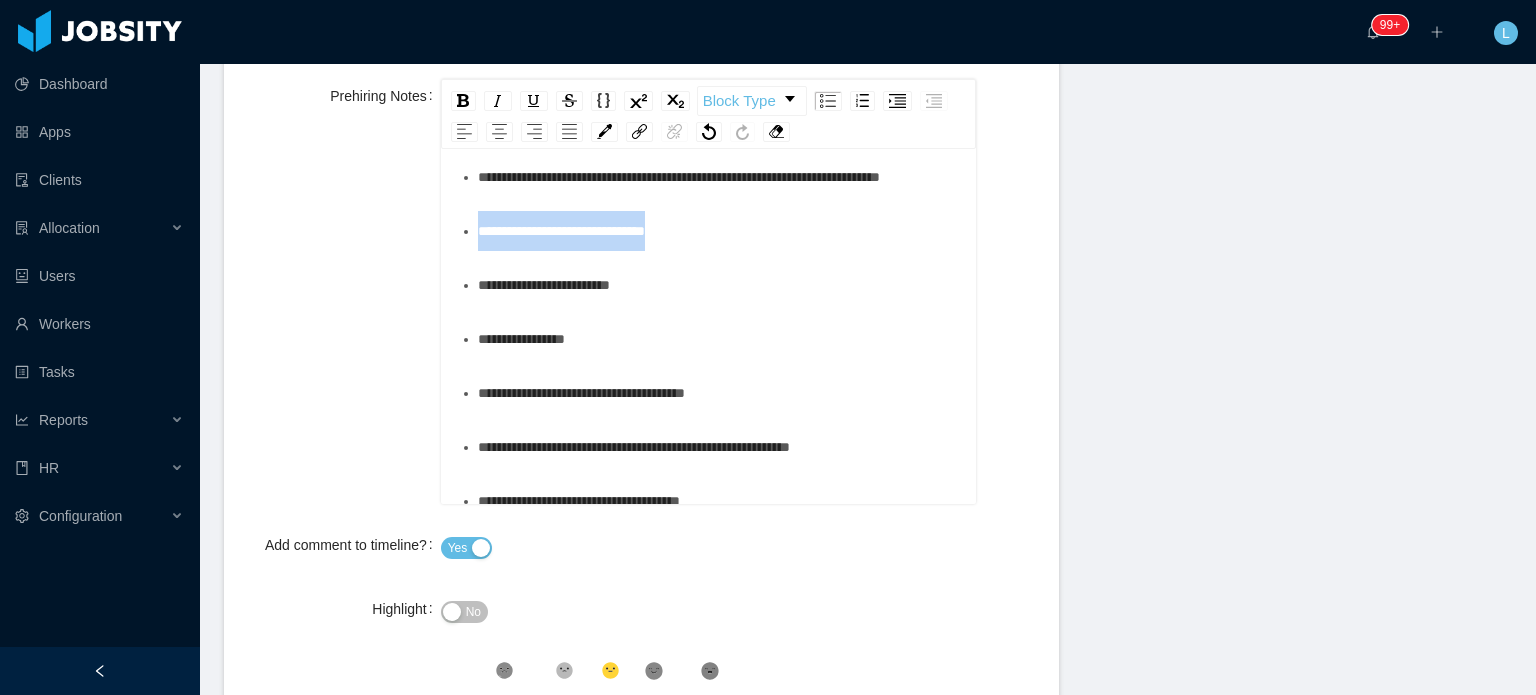 click on "**********" at bounding box center [561, 231] 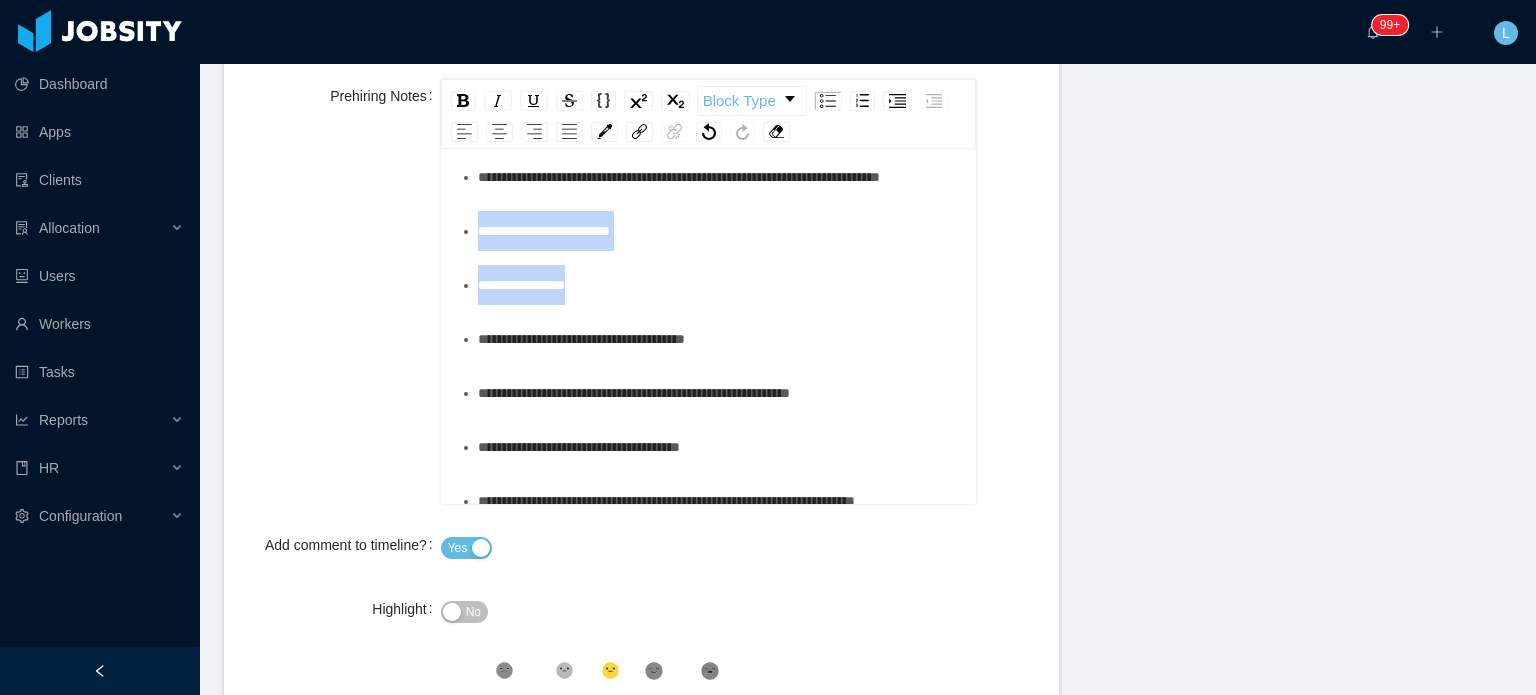 drag, startPoint x: 474, startPoint y: 380, endPoint x: 629, endPoint y: 440, distance: 166.2077 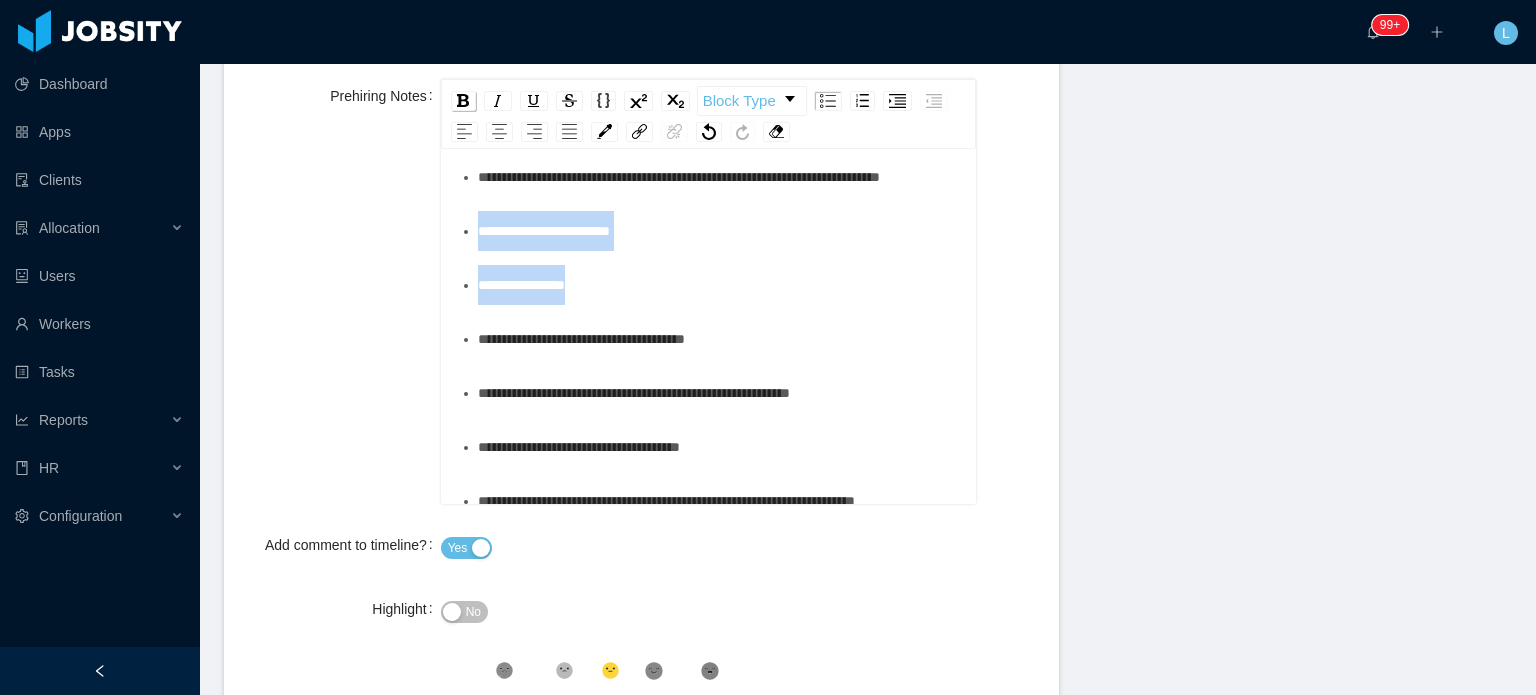 click at bounding box center (463, 100) 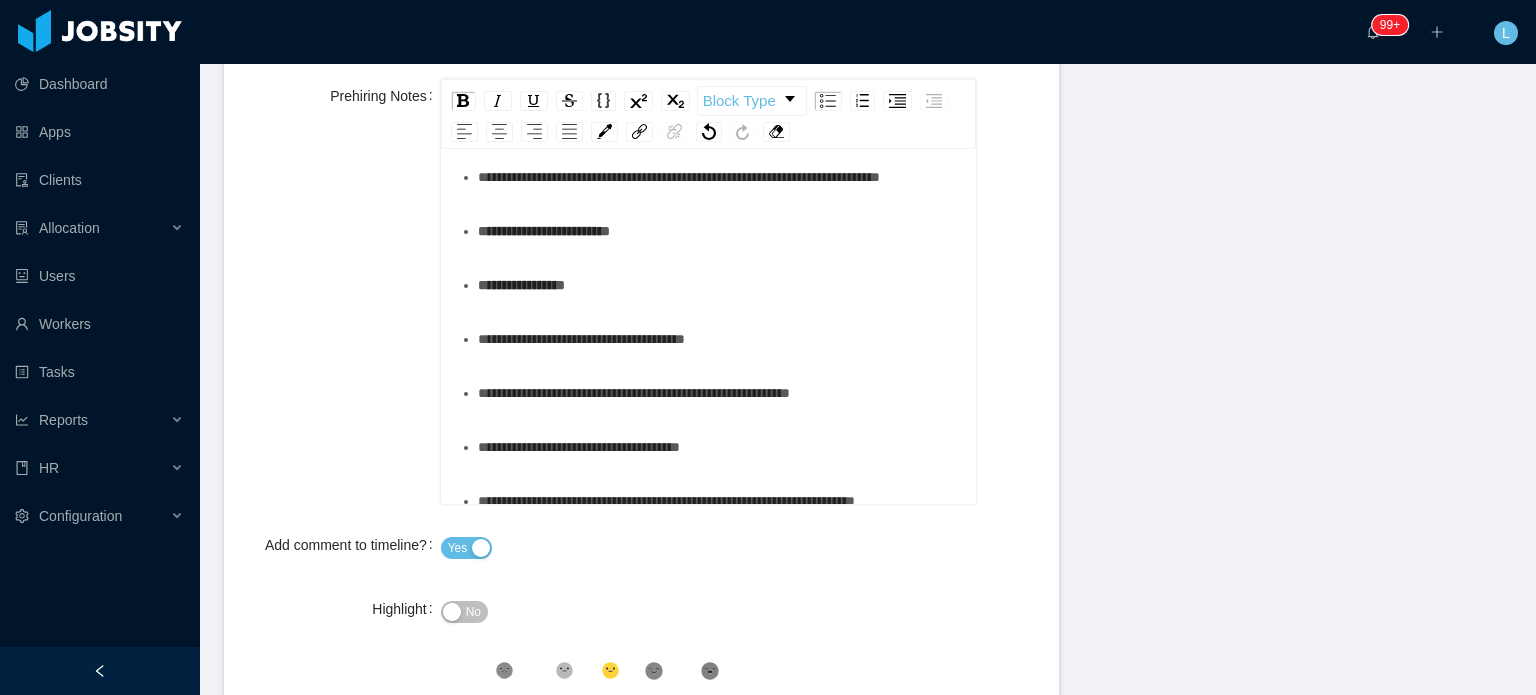 click on "**********" at bounding box center (711, 123) 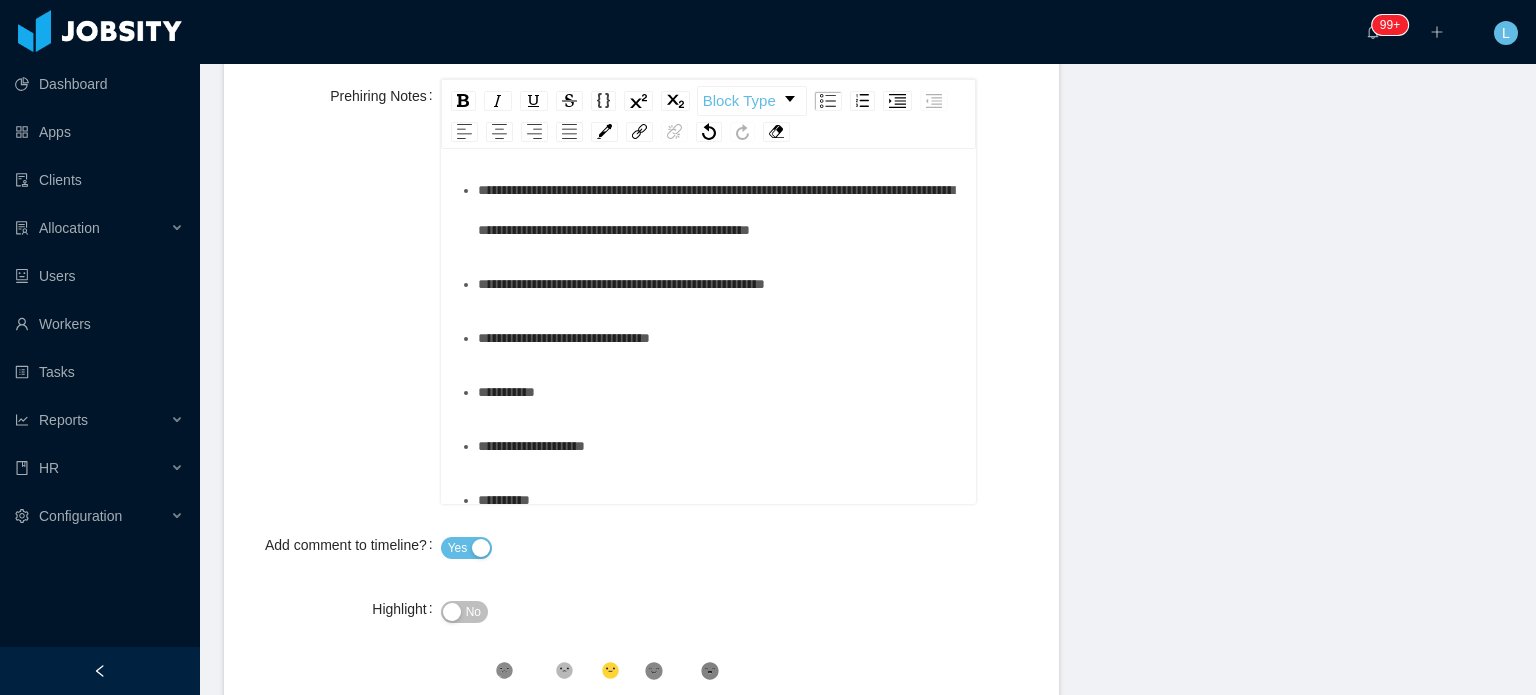 scroll, scrollTop: 832, scrollLeft: 0, axis: vertical 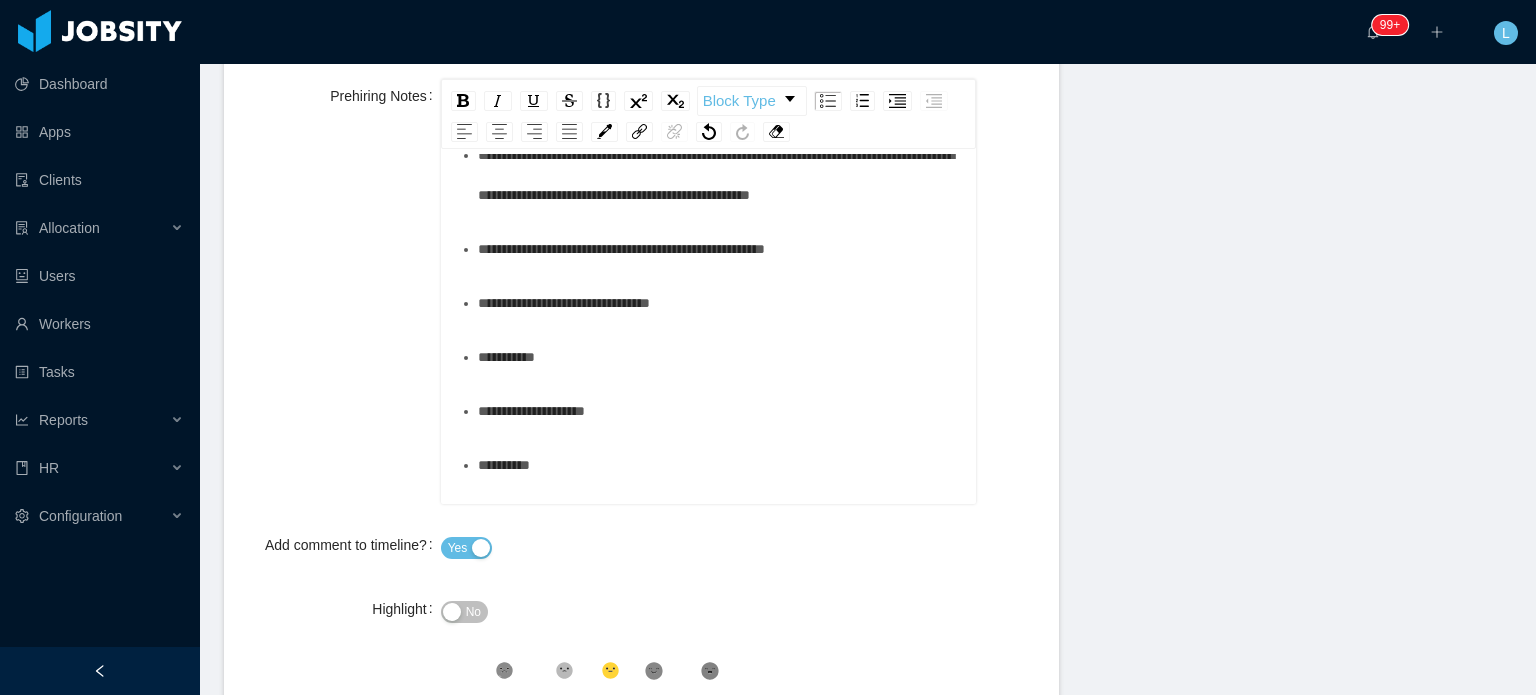 drag, startPoint x: 476, startPoint y: 297, endPoint x: 933, endPoint y: 299, distance: 457.00436 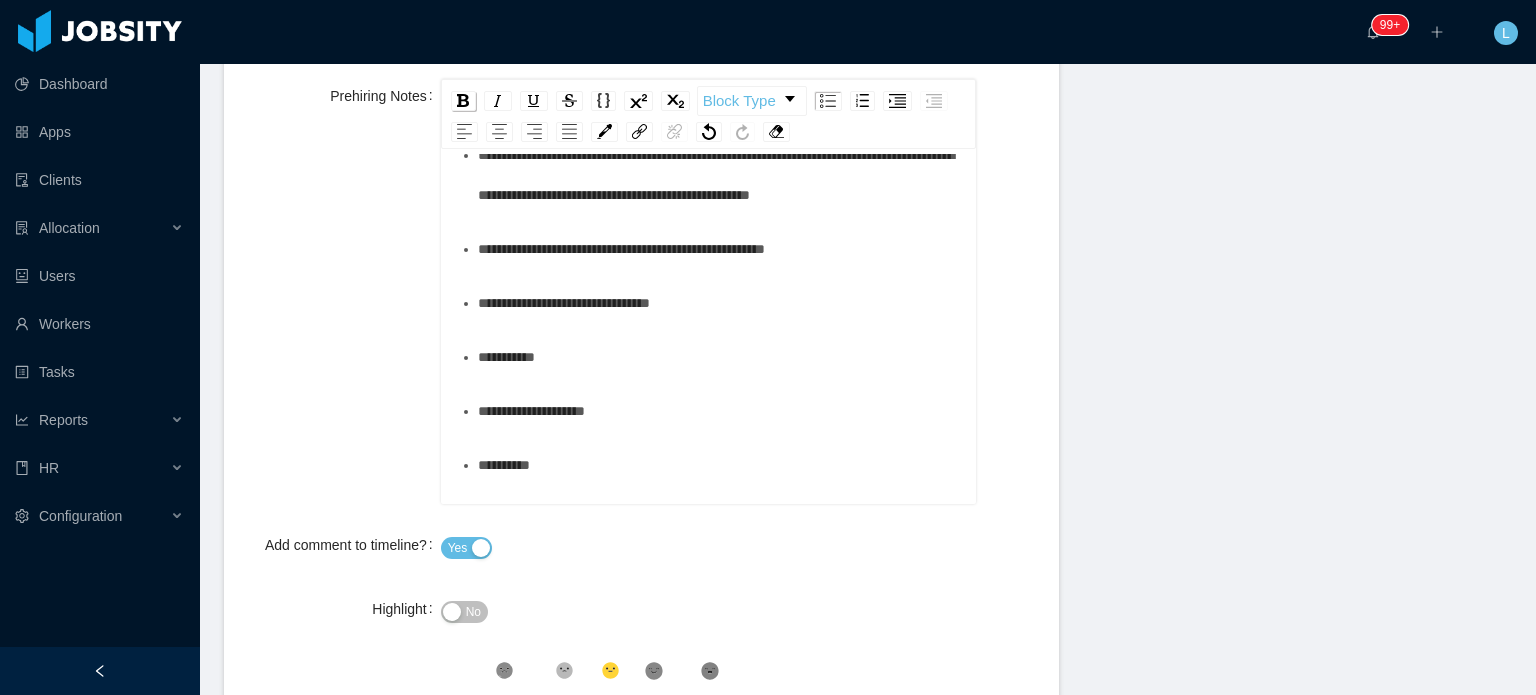 click at bounding box center (463, 101) 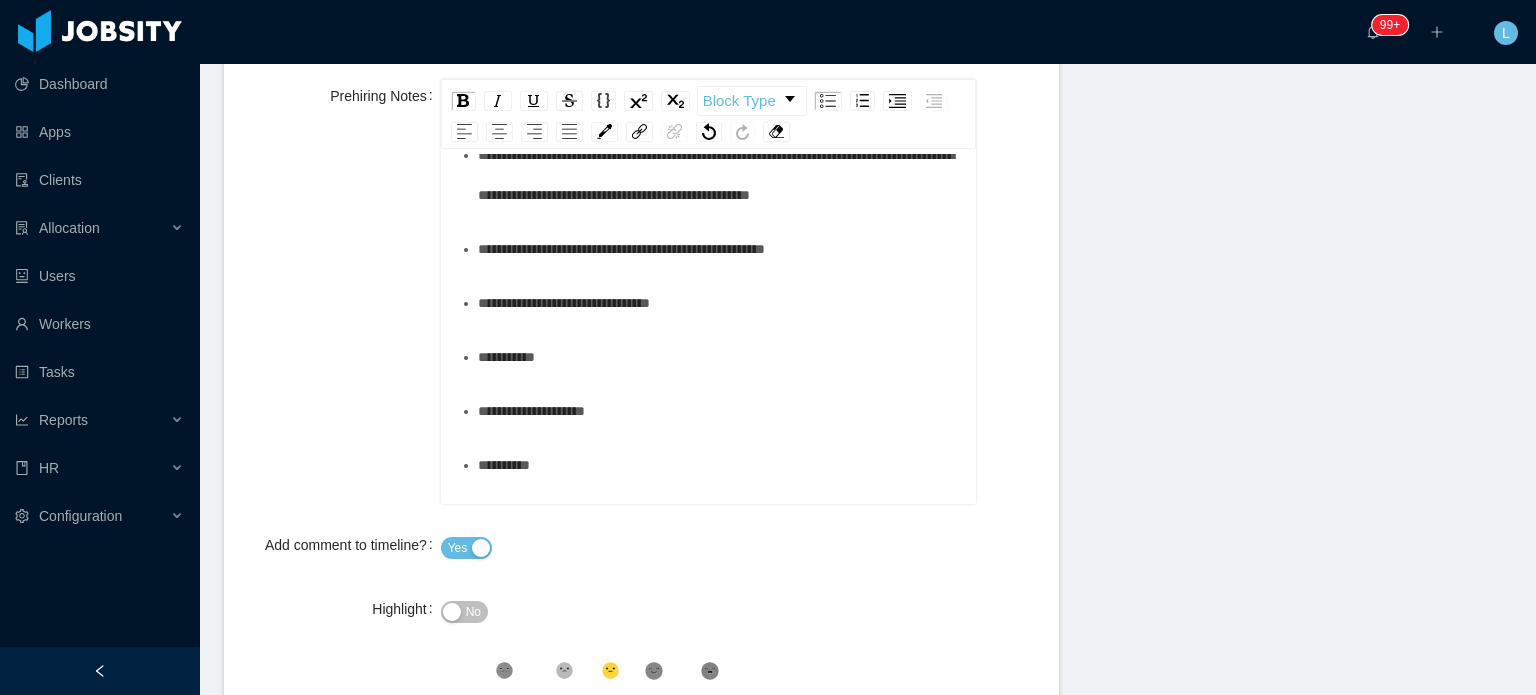 click on "**********" at bounding box center (719, 101) 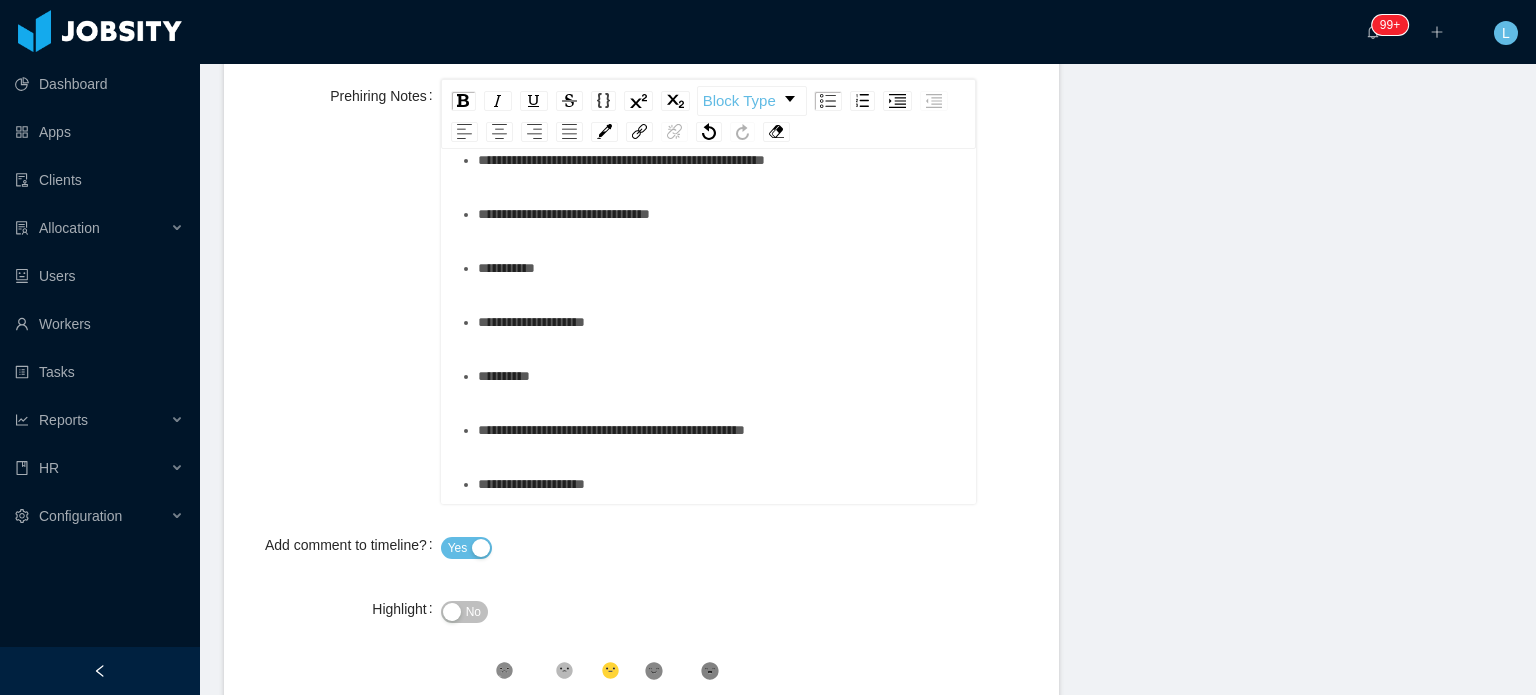 scroll, scrollTop: 1280, scrollLeft: 0, axis: vertical 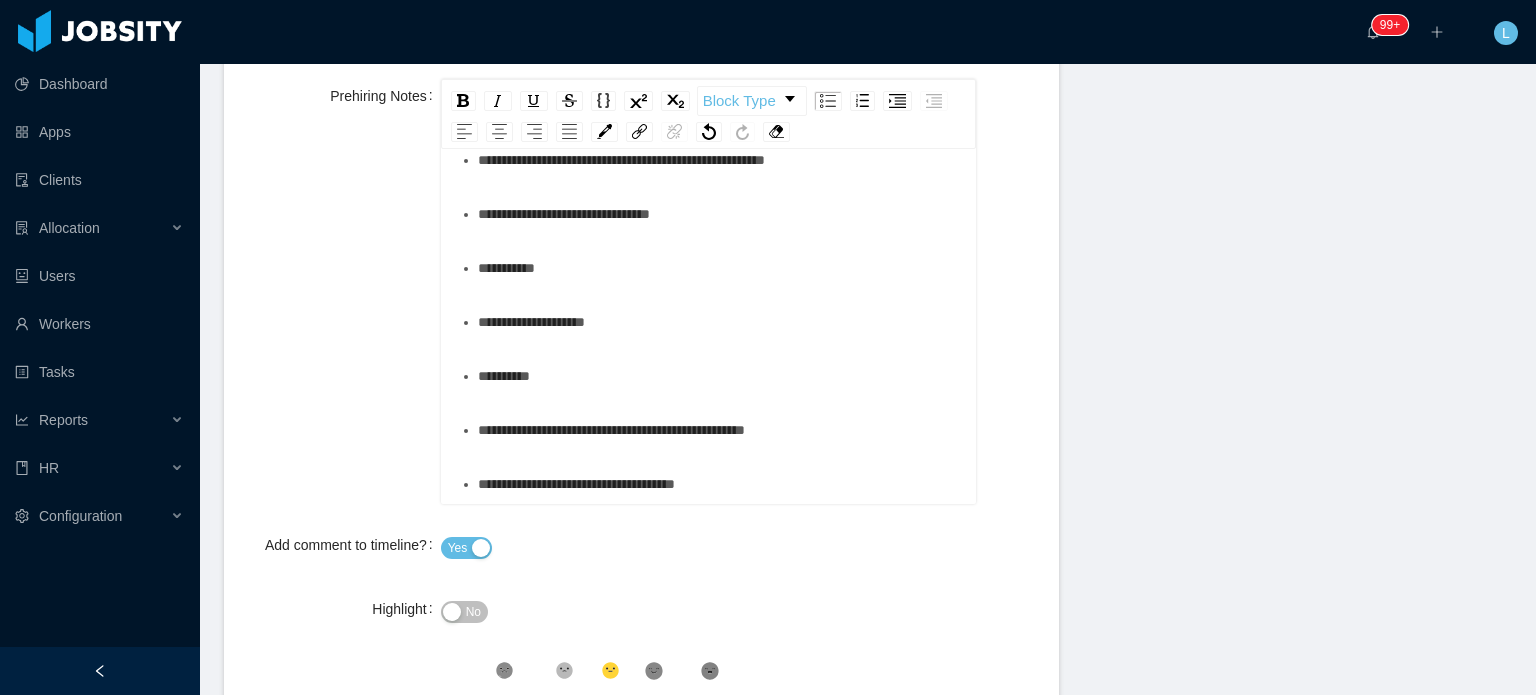 click on "*********" at bounding box center [719, 268] 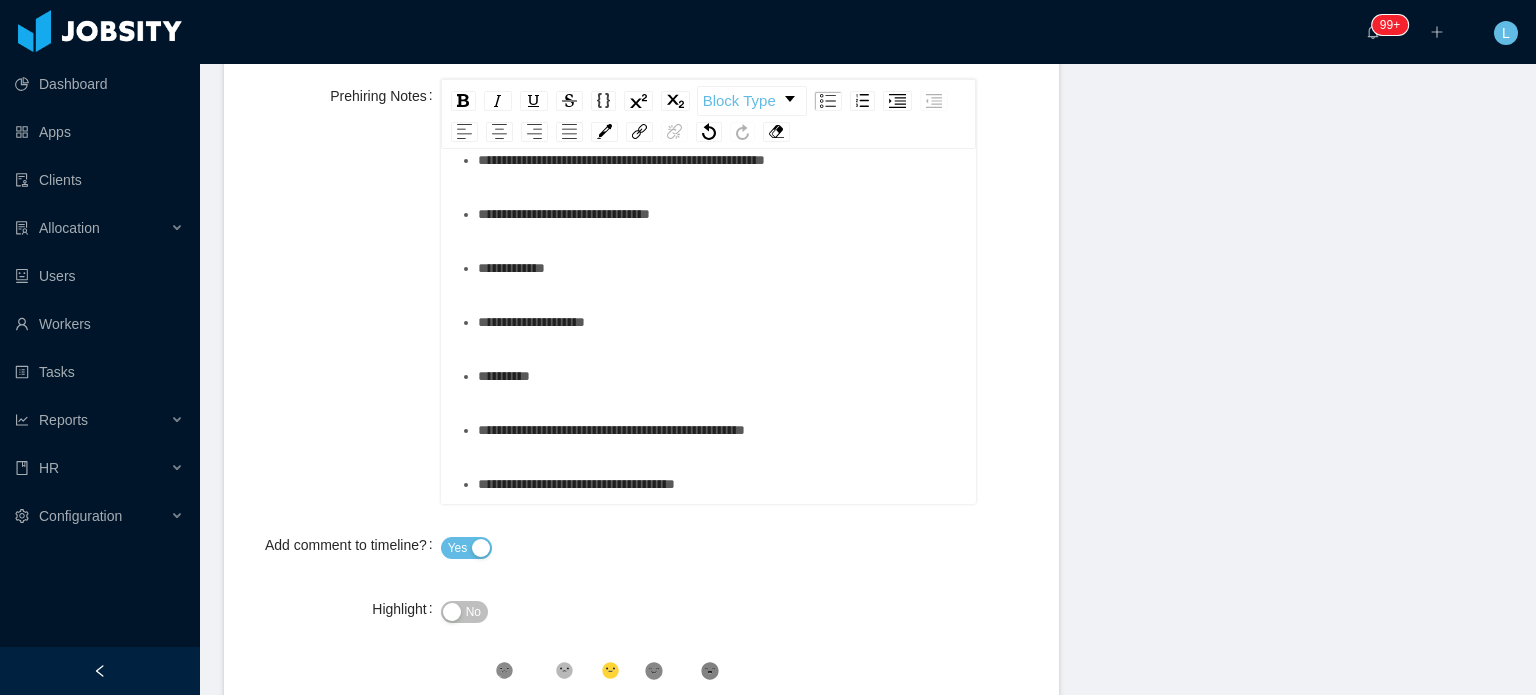 click on "**********" at bounding box center [511, 268] 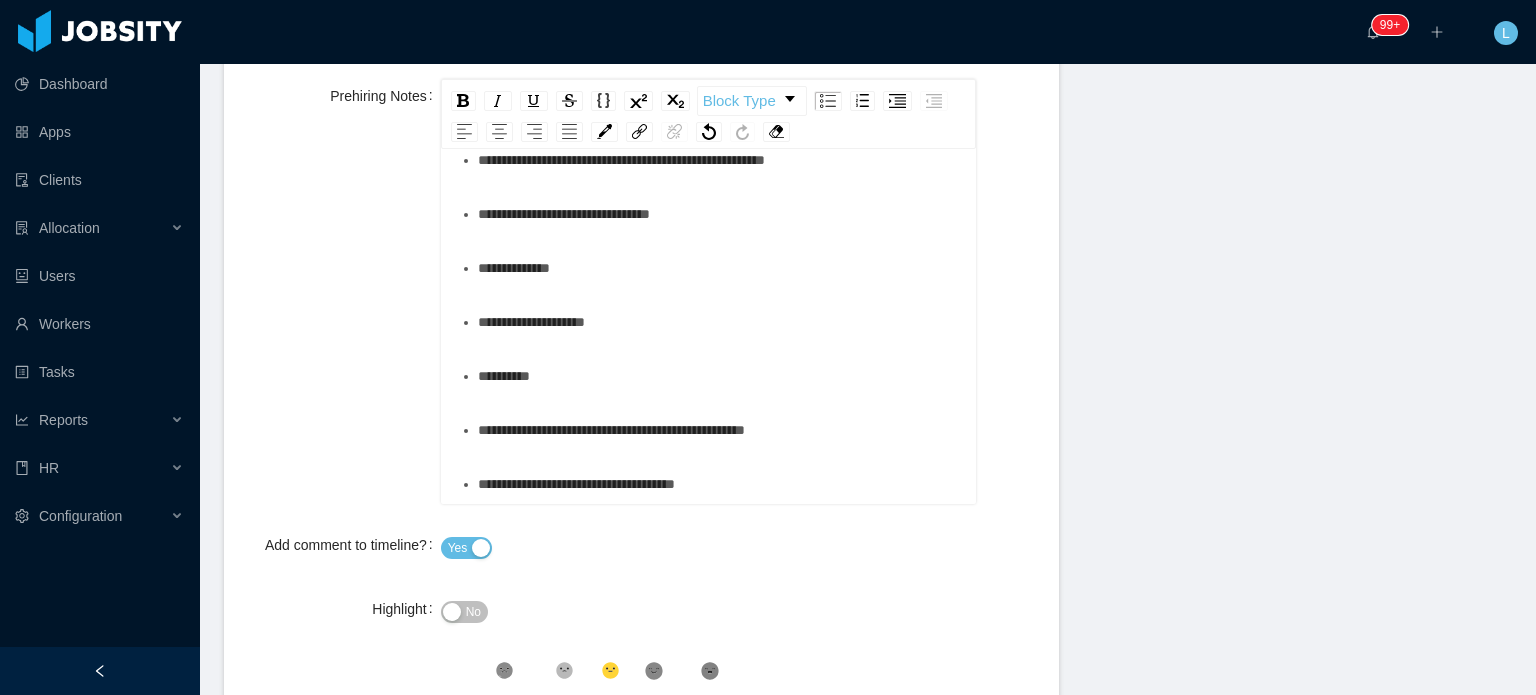 scroll, scrollTop: 1280, scrollLeft: 0, axis: vertical 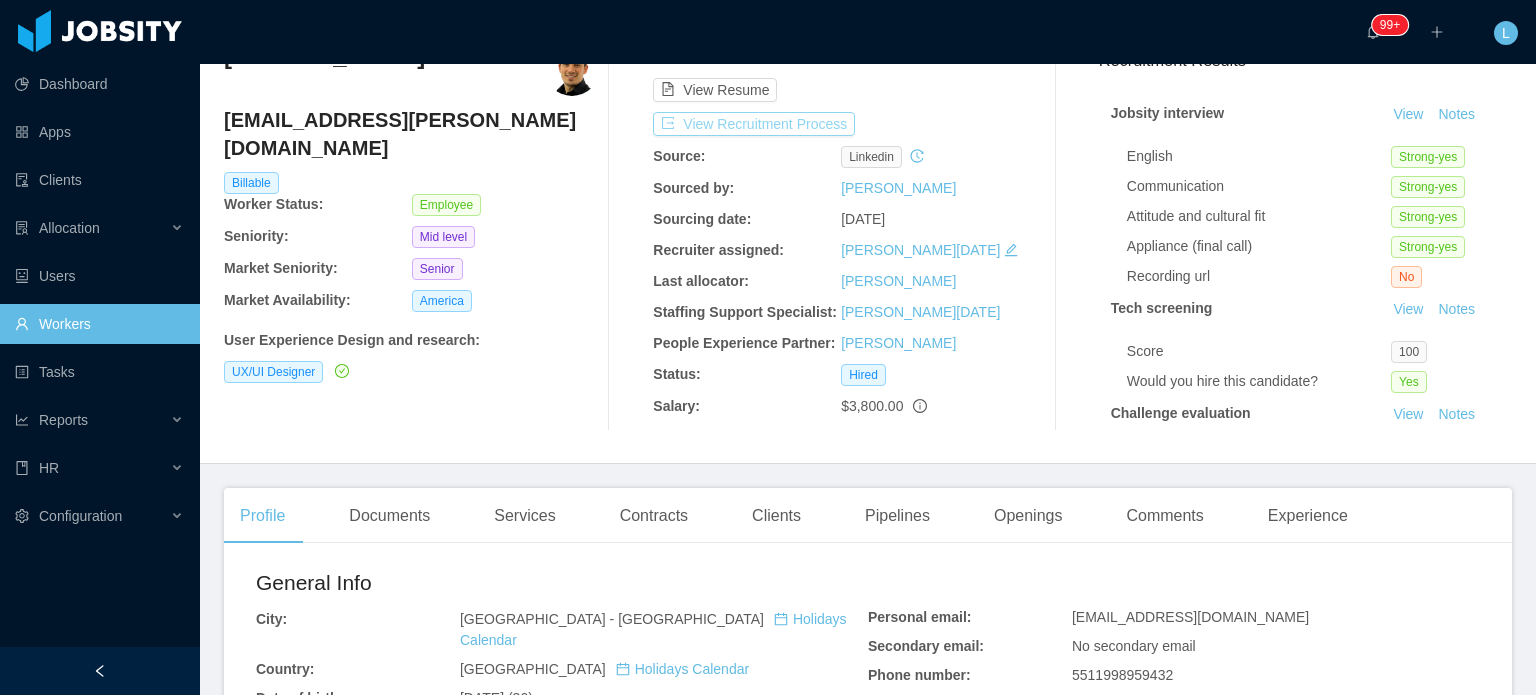click on "View Recruitment Process" at bounding box center (754, 124) 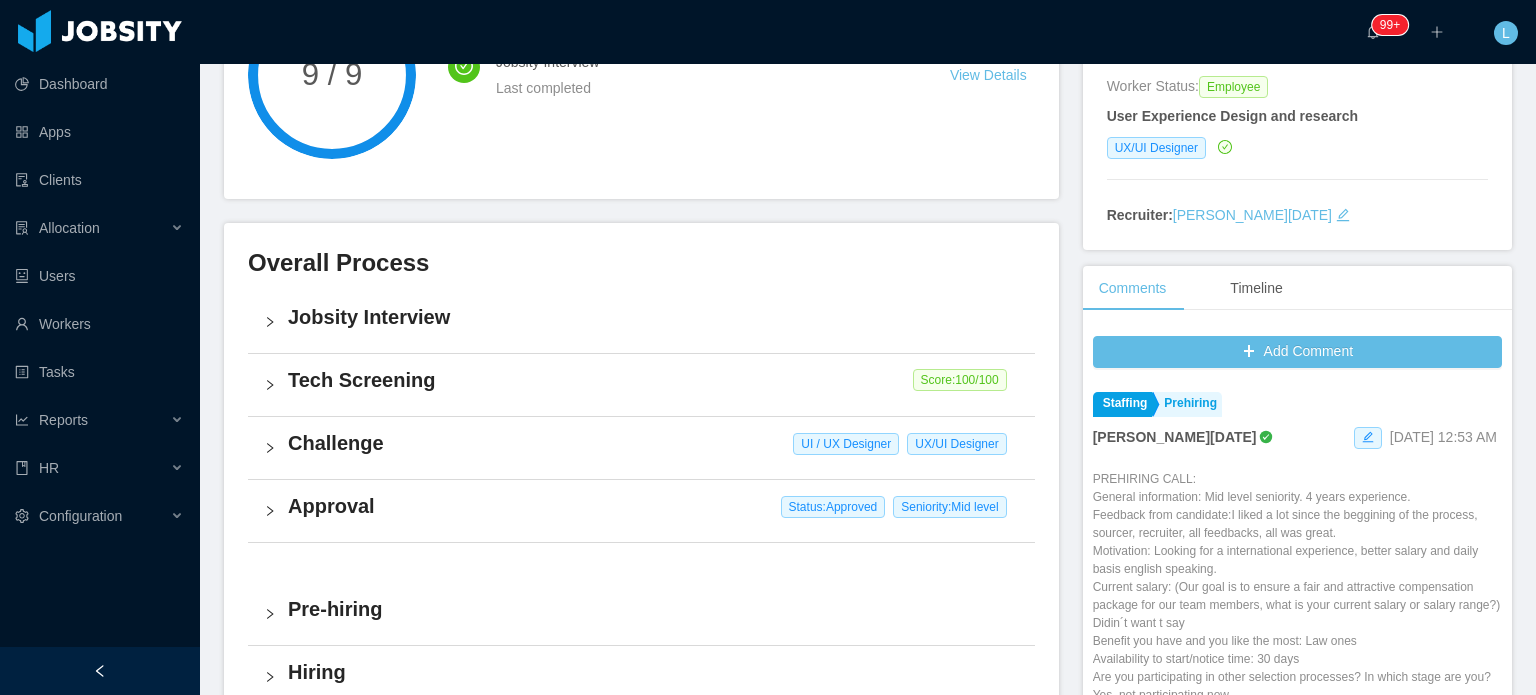 scroll, scrollTop: 0, scrollLeft: 0, axis: both 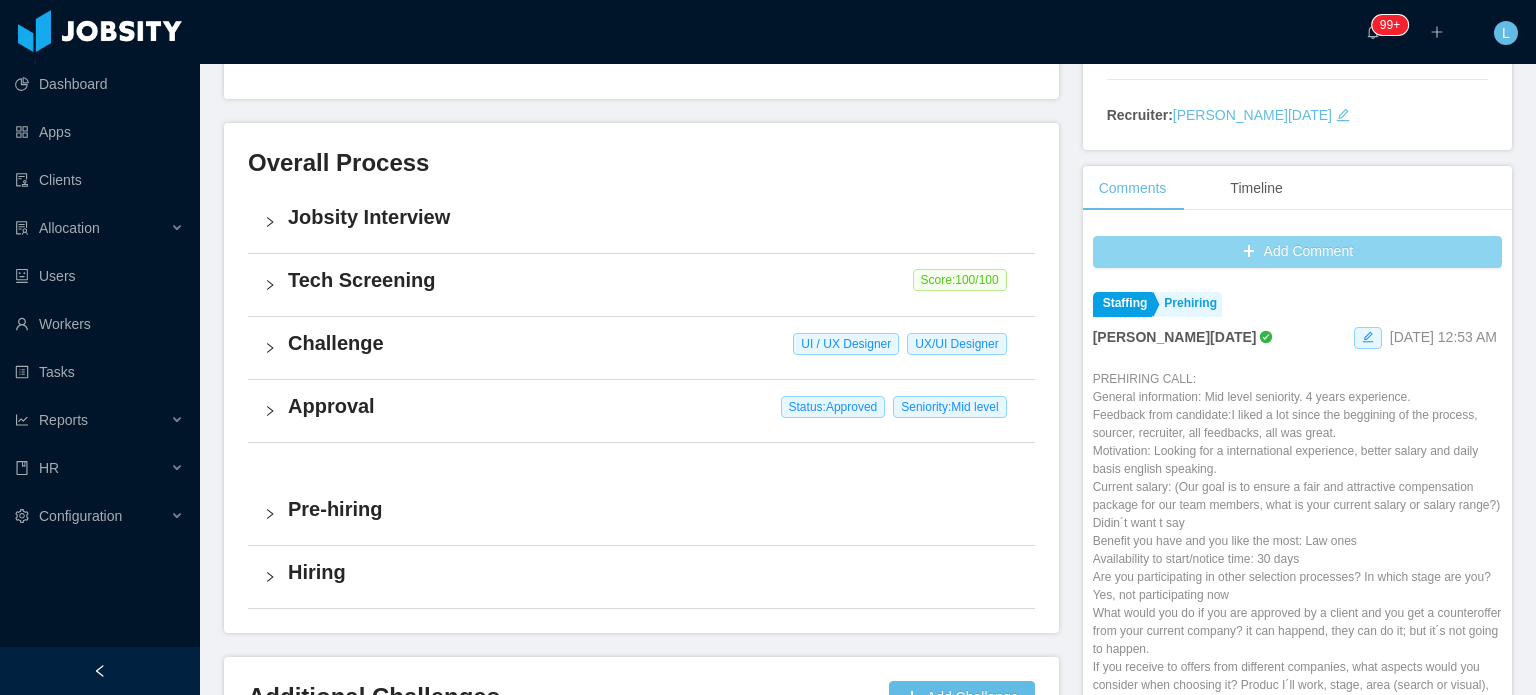 click on "Add Comment" at bounding box center (1297, 252) 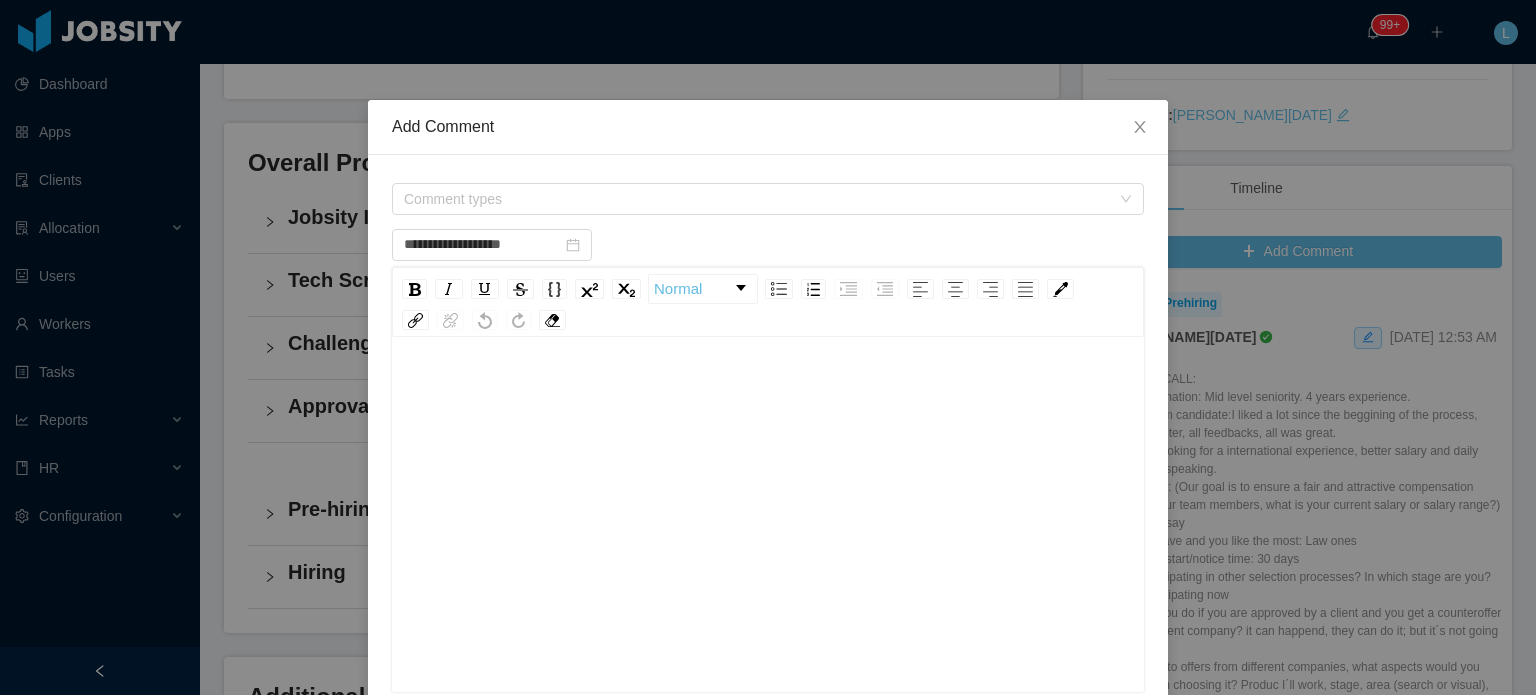 click at bounding box center (768, 546) 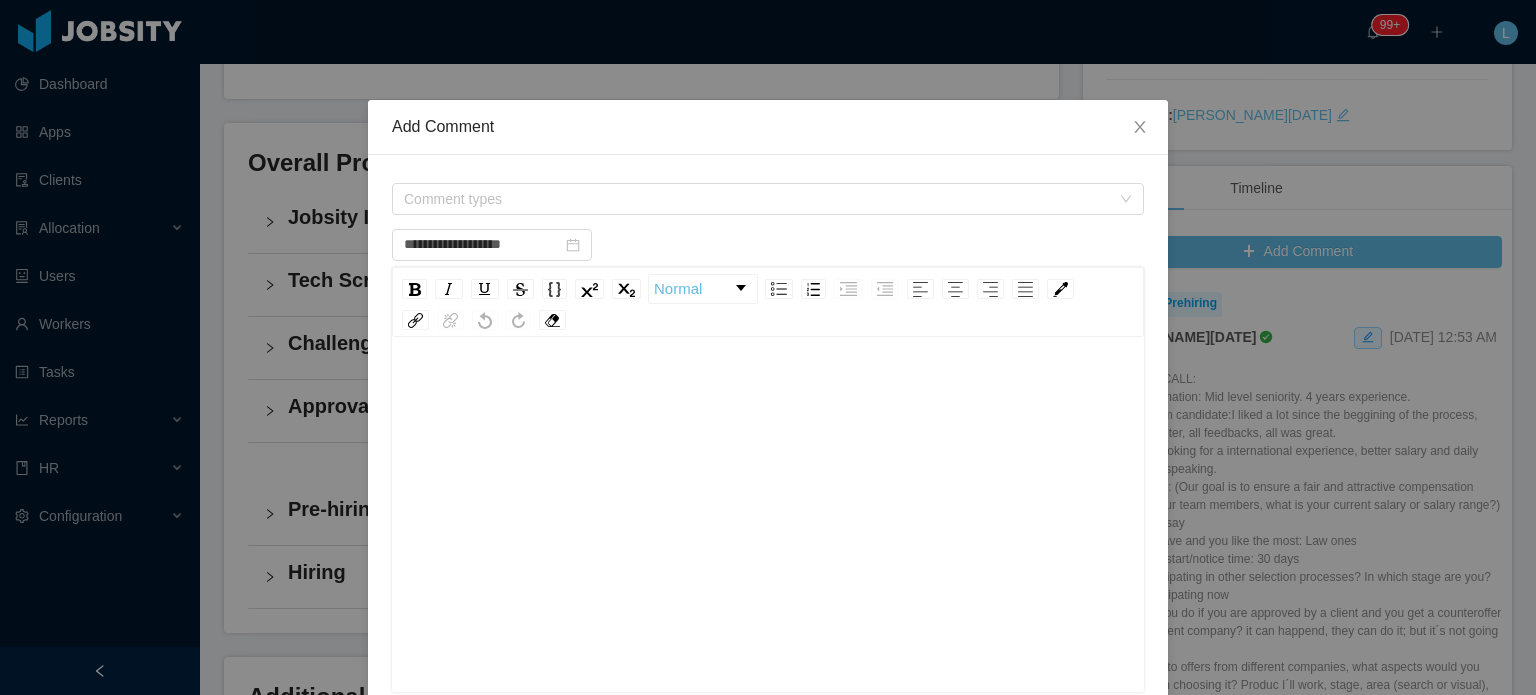 type on "**********" 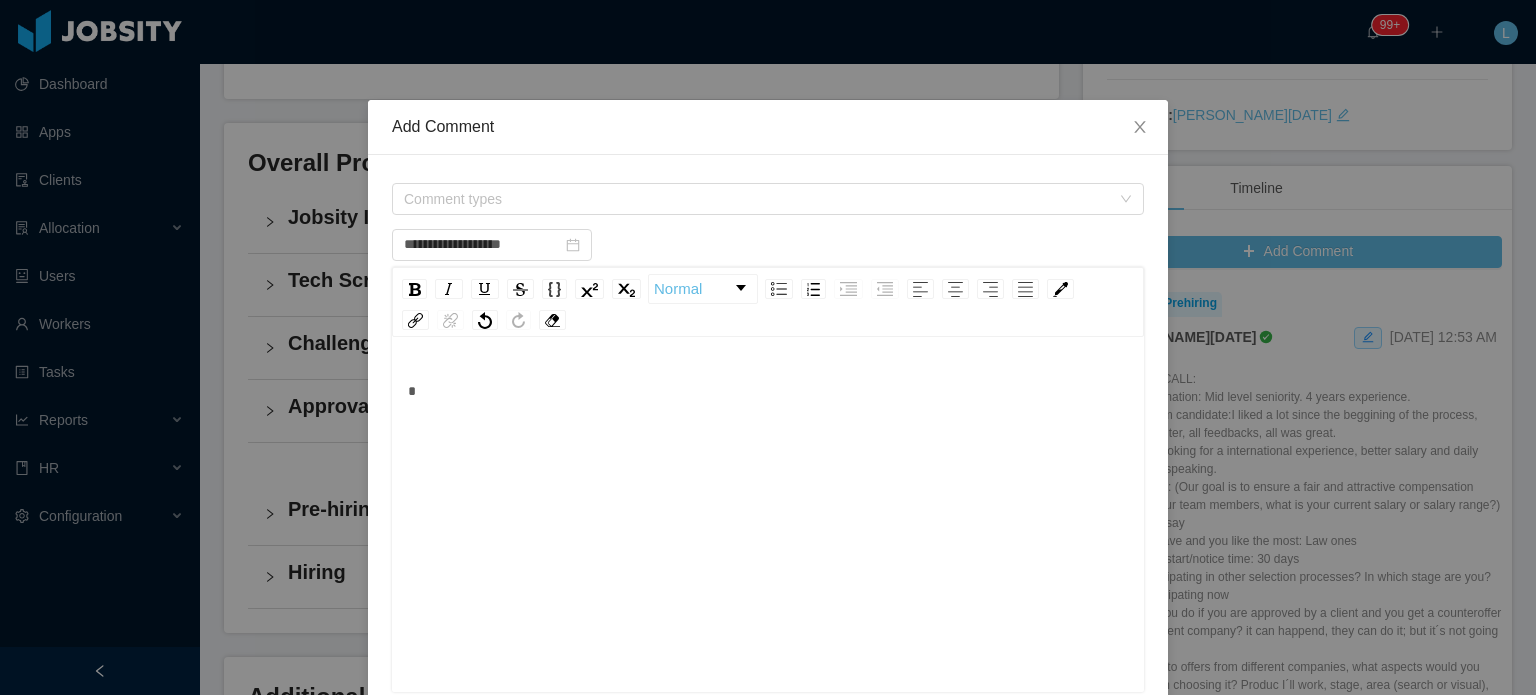 type 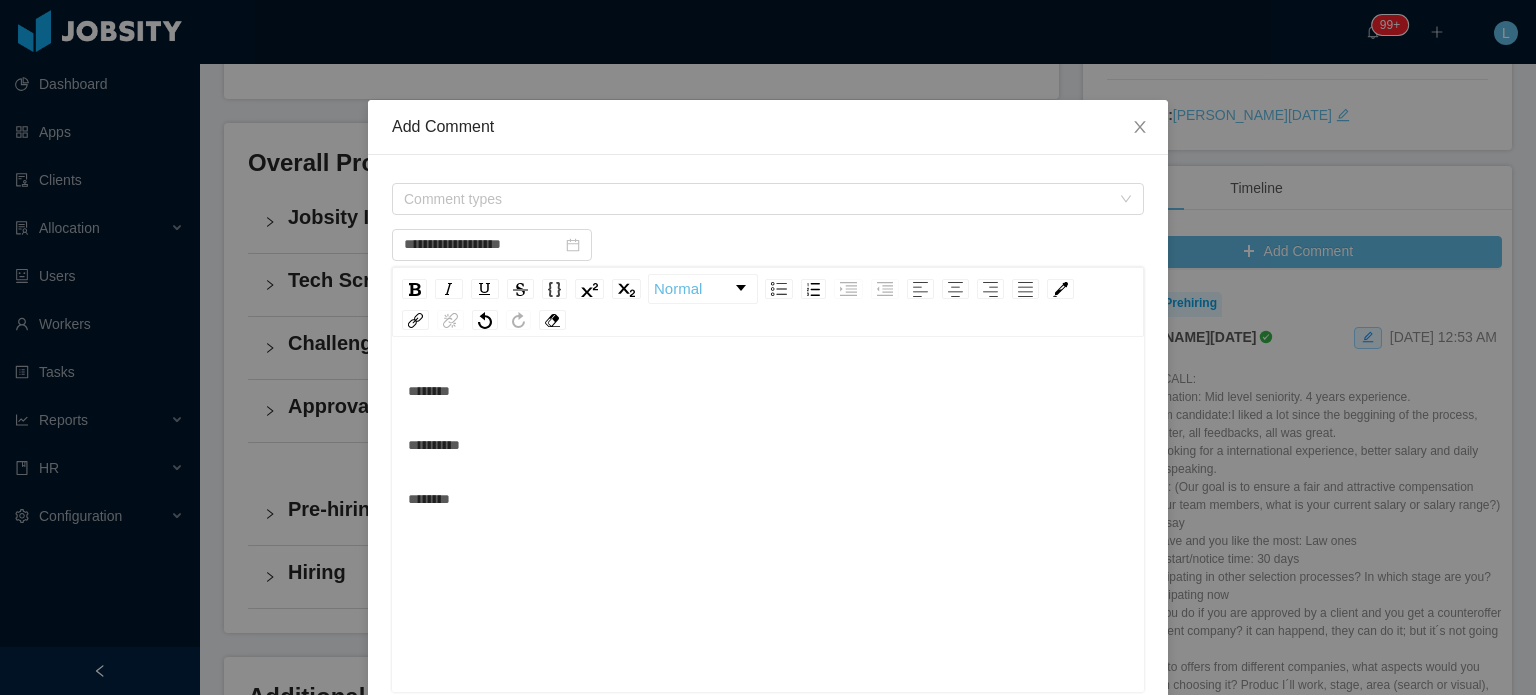 click on "**********" at bounding box center [768, 546] 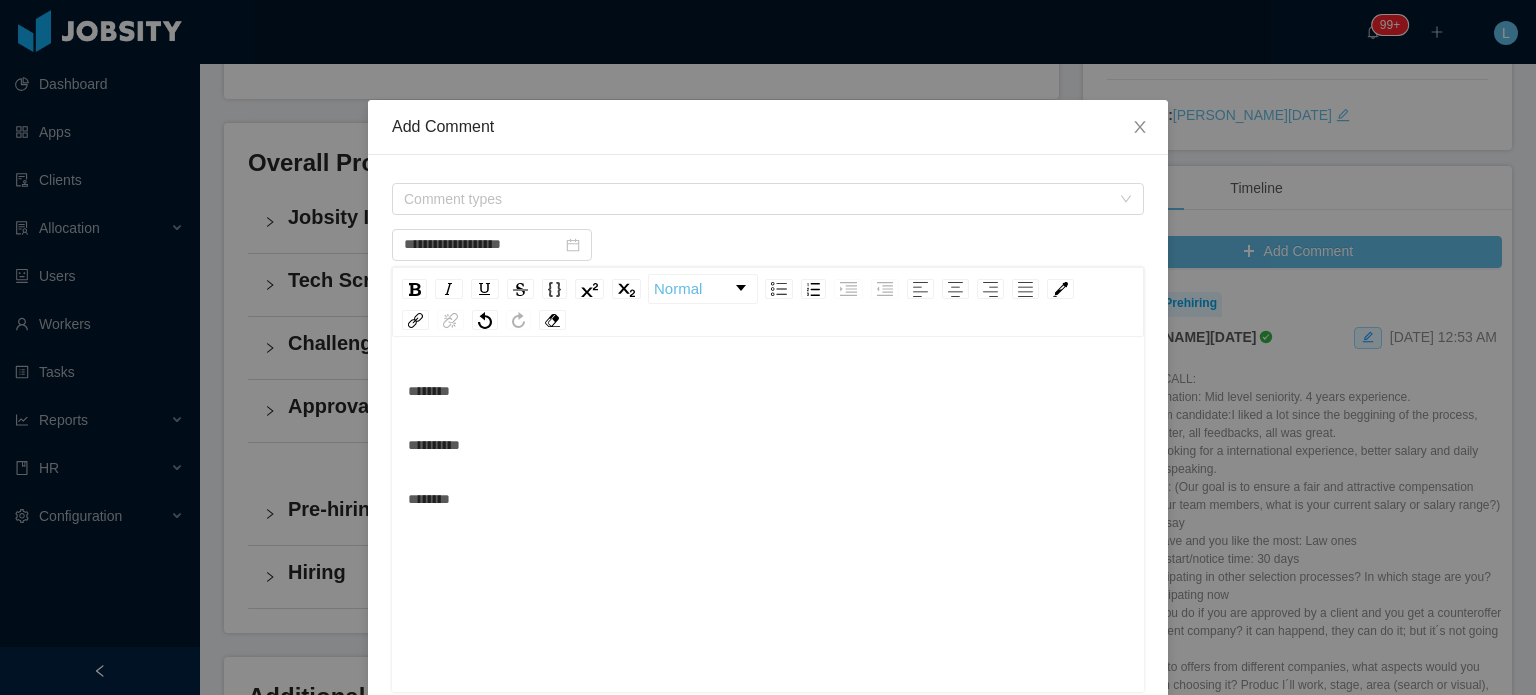 click on "*******" at bounding box center [768, 499] 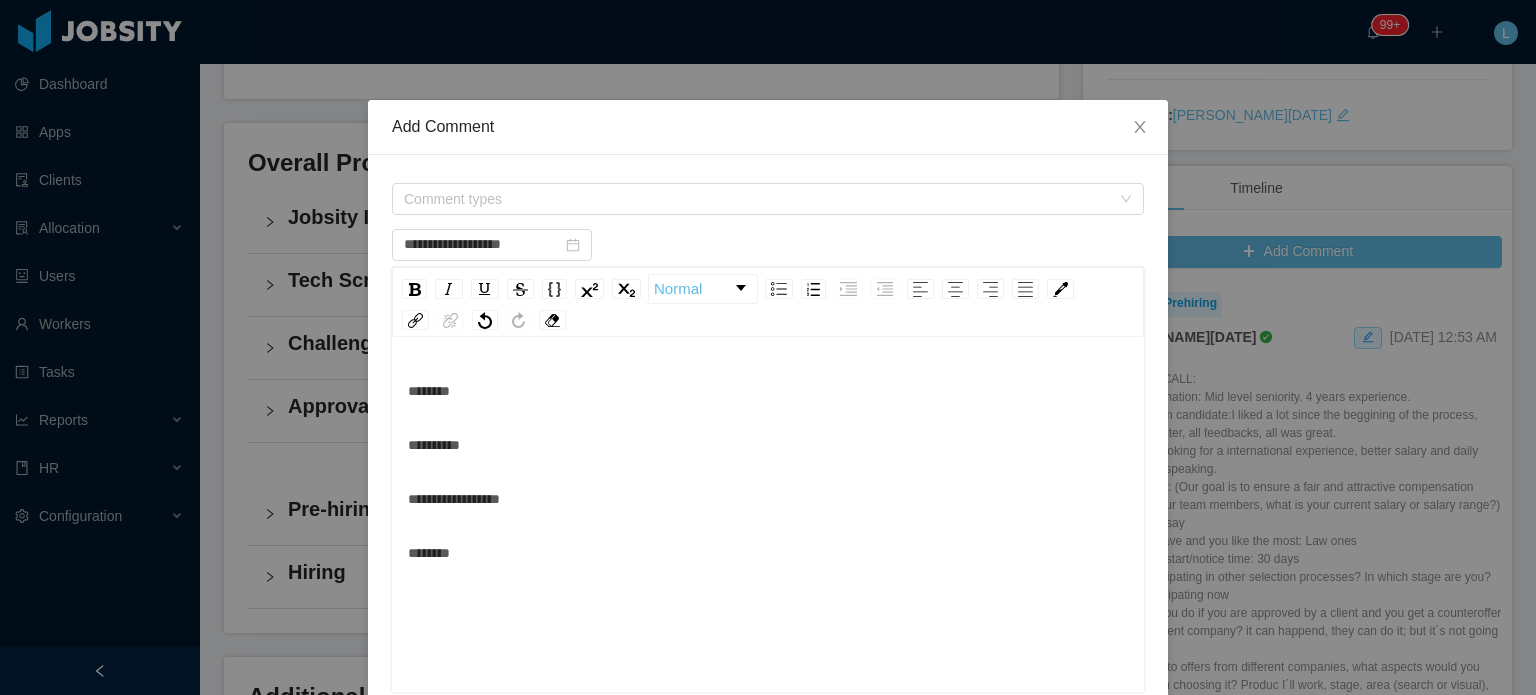 click on "*******" at bounding box center [429, 553] 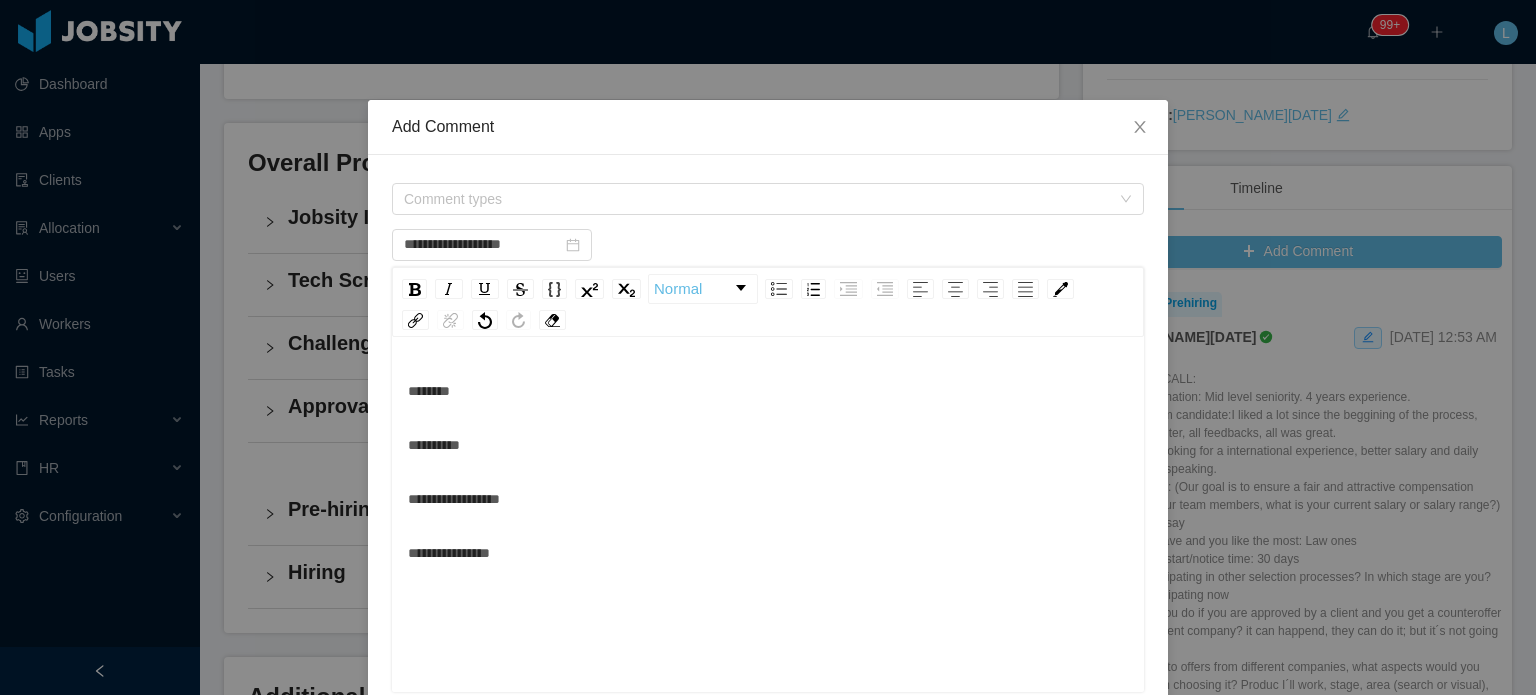 click on "**********" at bounding box center [768, 546] 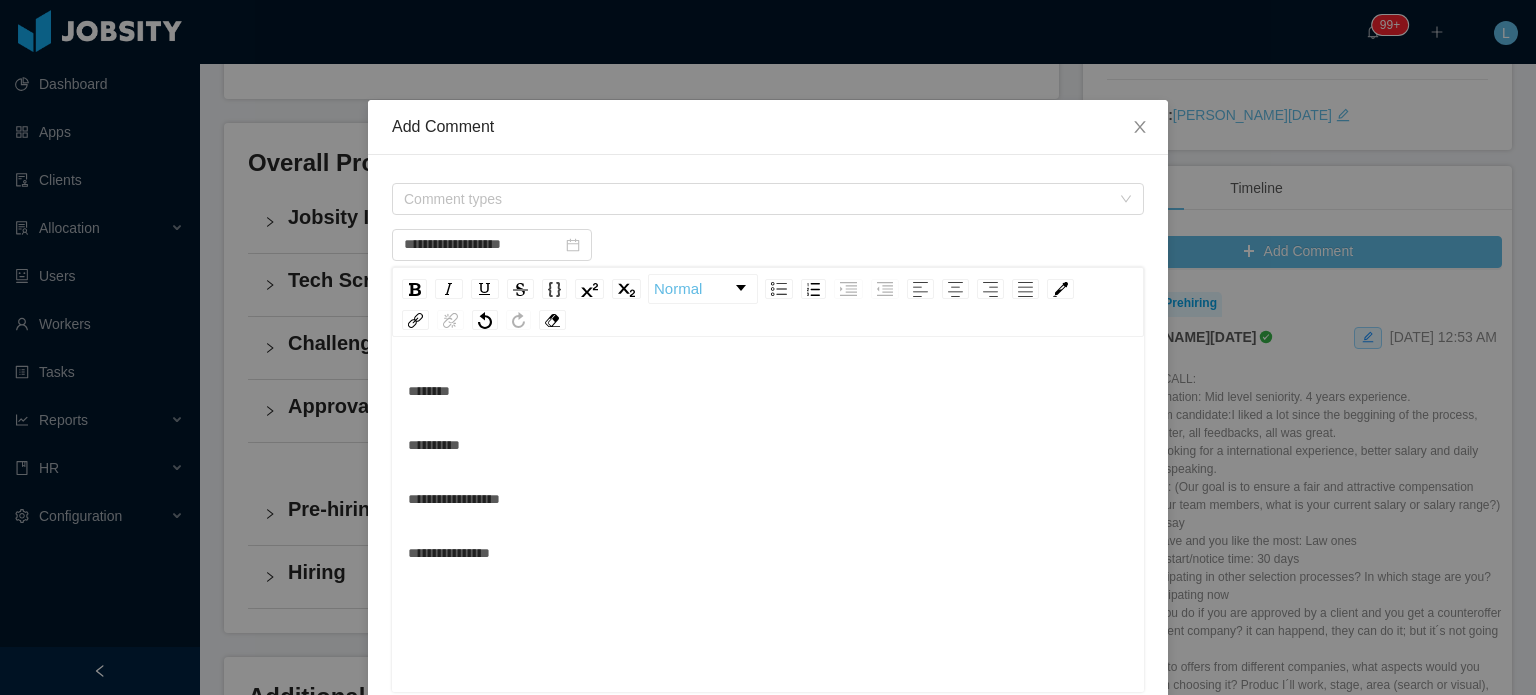 click on "**********" at bounding box center [768, 553] 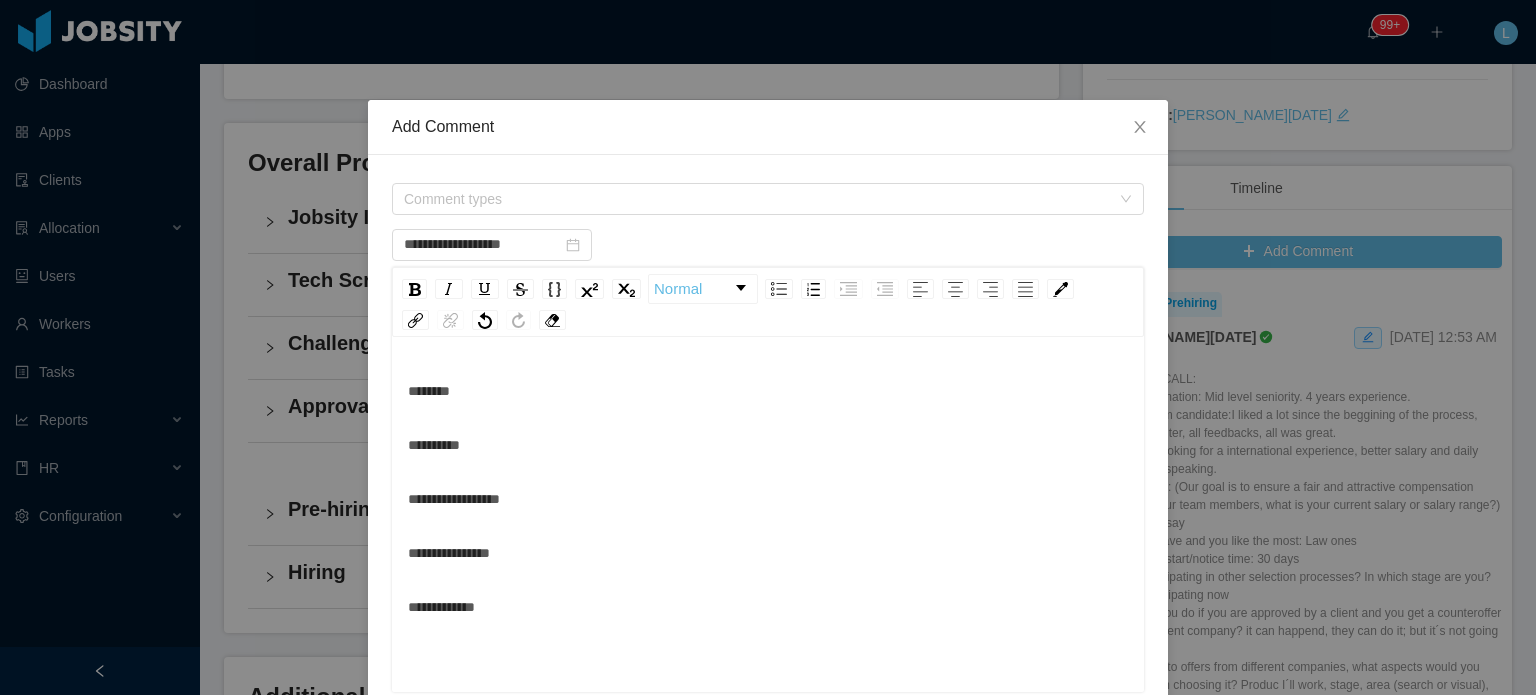 click on "**********" at bounding box center [768, 526] 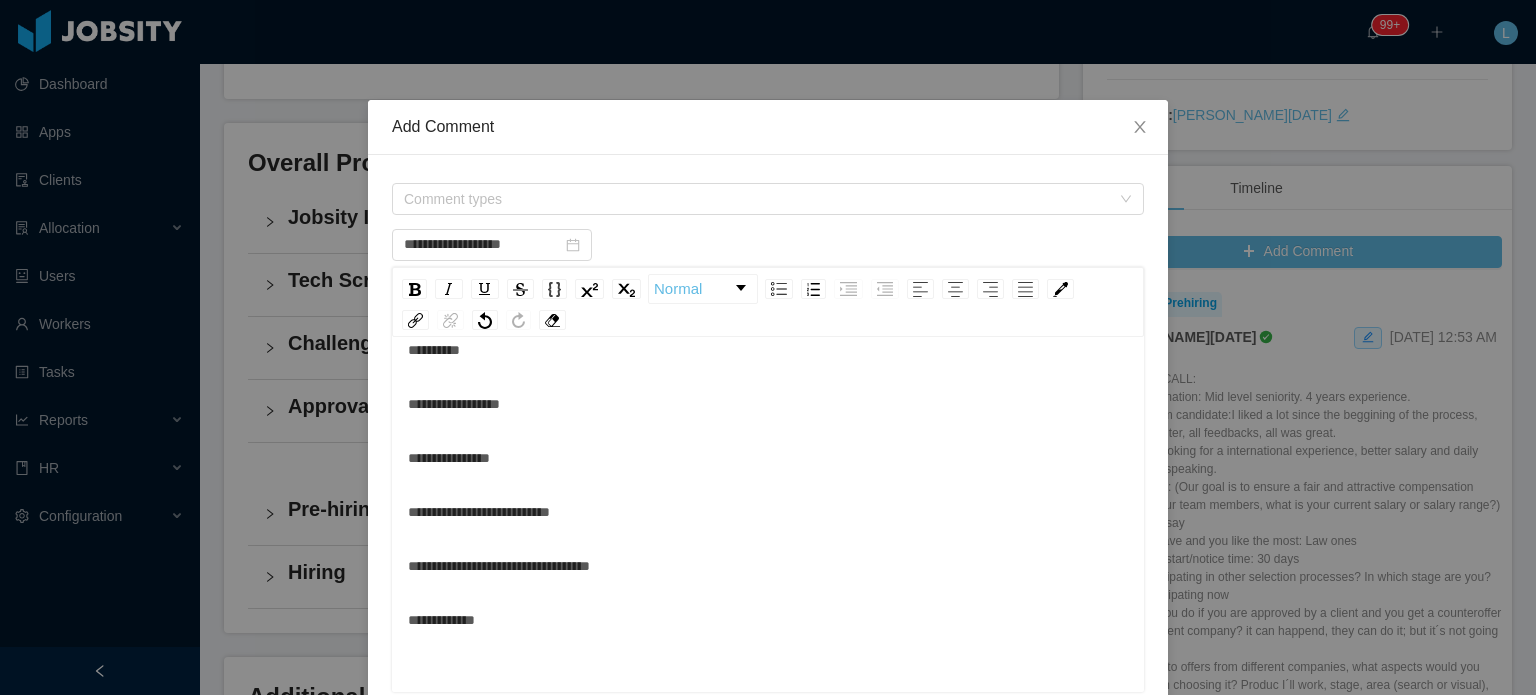 scroll, scrollTop: 96, scrollLeft: 0, axis: vertical 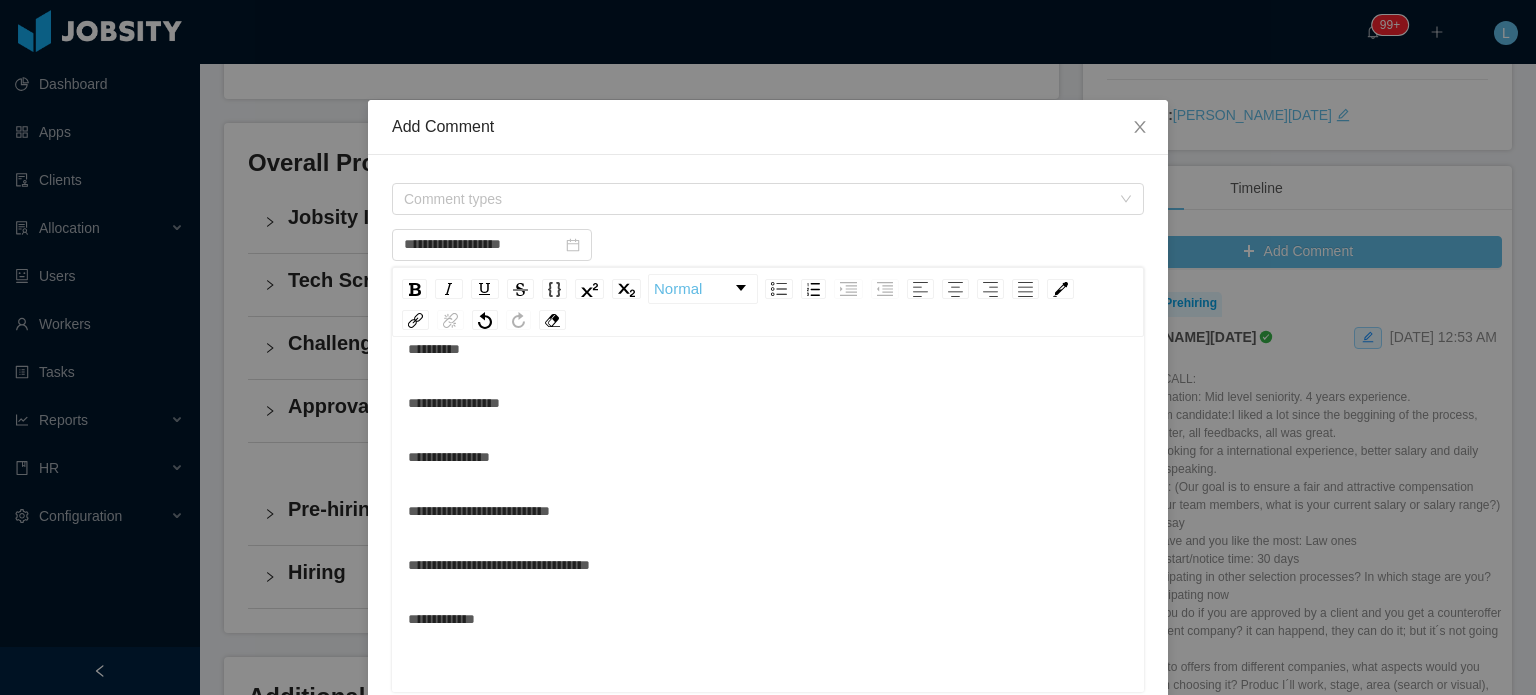 click on "**********" at bounding box center [768, 511] 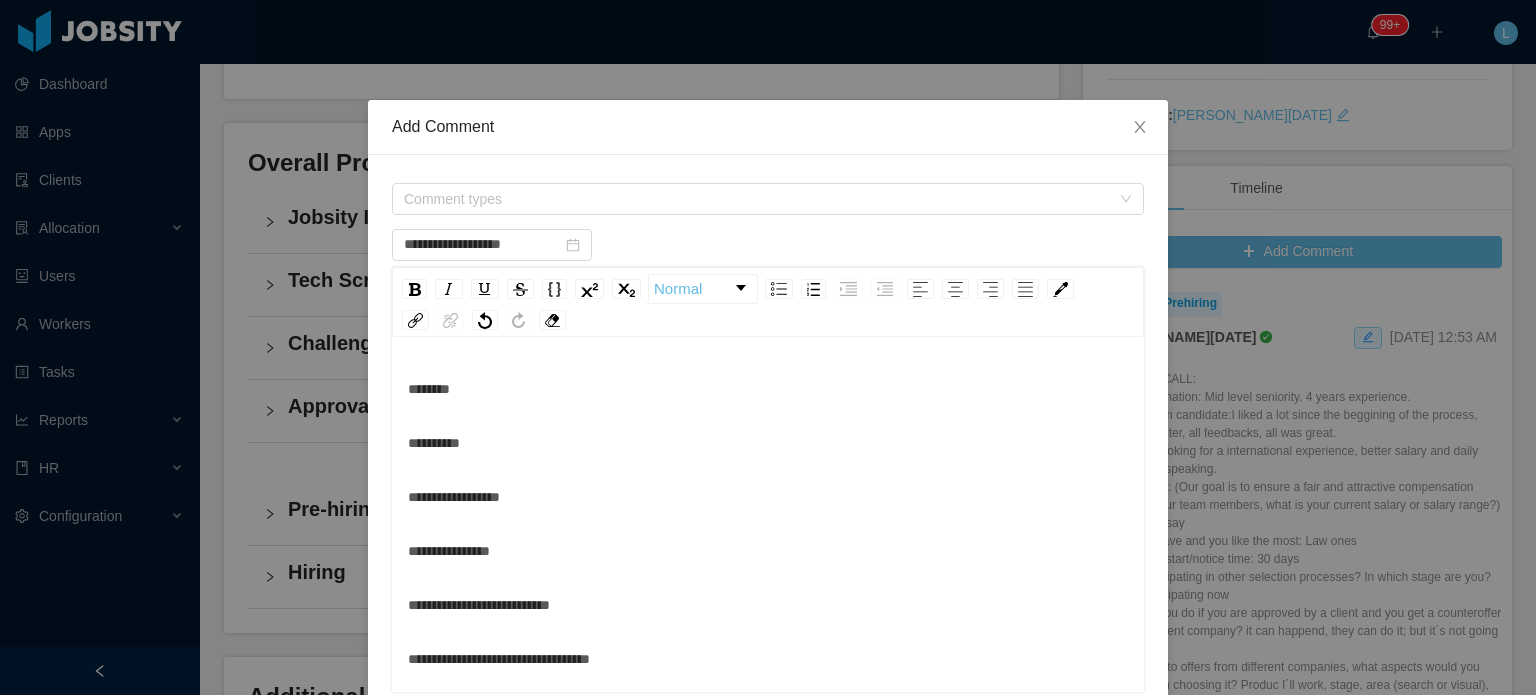 scroll, scrollTop: 0, scrollLeft: 0, axis: both 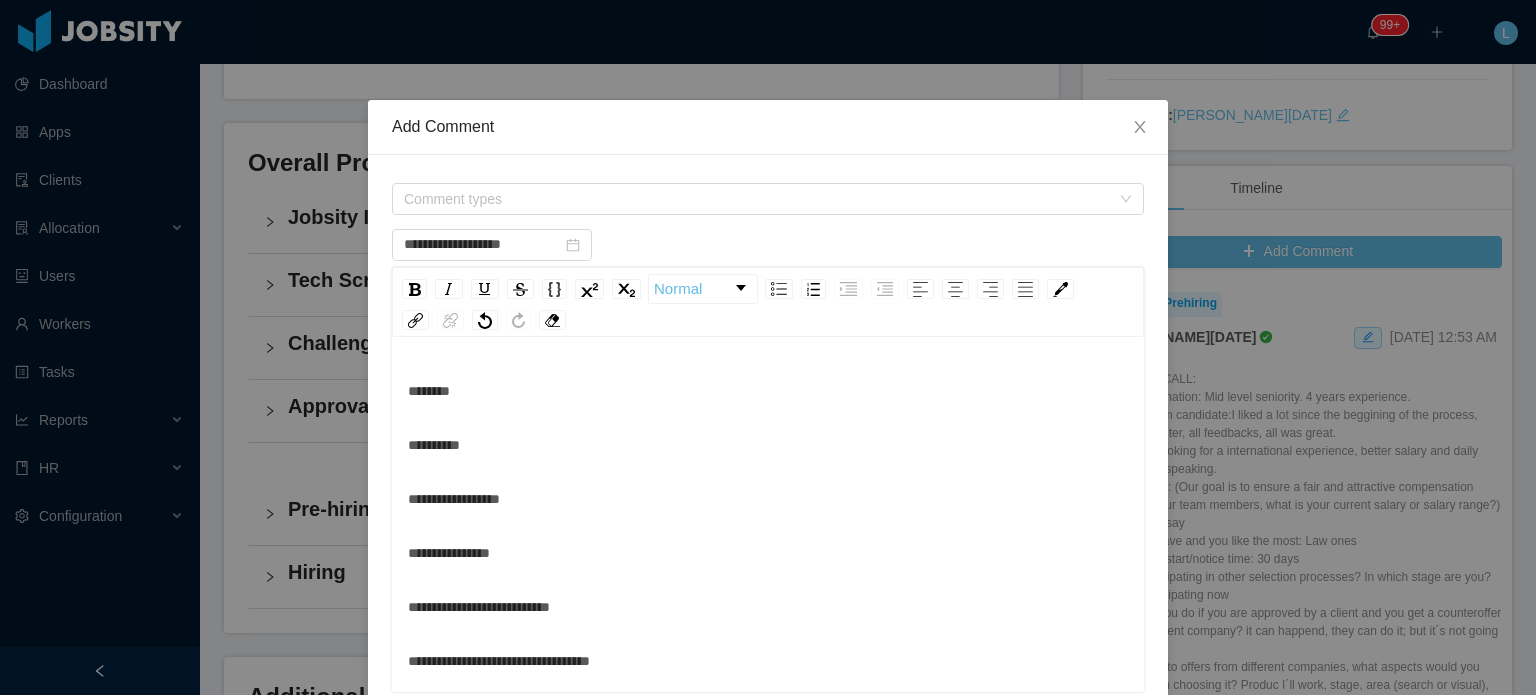 click on "********" at bounding box center [768, 391] 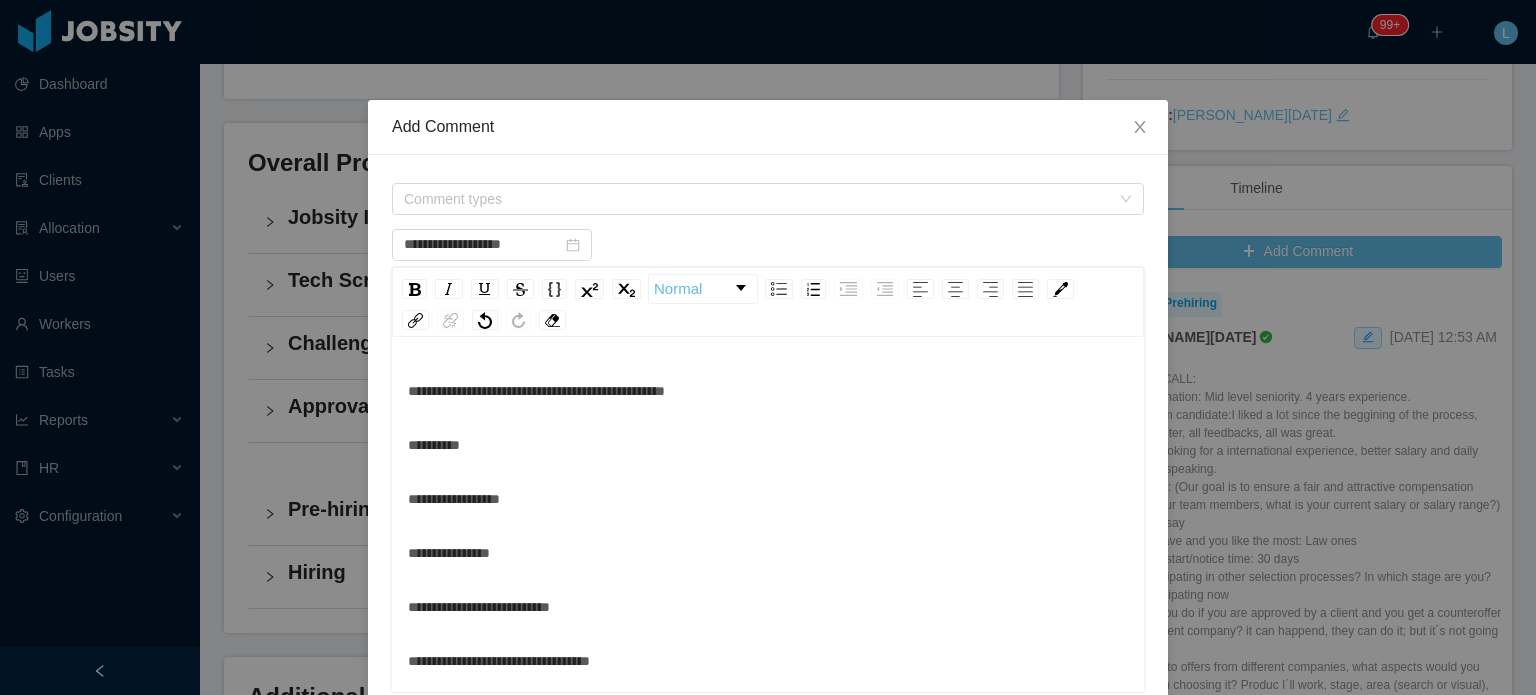 click on "**********" at bounding box center [768, 445] 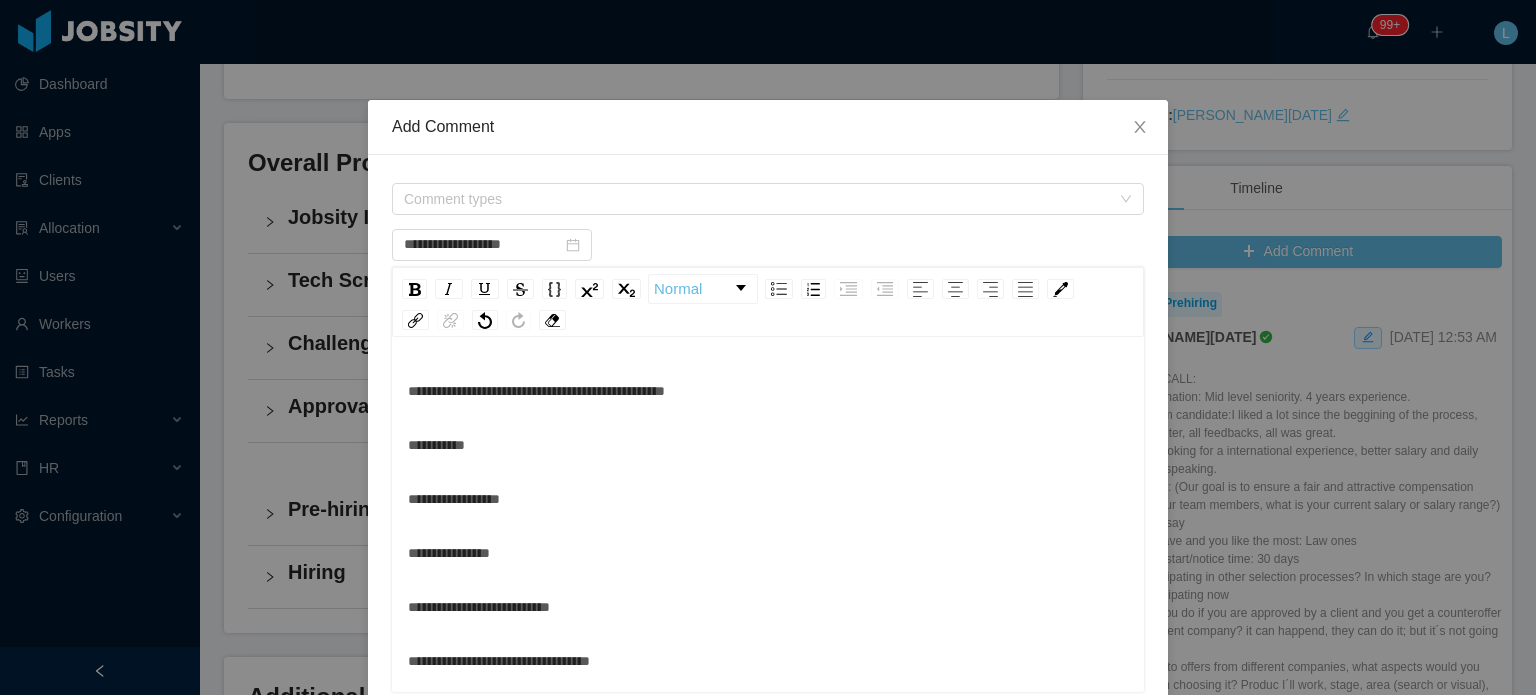 click on "**********" at bounding box center [768, 445] 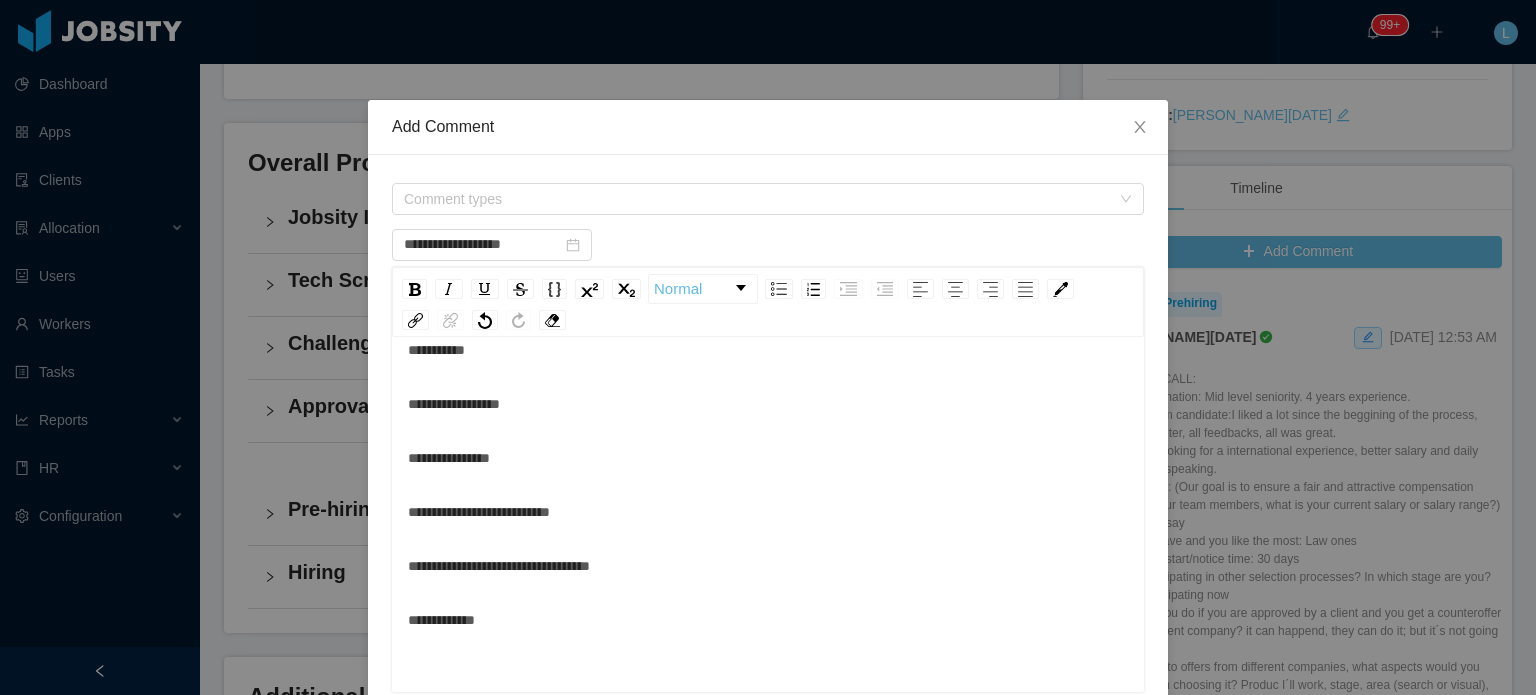 scroll, scrollTop: 96, scrollLeft: 0, axis: vertical 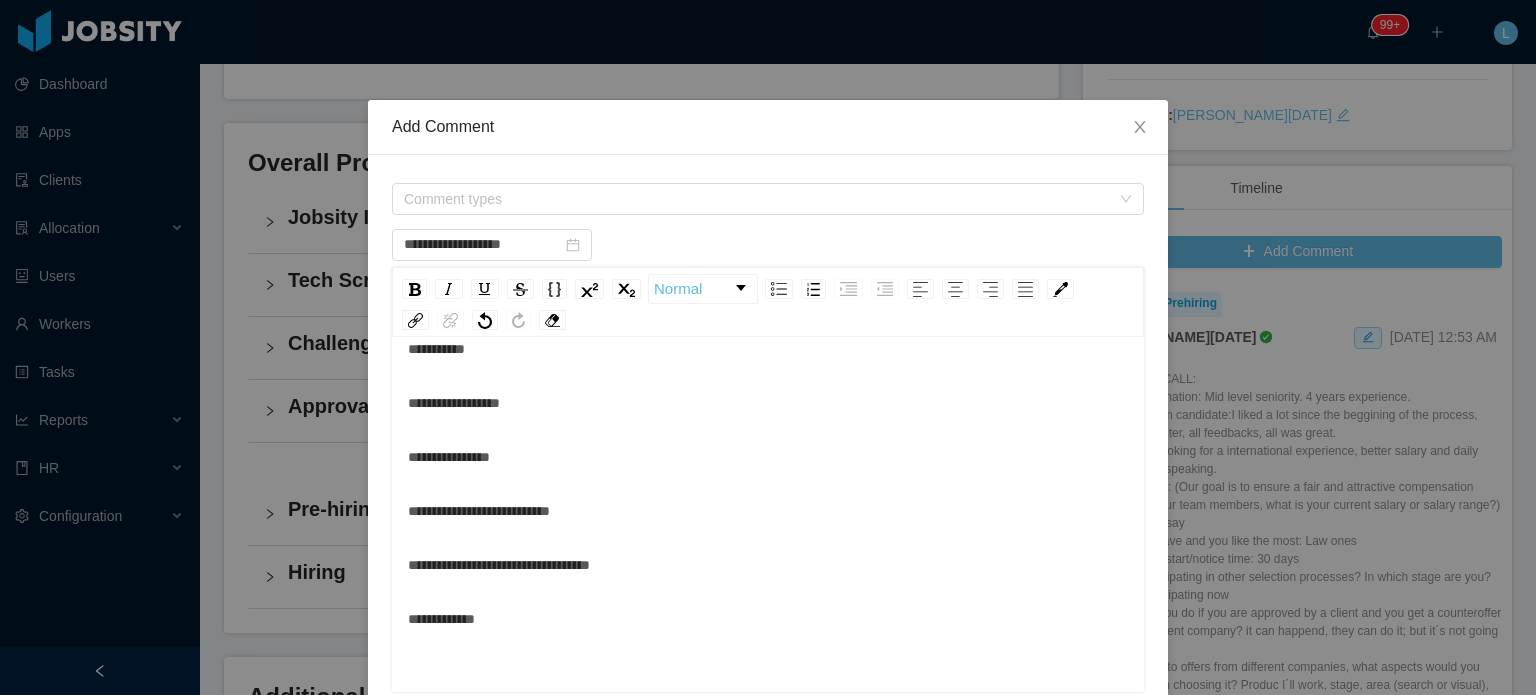 click on "**********" at bounding box center (768, 565) 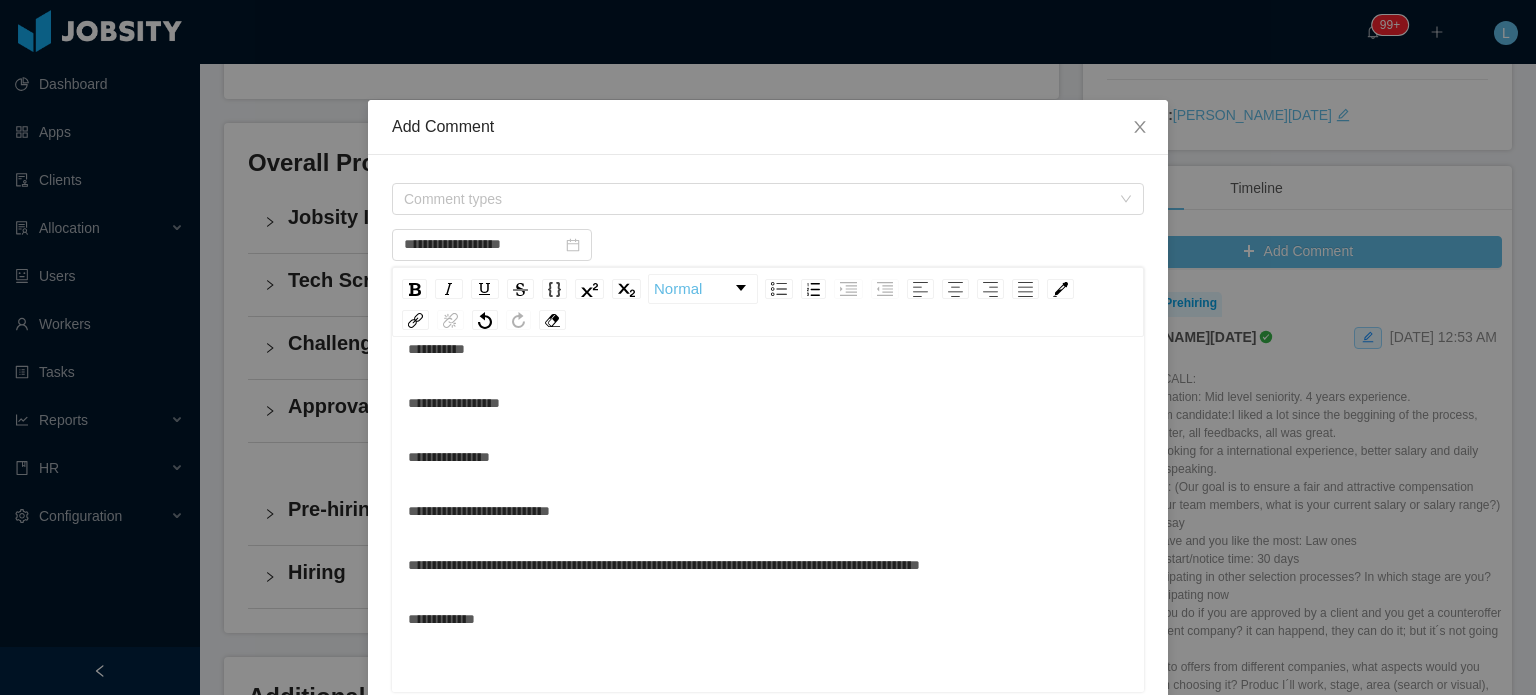 click on "**********" at bounding box center [664, 565] 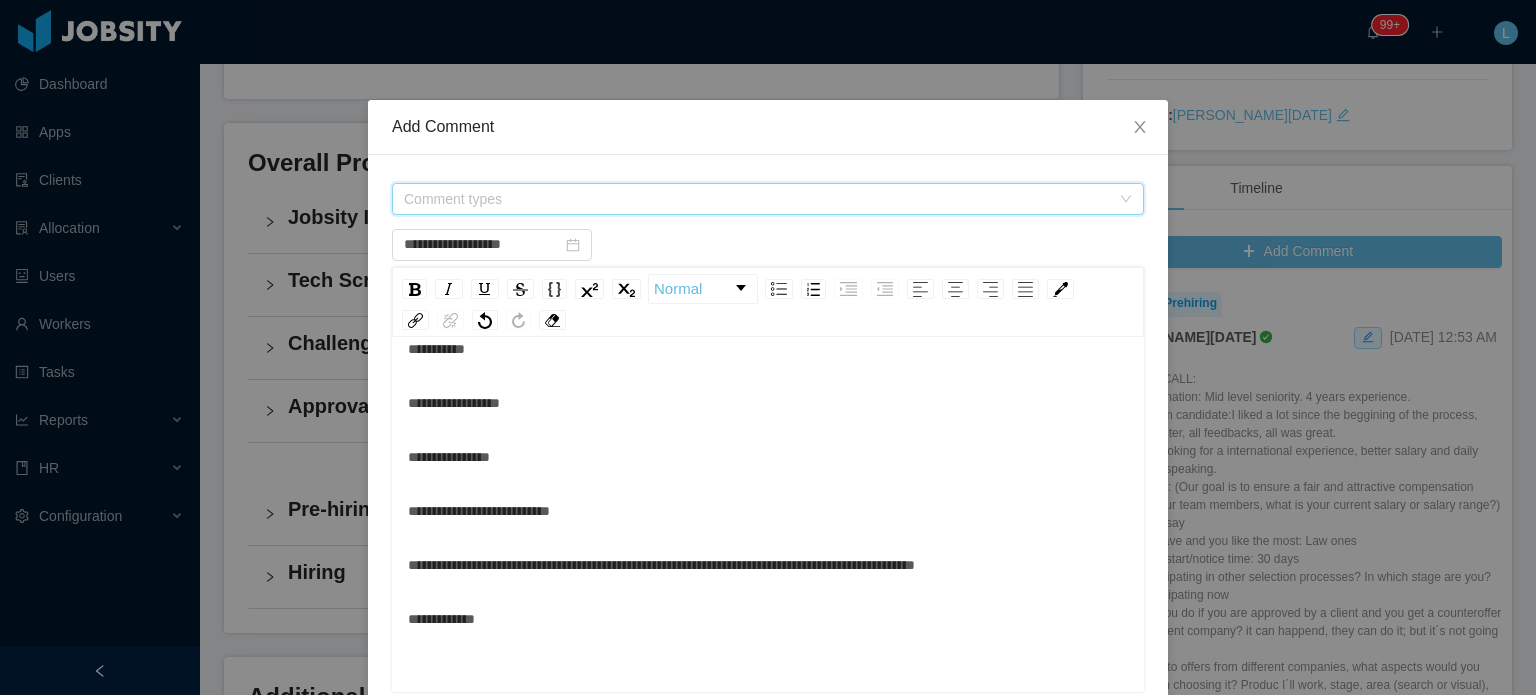click on "Comment types" at bounding box center (757, 199) 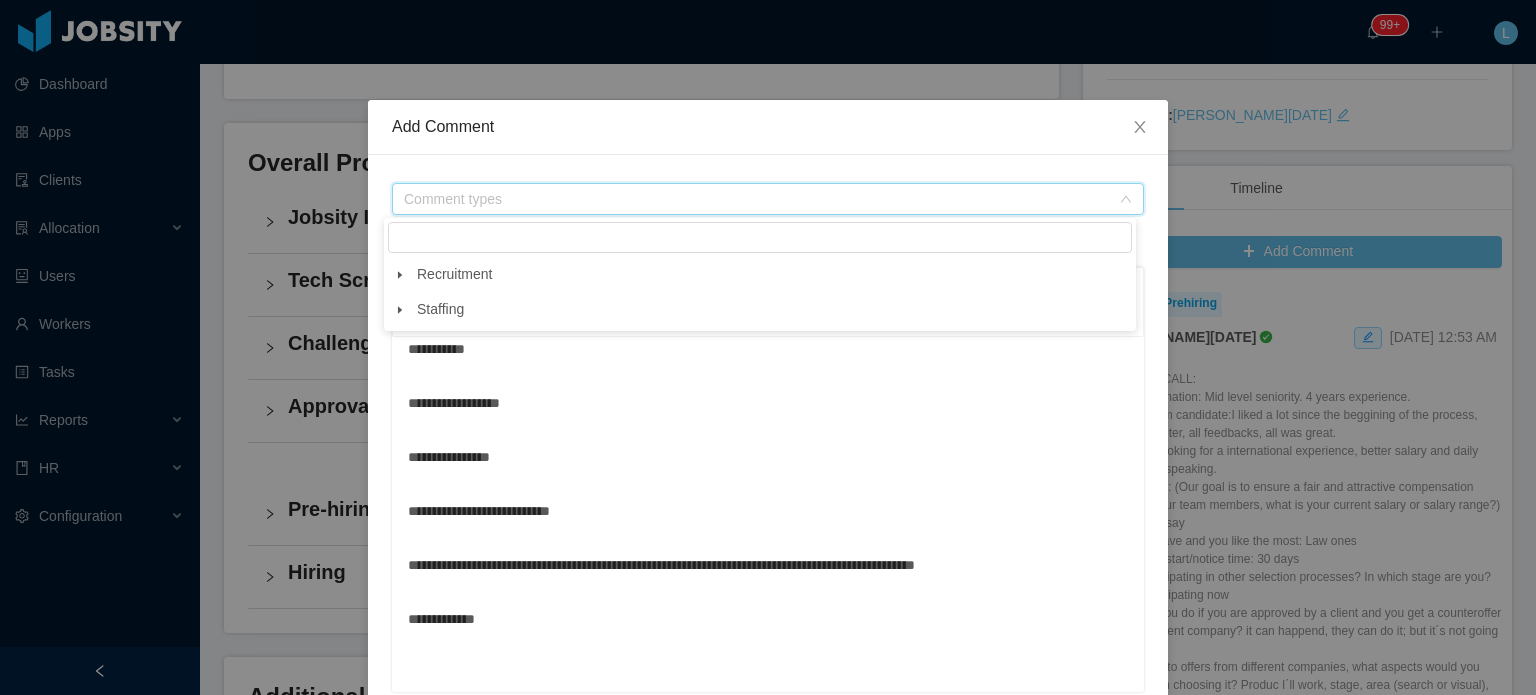 click 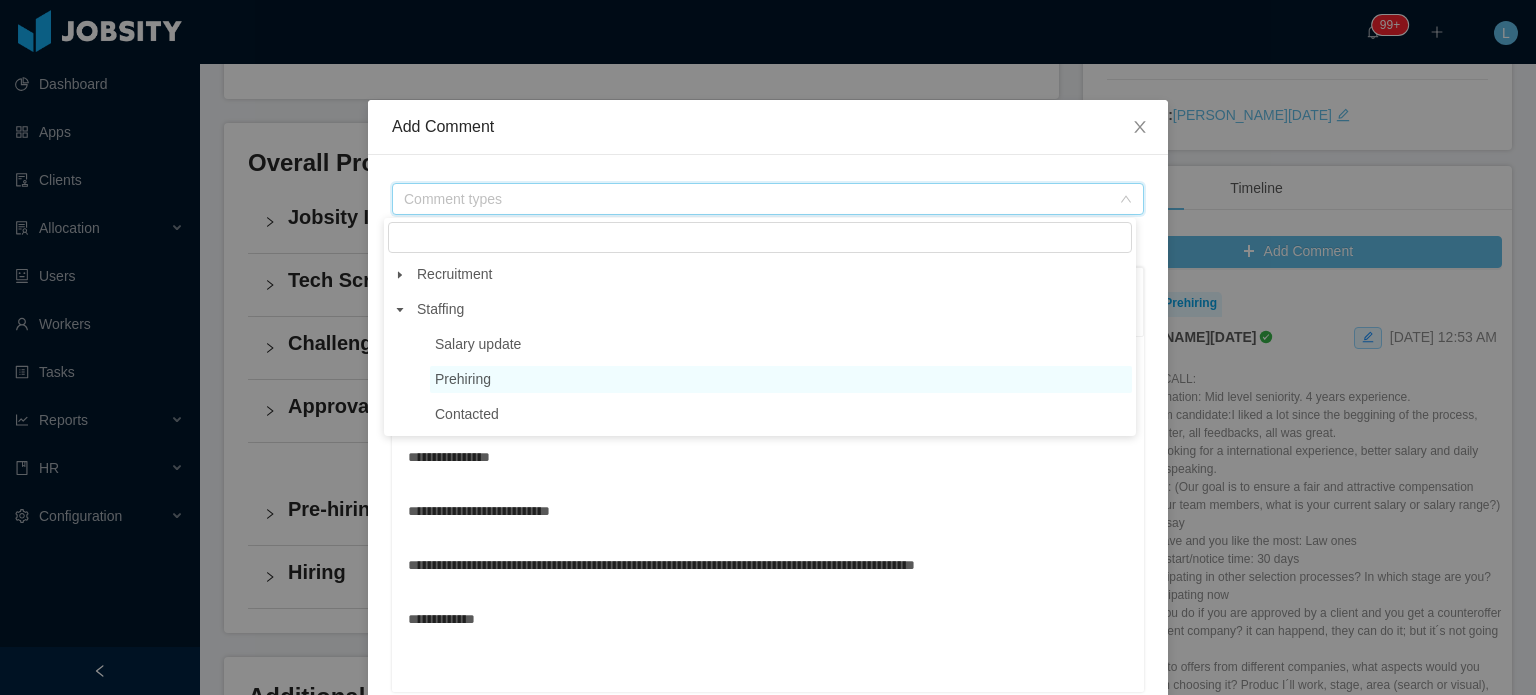 click on "Prehiring" at bounding box center (463, 379) 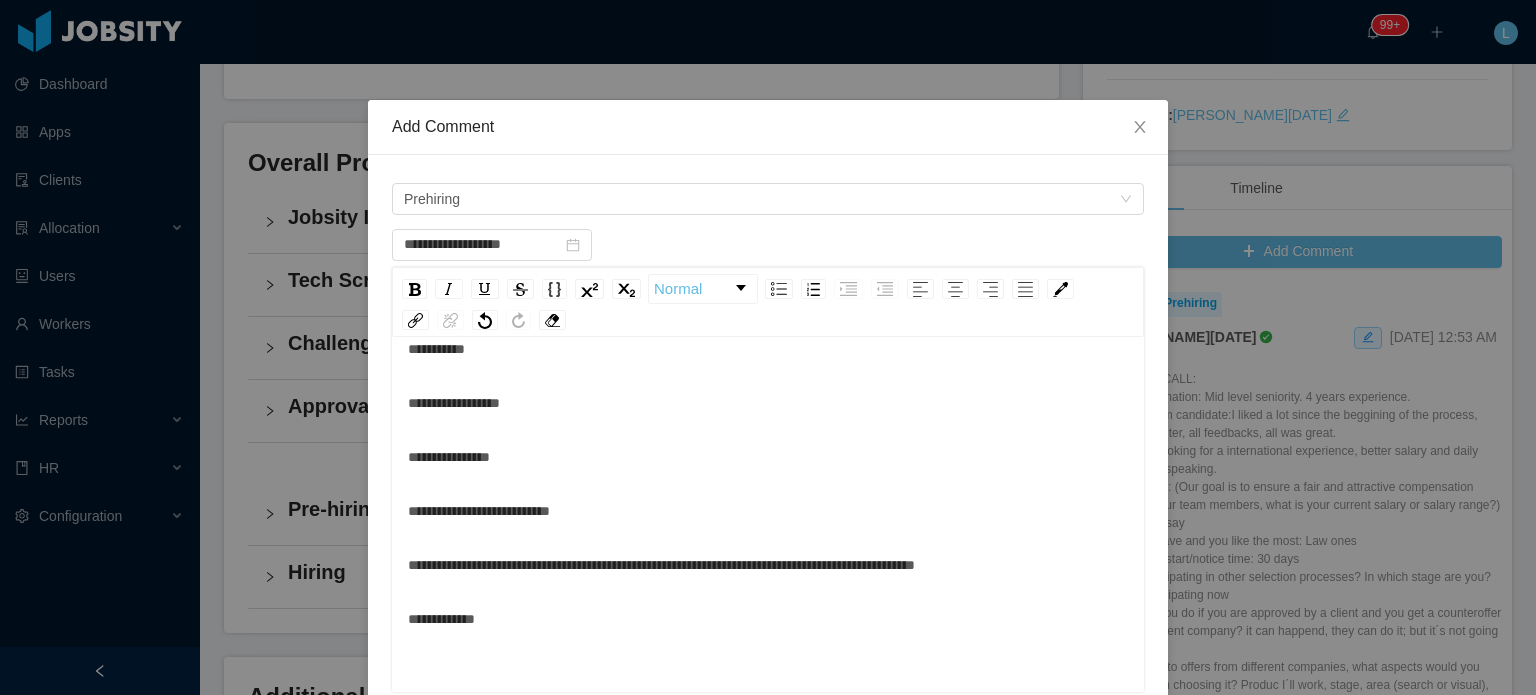 click on "**********" at bounding box center (768, 484) 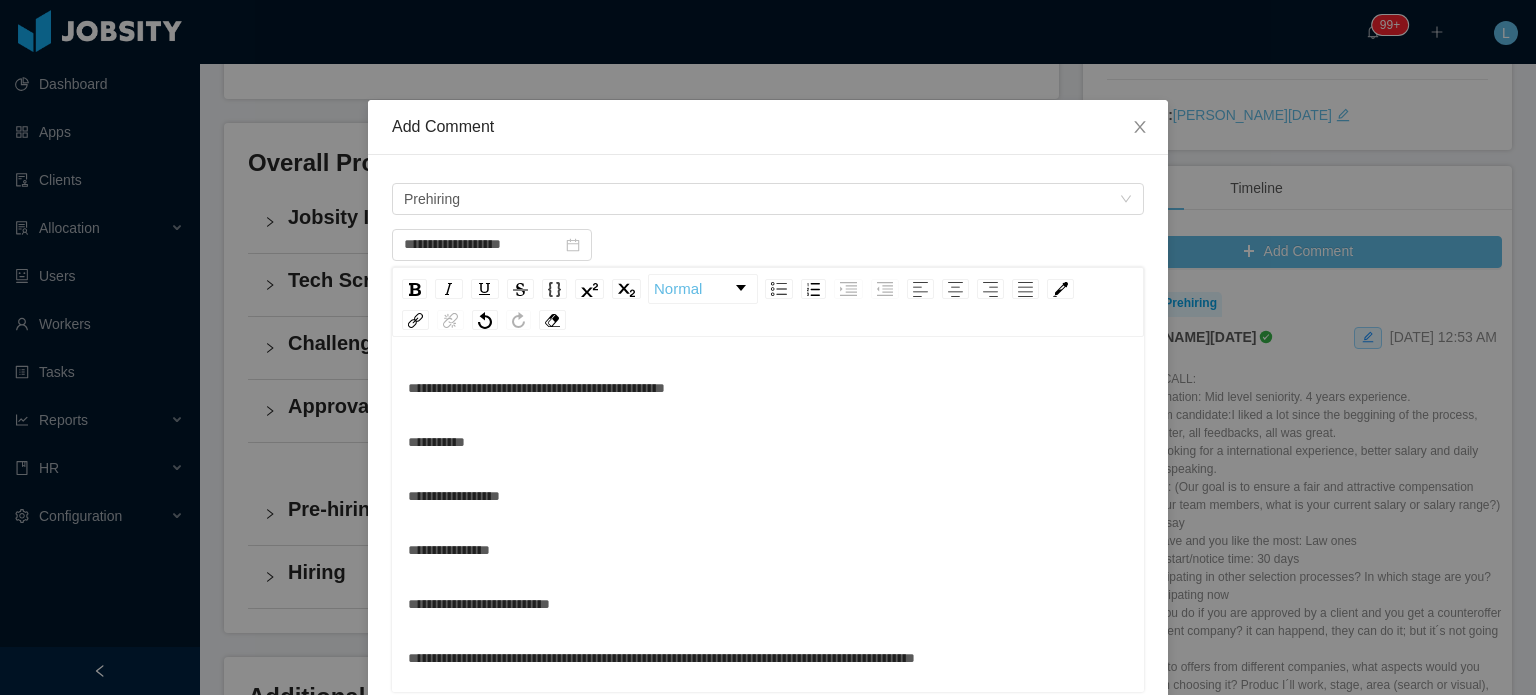 scroll, scrollTop: 0, scrollLeft: 0, axis: both 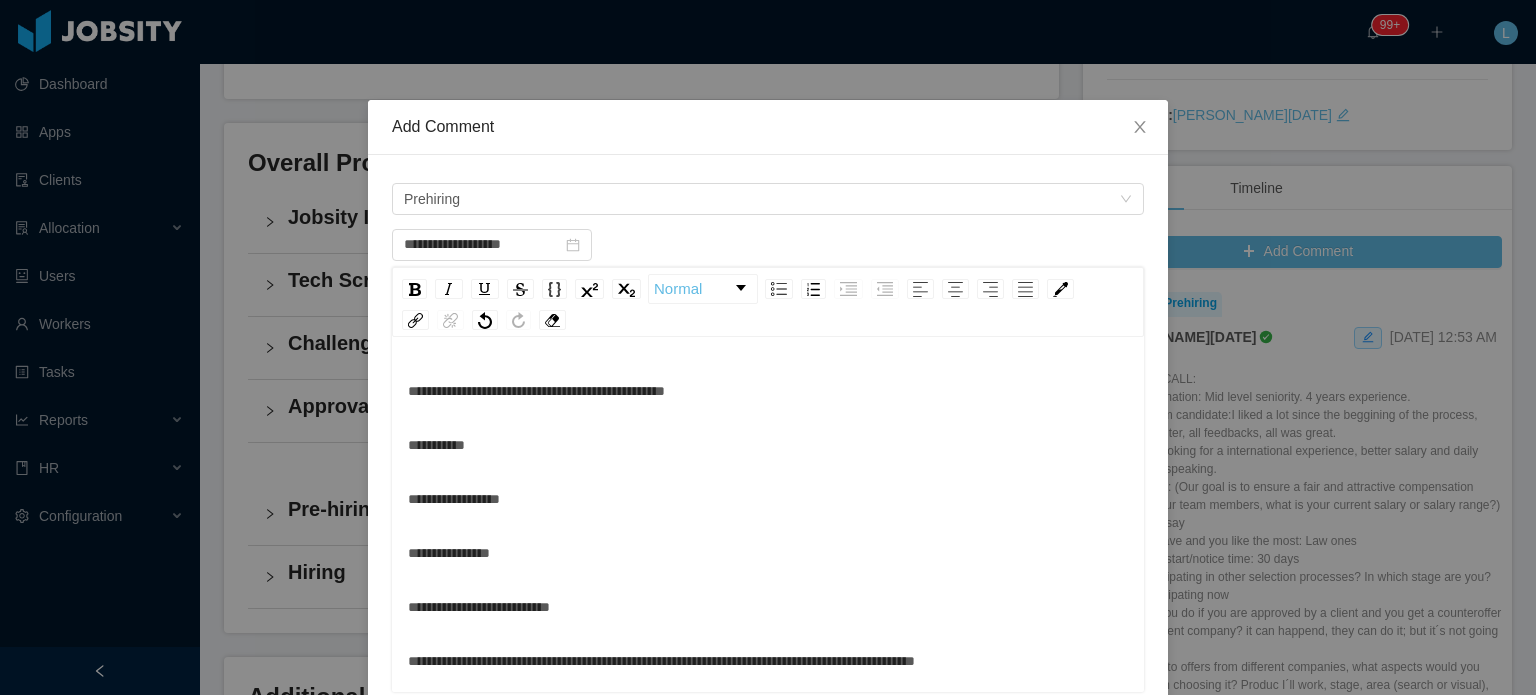 click on "**********" at bounding box center (768, 445) 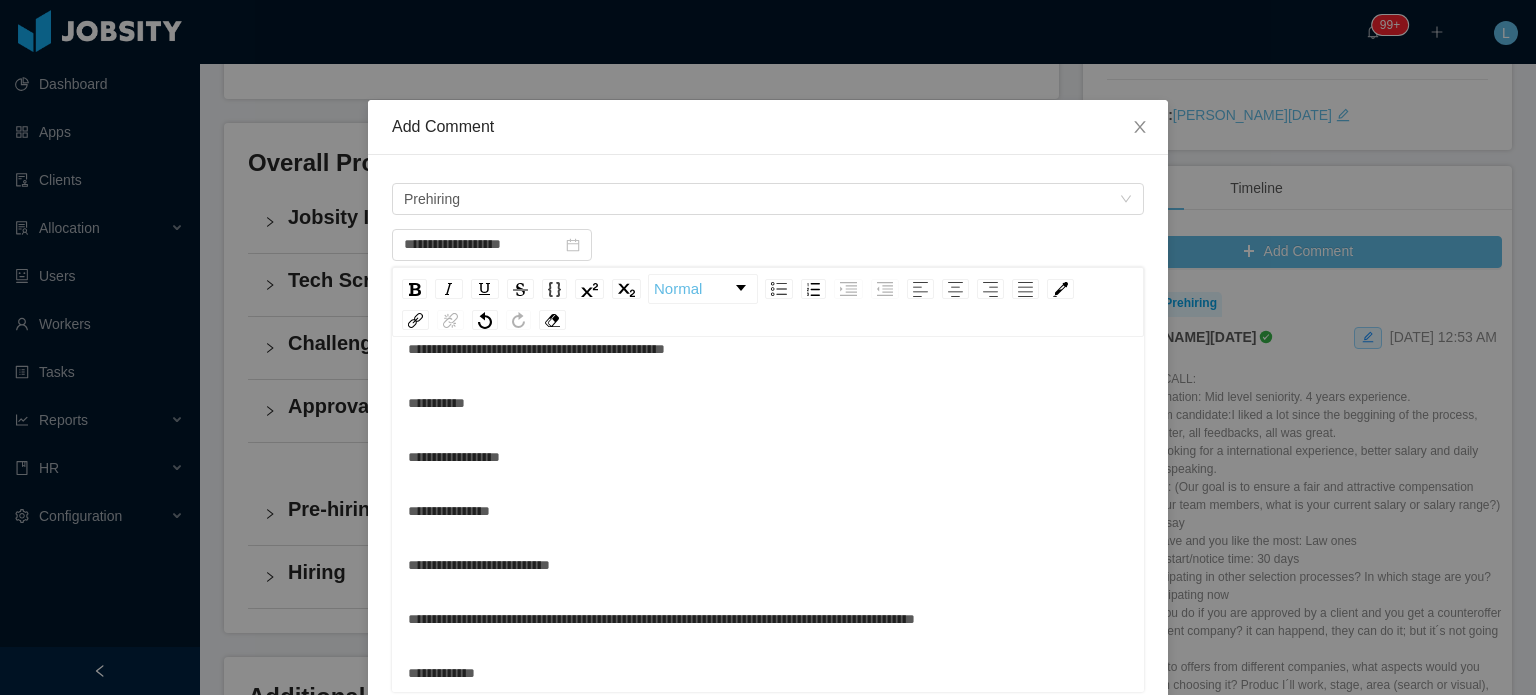 scroll, scrollTop: 96, scrollLeft: 0, axis: vertical 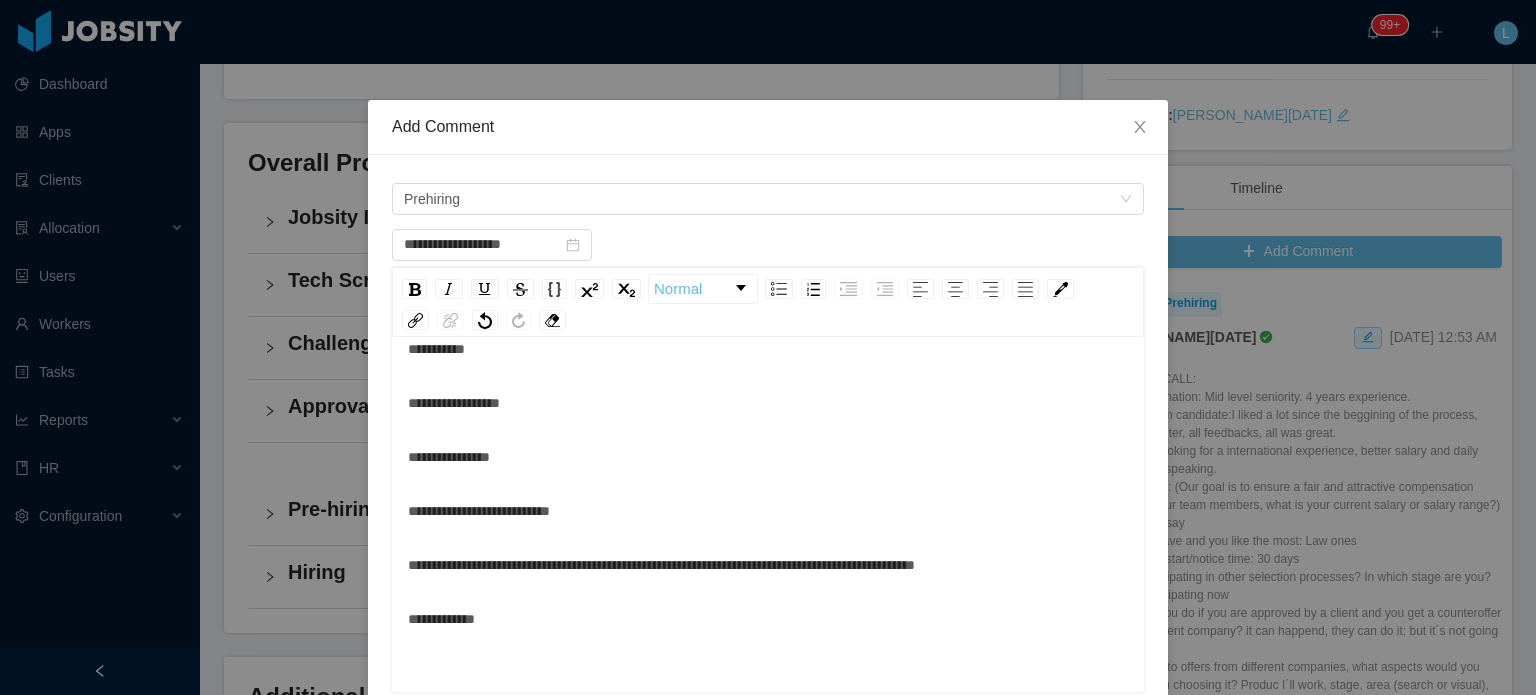 click on "**********" at bounding box center (768, 457) 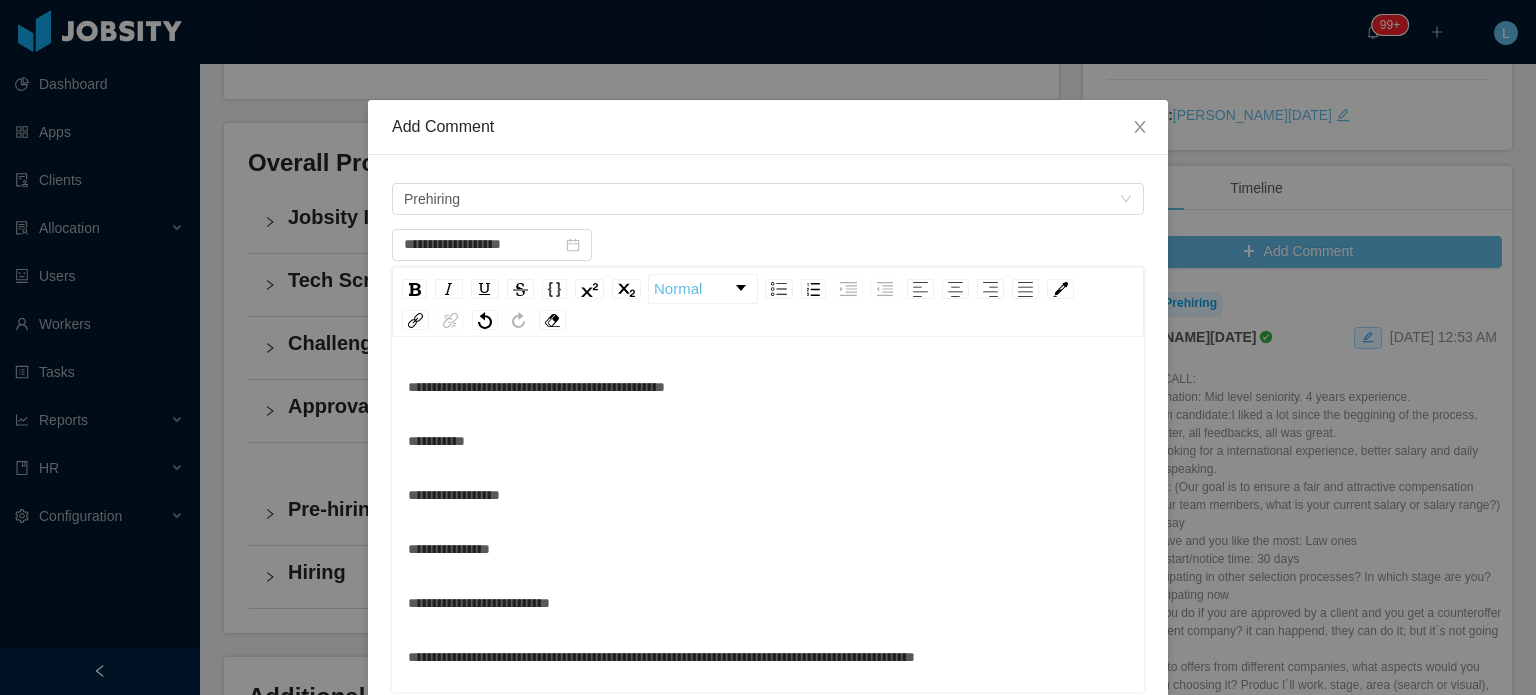 scroll, scrollTop: 0, scrollLeft: 0, axis: both 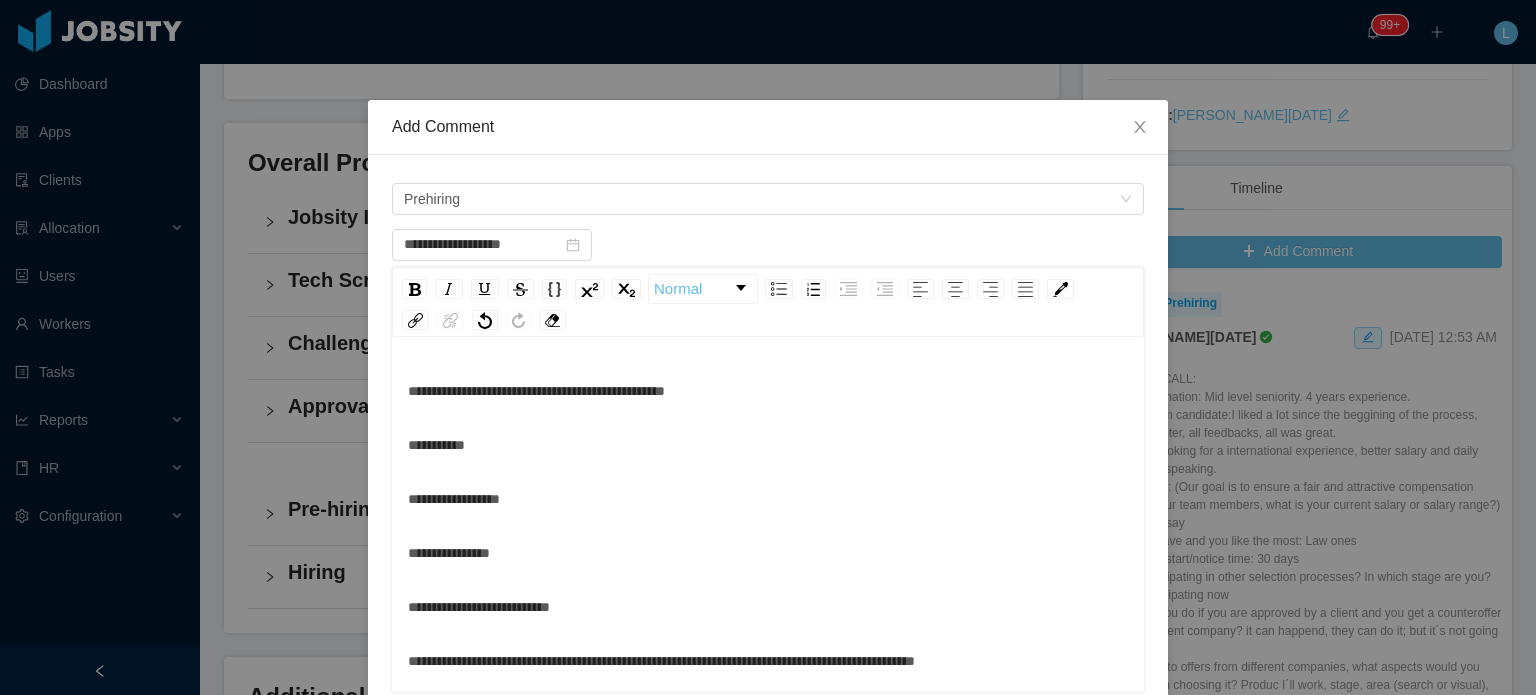 click on "**********" at bounding box center [768, 499] 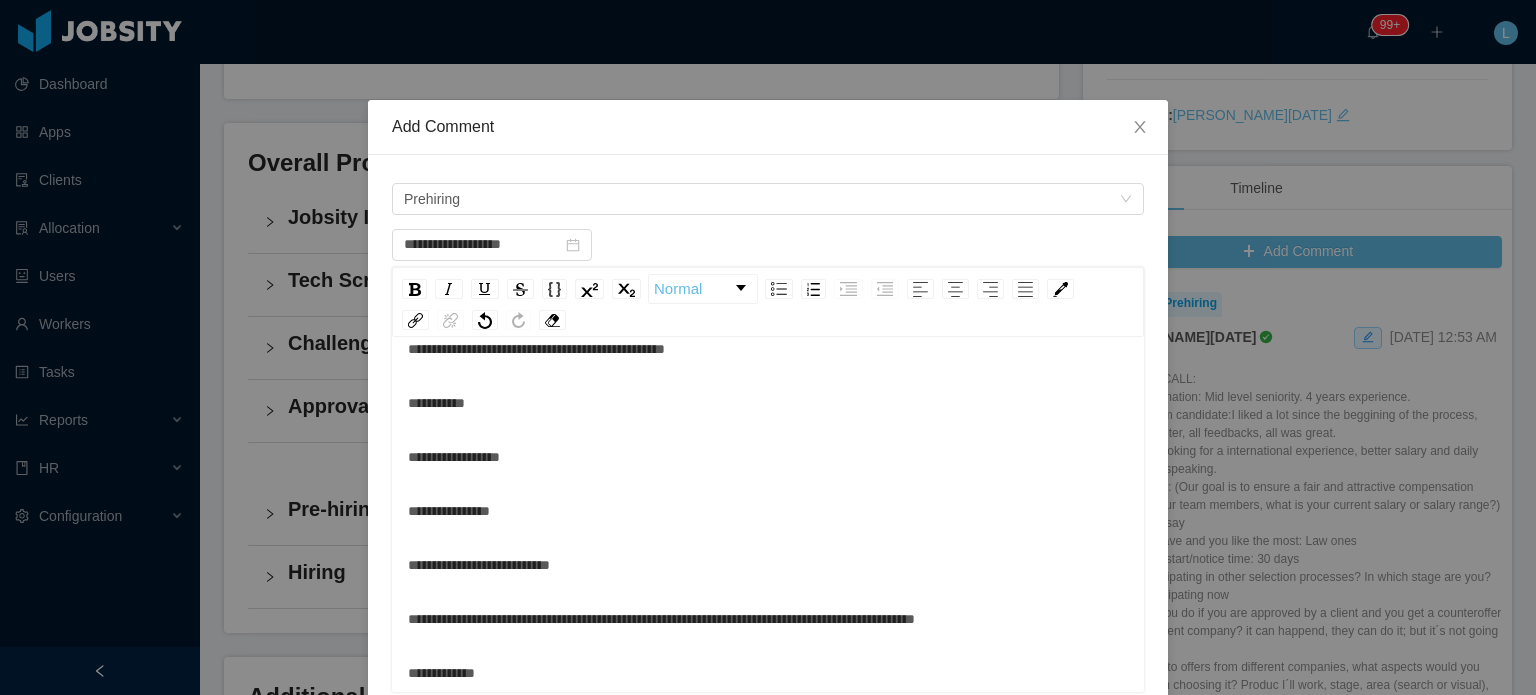scroll, scrollTop: 96, scrollLeft: 0, axis: vertical 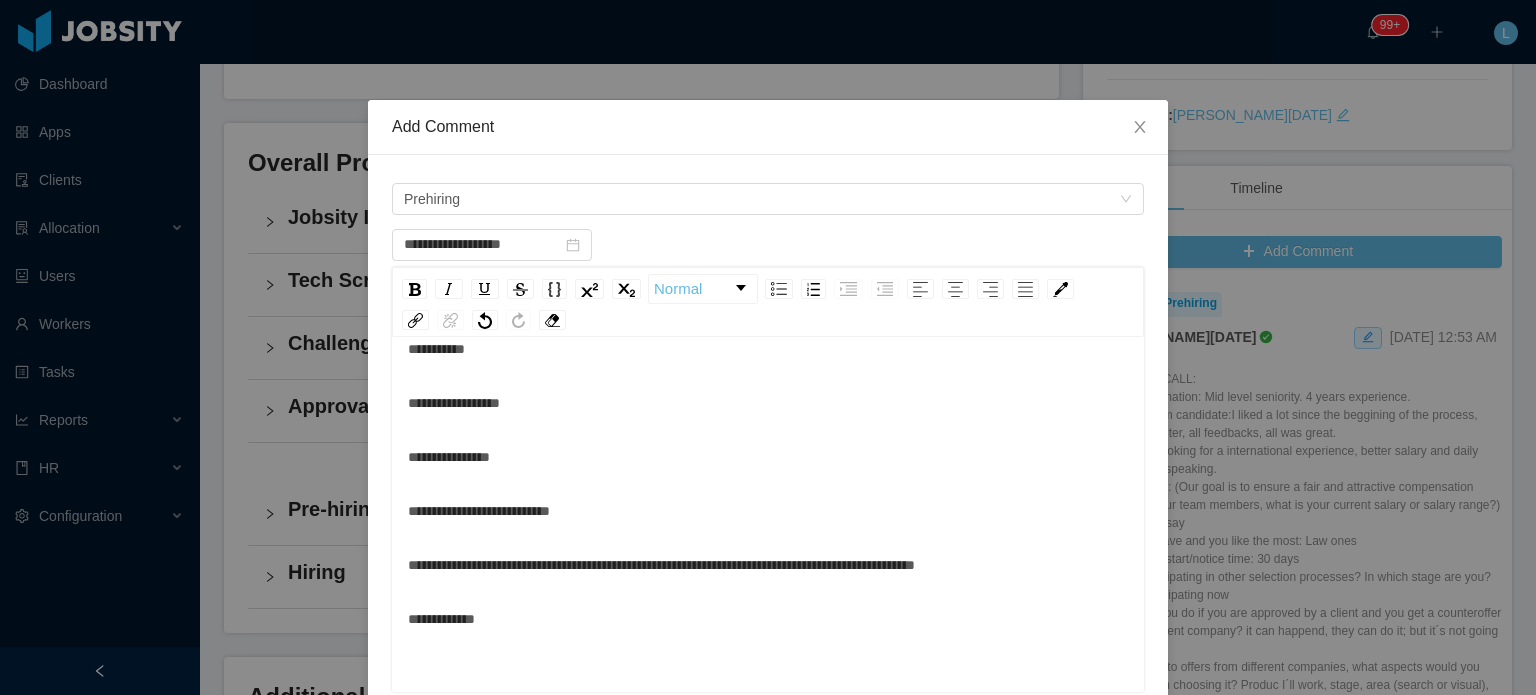 click on "**********" at bounding box center (768, 511) 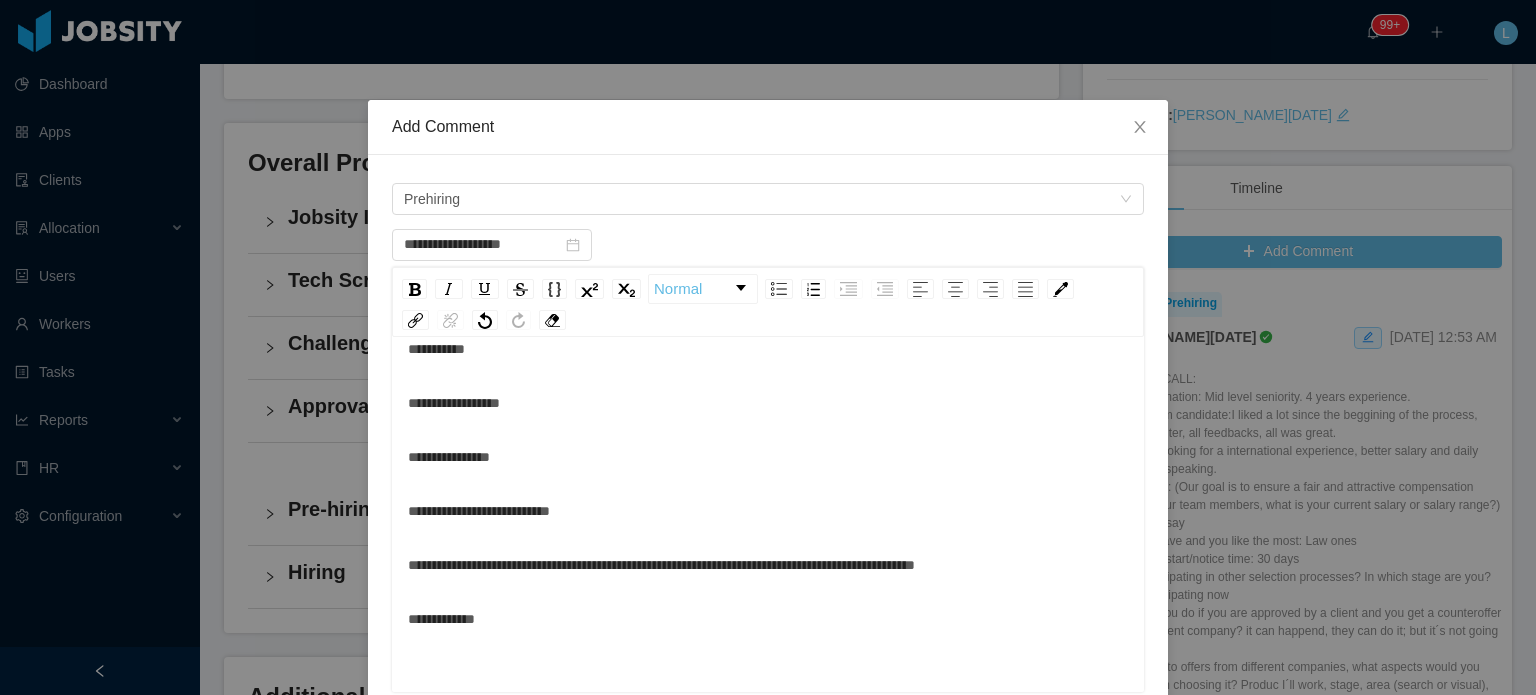 click on "**********" at bounding box center (768, 457) 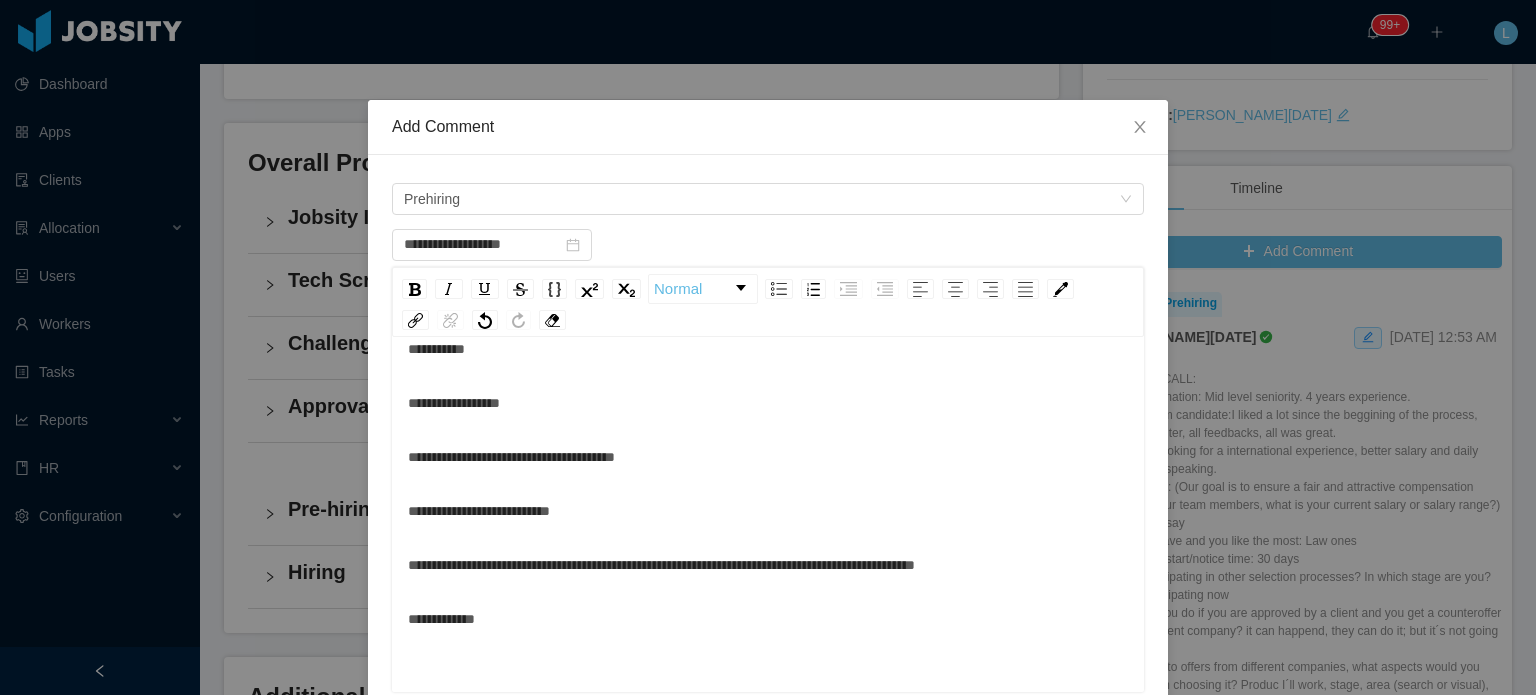 click on "**********" at bounding box center (768, 457) 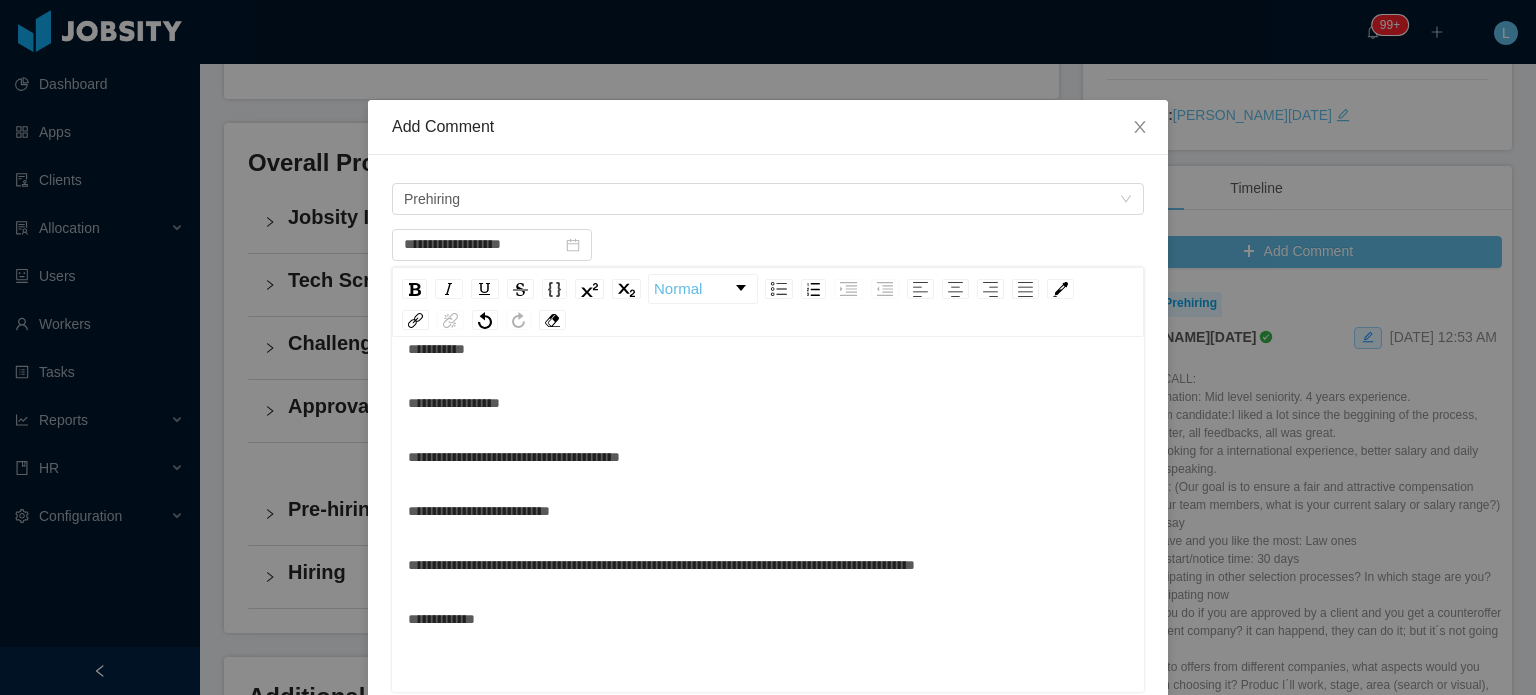 click on "**********" at bounding box center [514, 457] 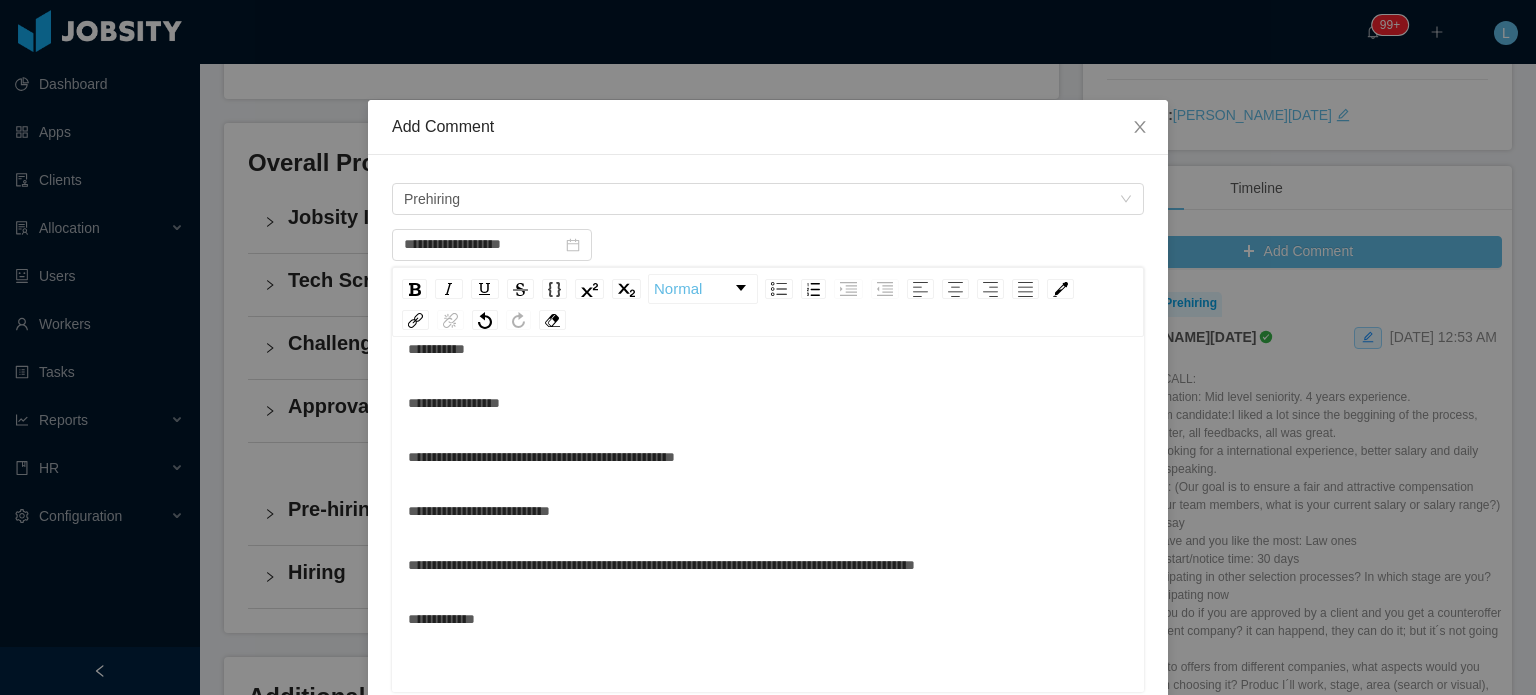 click on "**********" at bounding box center [768, 511] 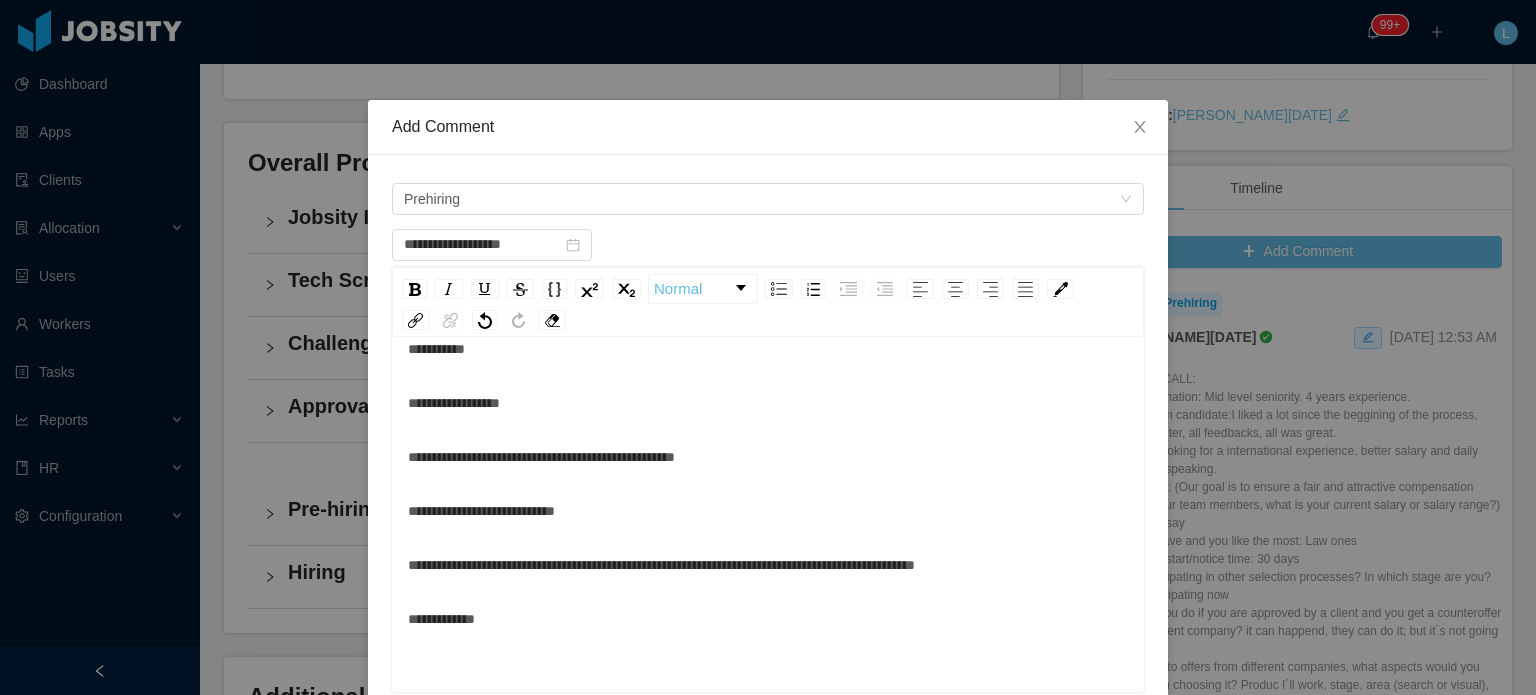 click on "**********" at bounding box center (768, 511) 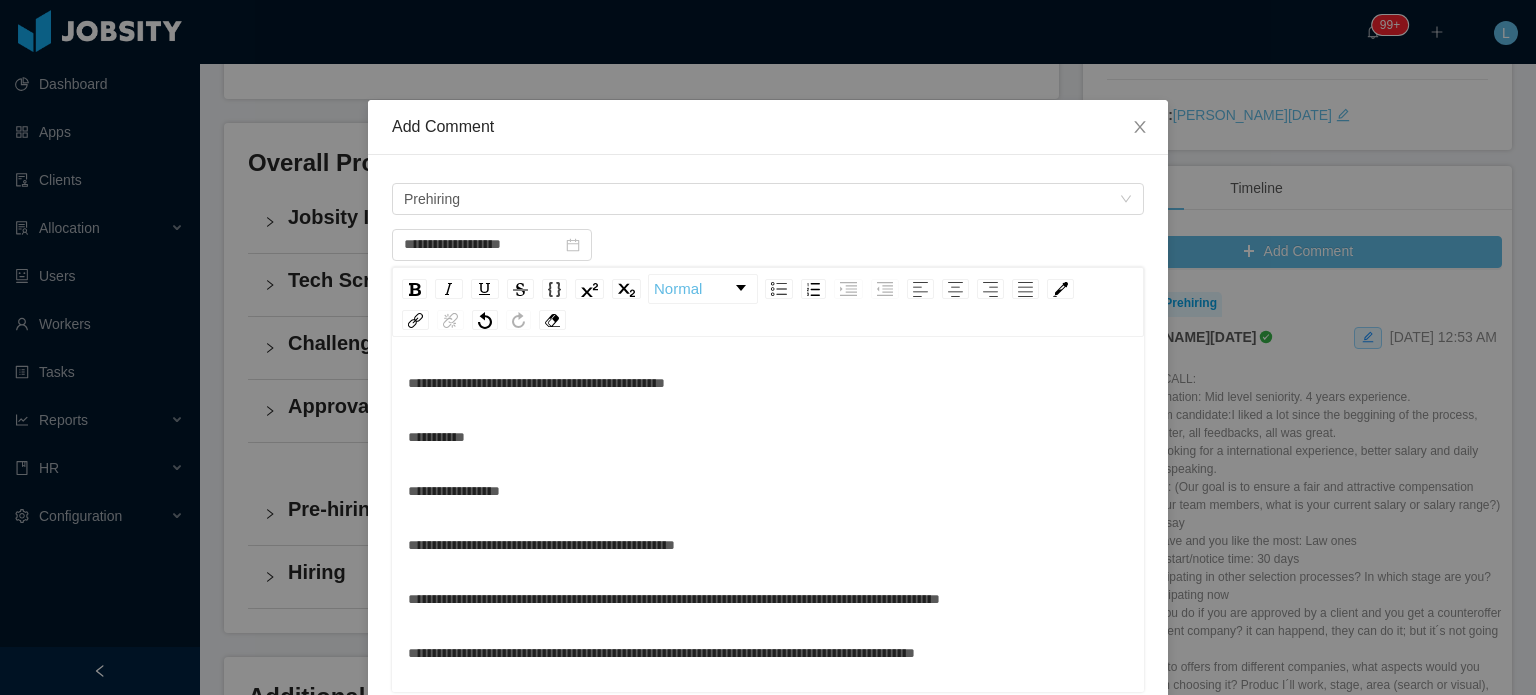 scroll, scrollTop: 0, scrollLeft: 0, axis: both 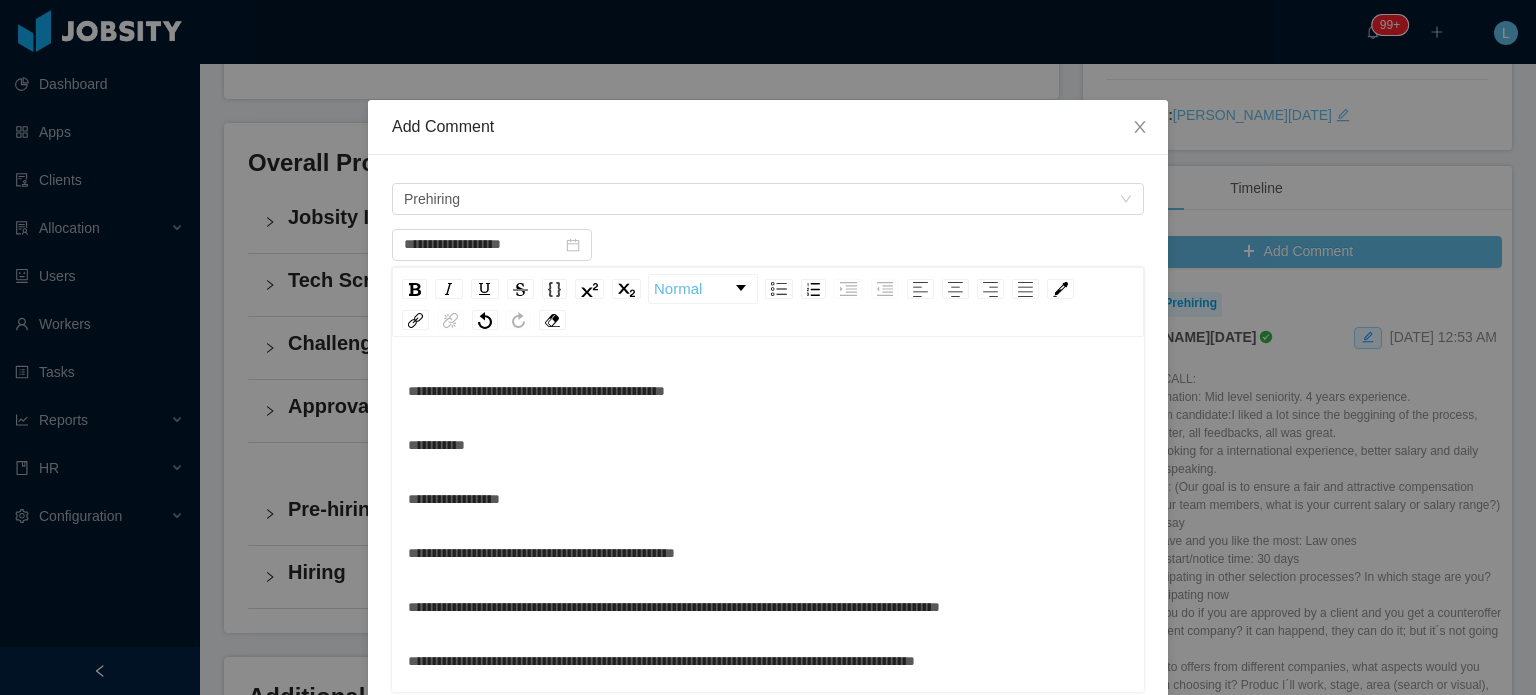 click on "**********" at bounding box center [768, 580] 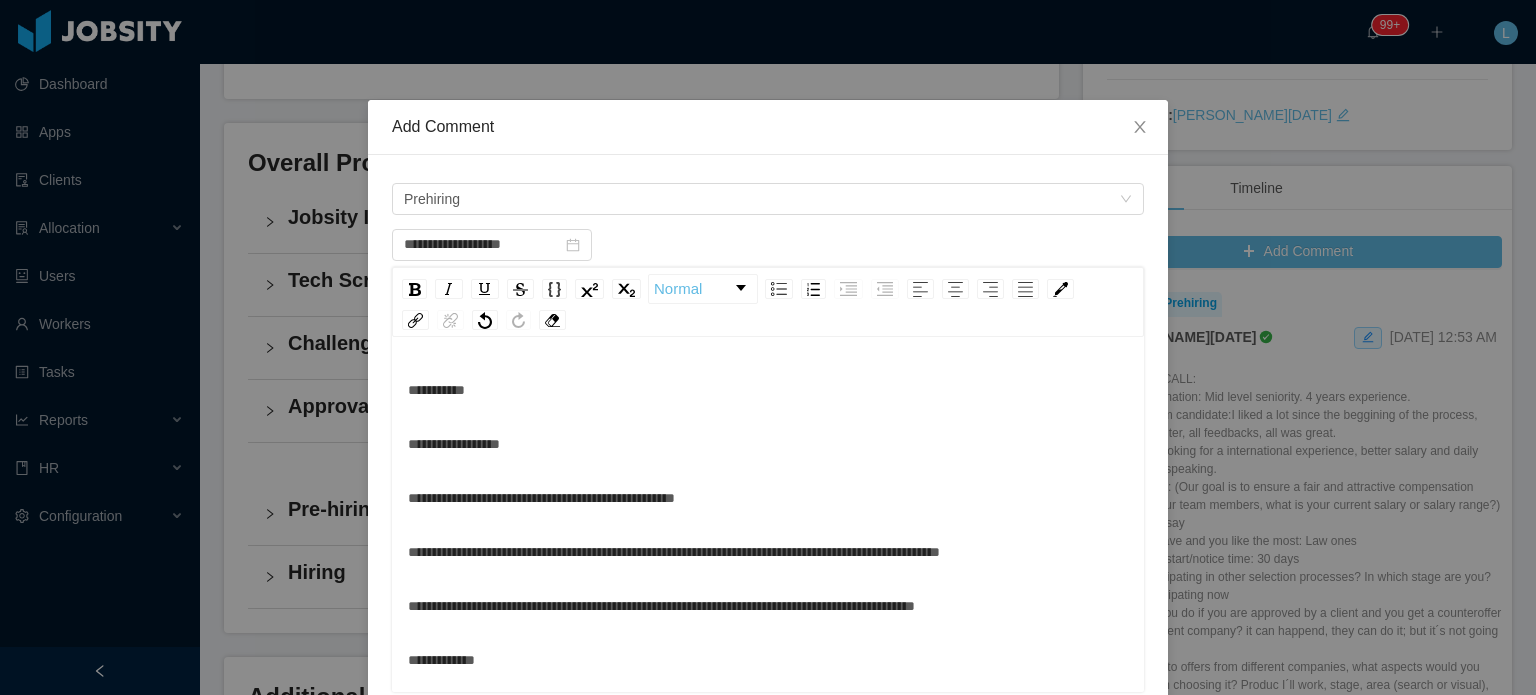 scroll, scrollTop: 0, scrollLeft: 0, axis: both 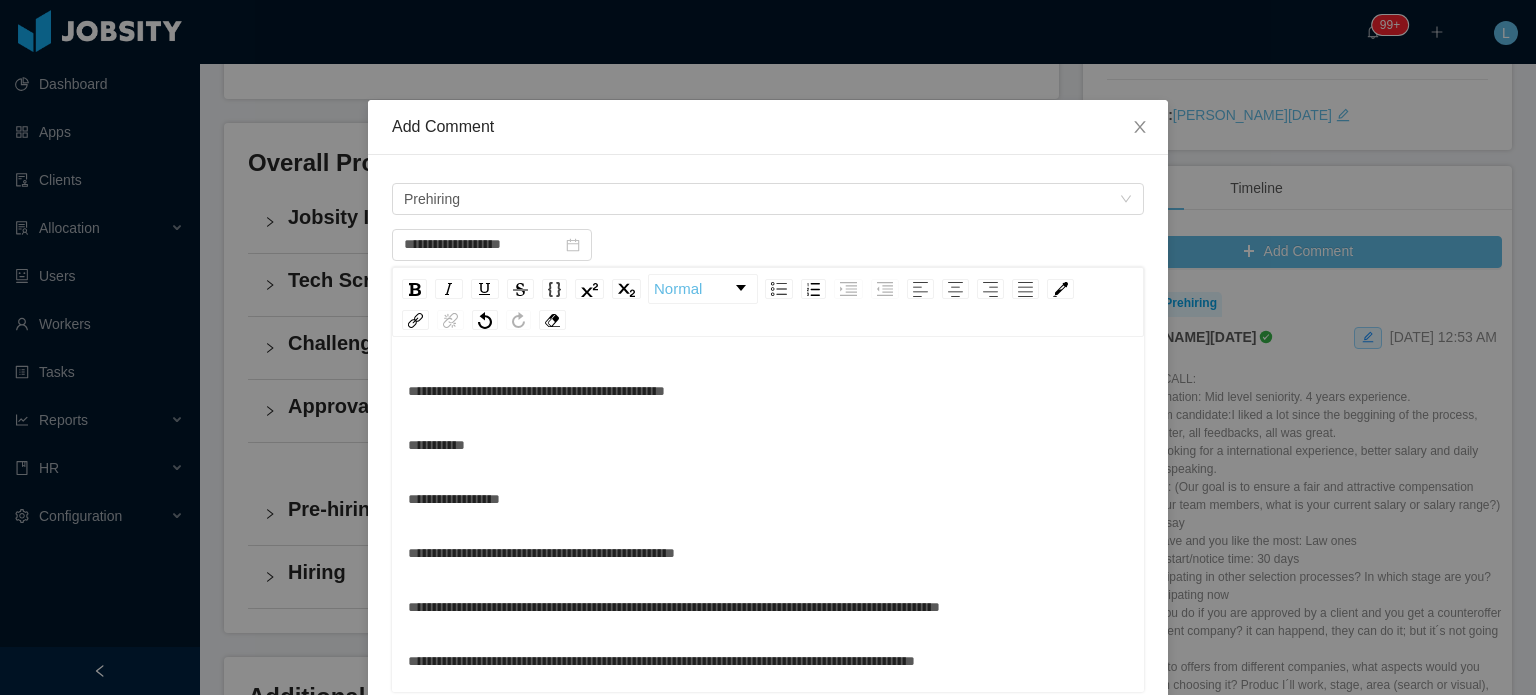 click on "**********" at bounding box center (768, 445) 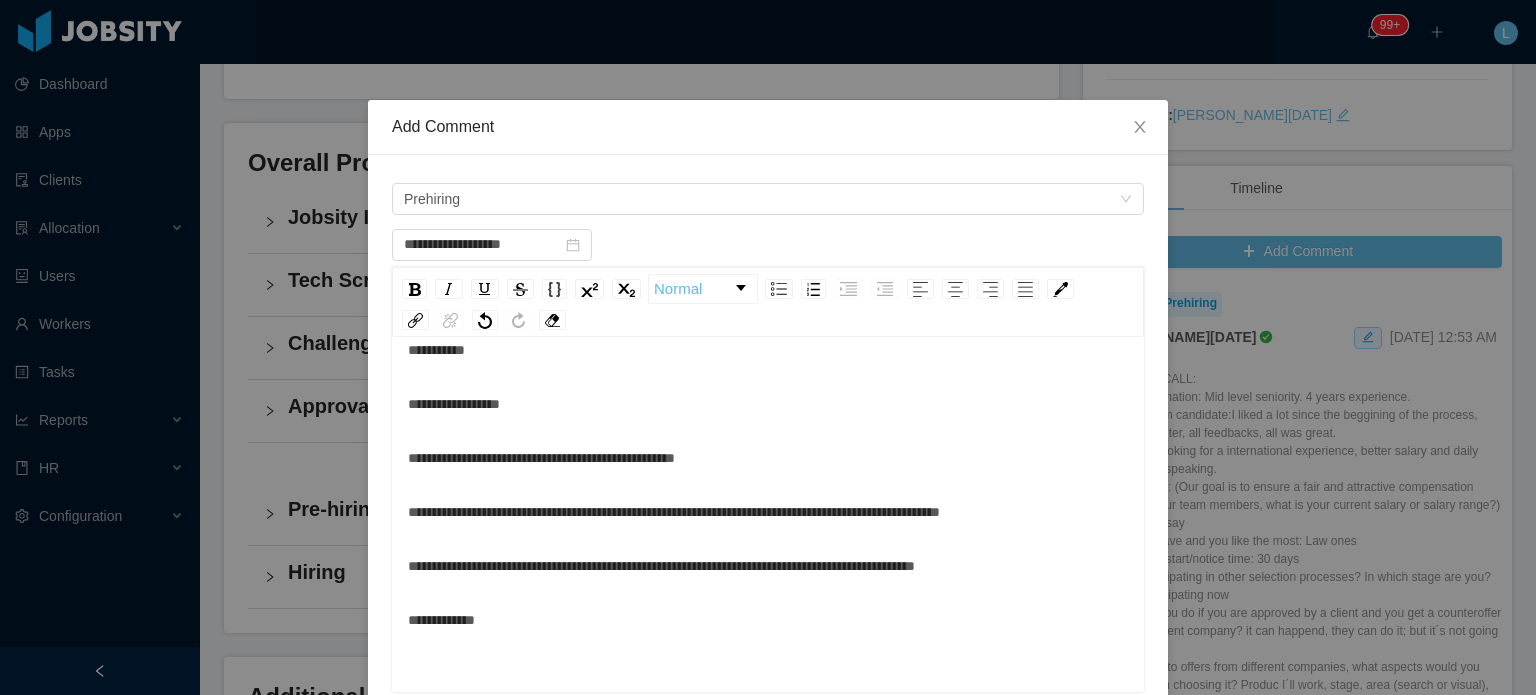 scroll, scrollTop: 96, scrollLeft: 0, axis: vertical 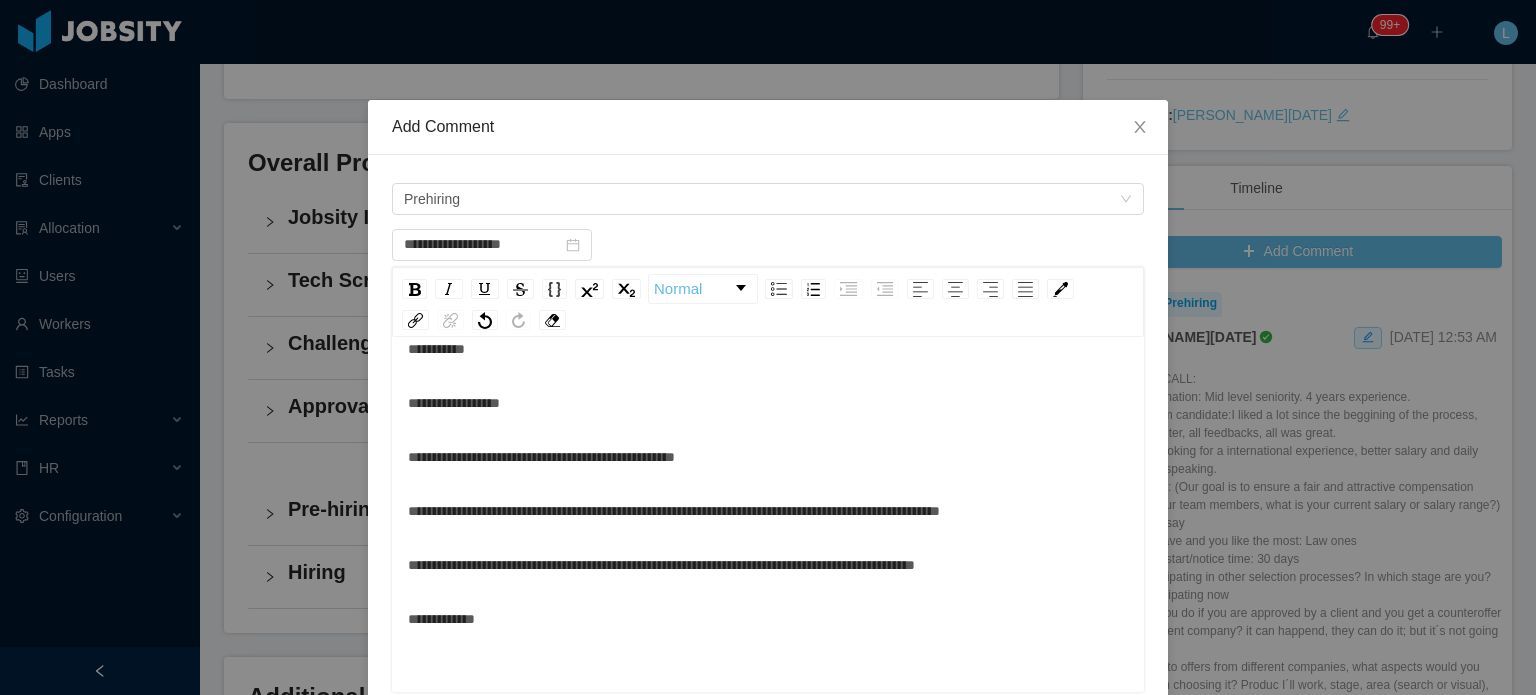 click on "**********" at bounding box center [768, 619] 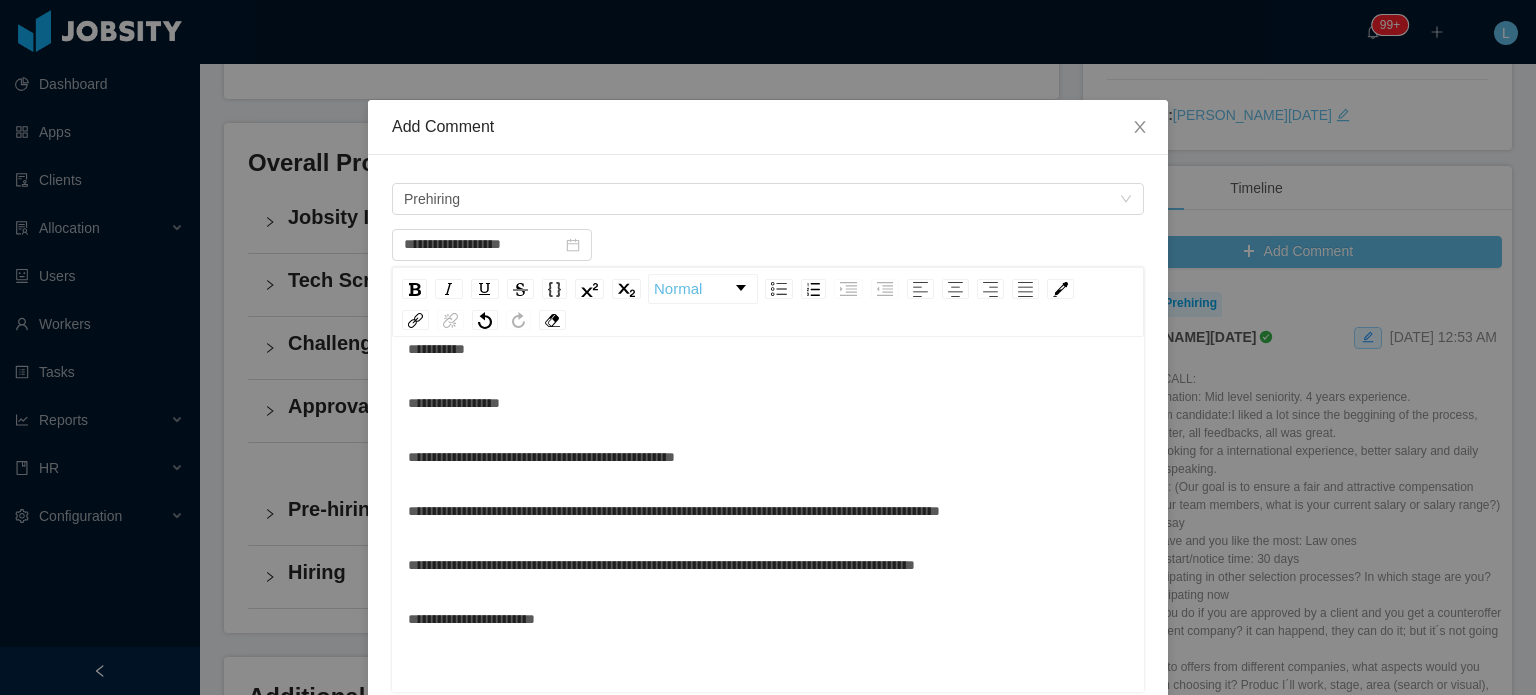 click on "**********" at bounding box center [674, 511] 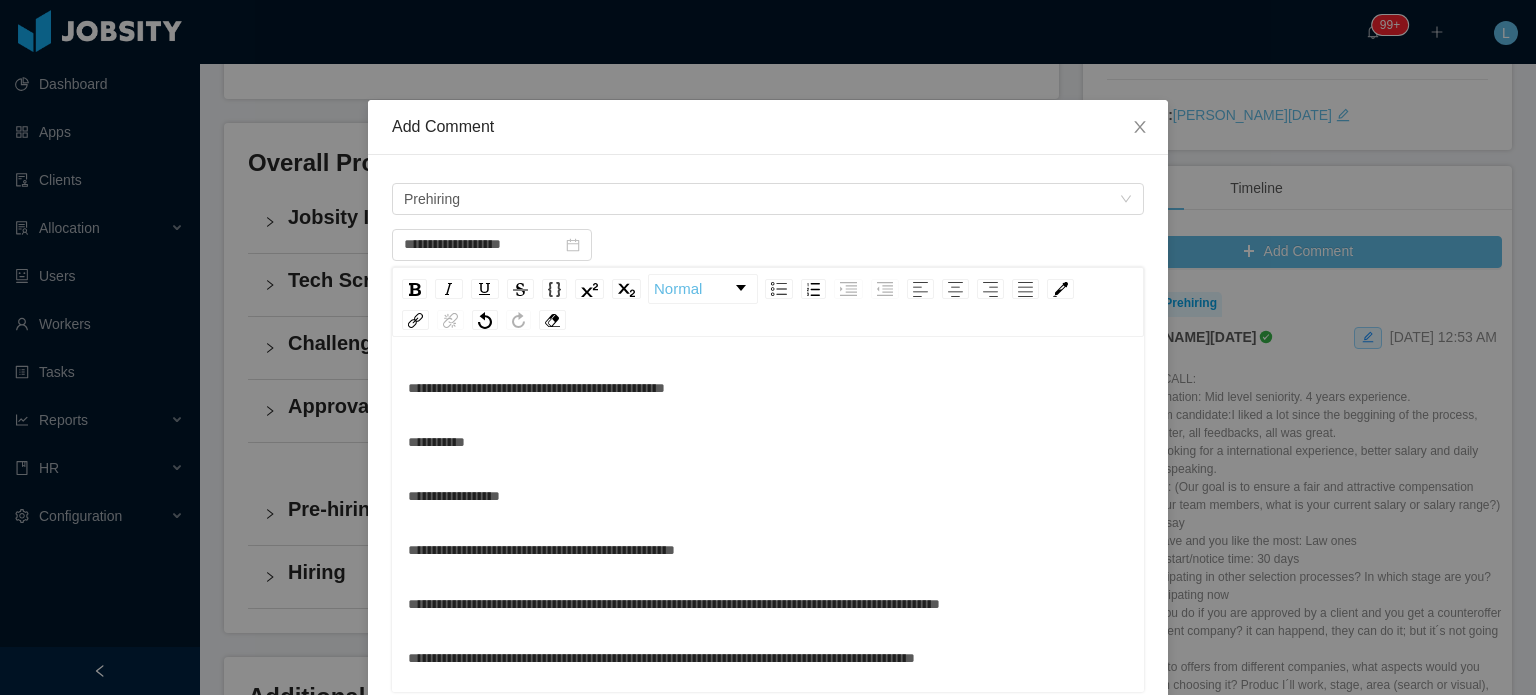 scroll, scrollTop: 0, scrollLeft: 0, axis: both 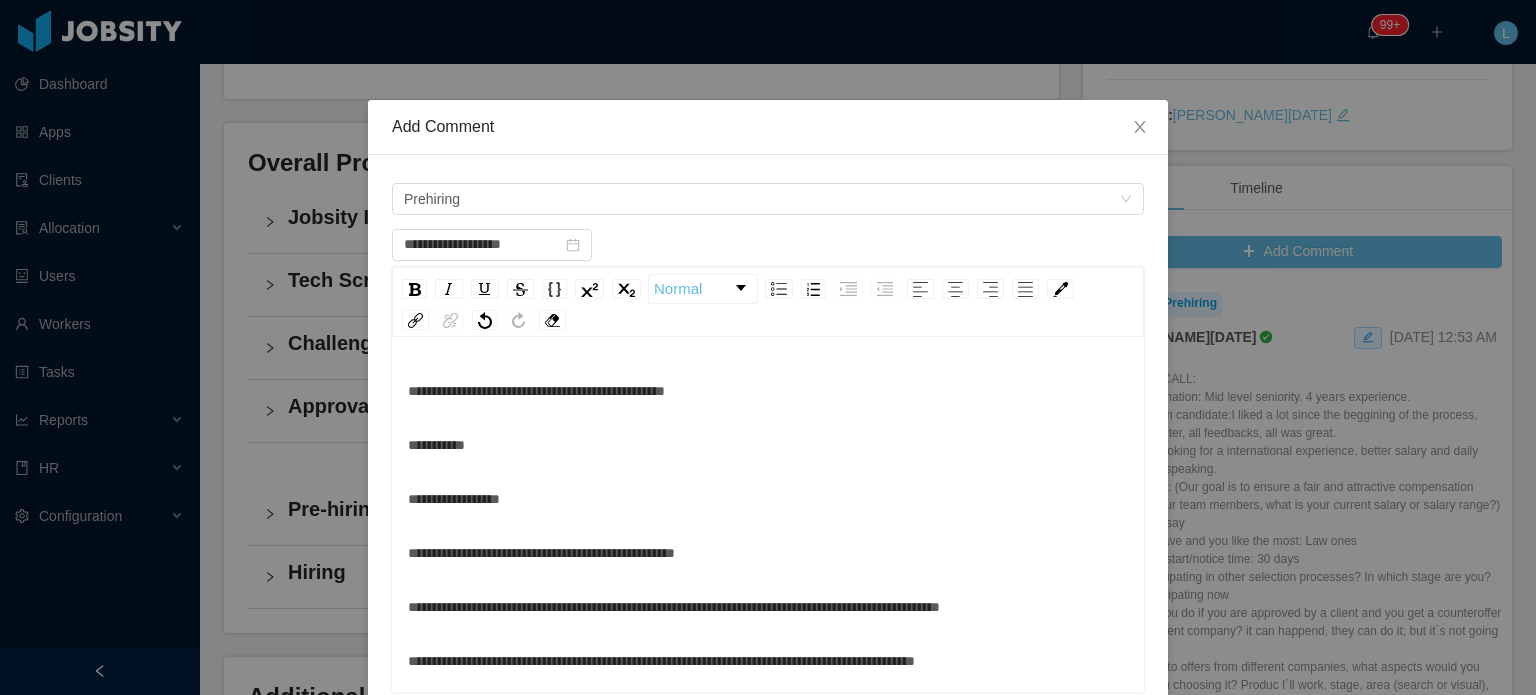click on "**********" at bounding box center (768, 445) 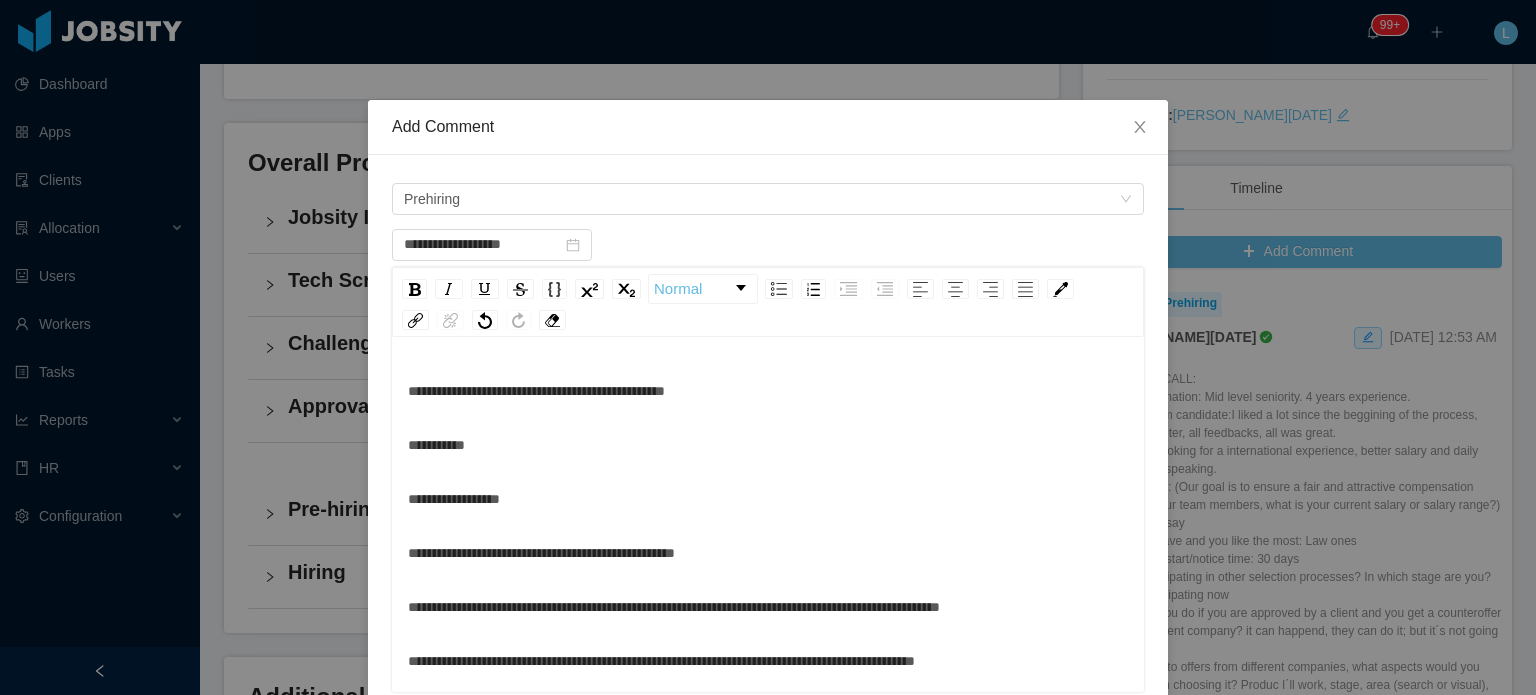 click on "**********" at bounding box center [768, 445] 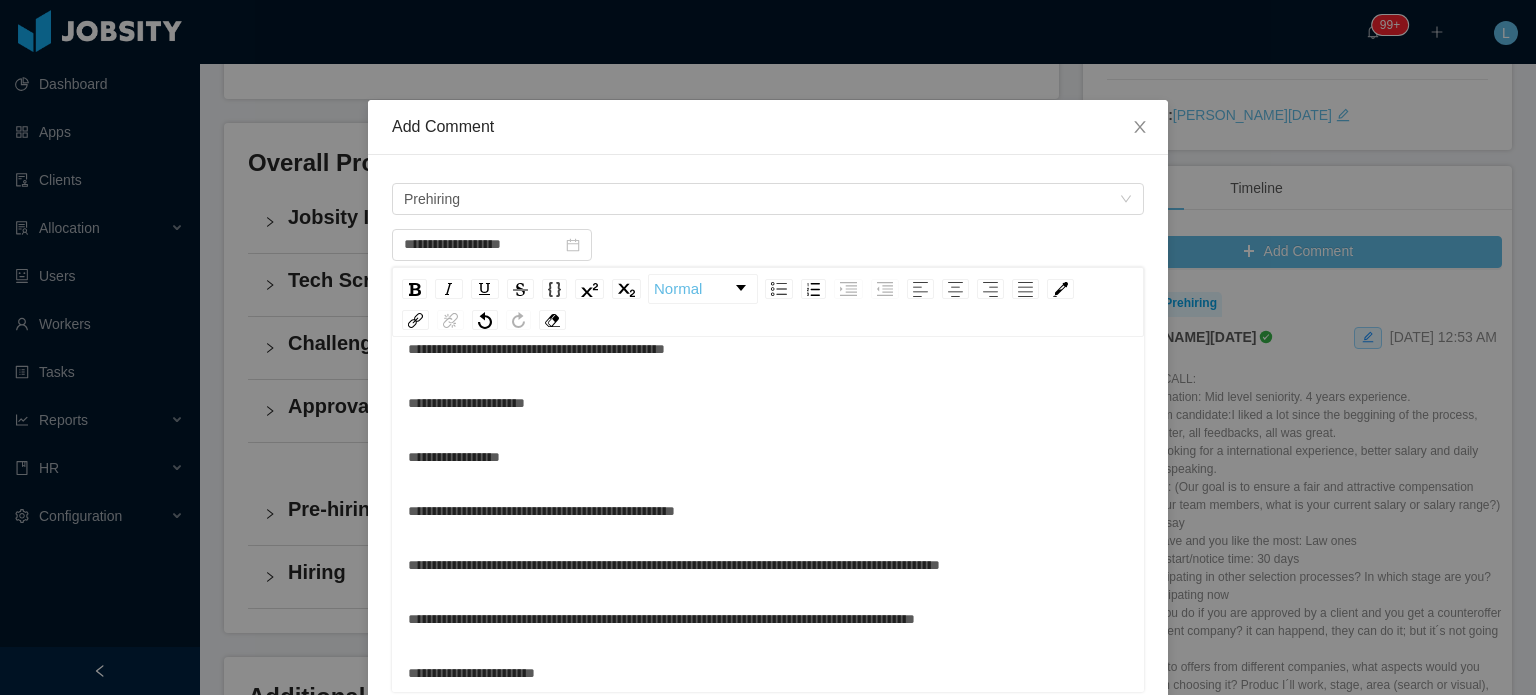 scroll, scrollTop: 96, scrollLeft: 0, axis: vertical 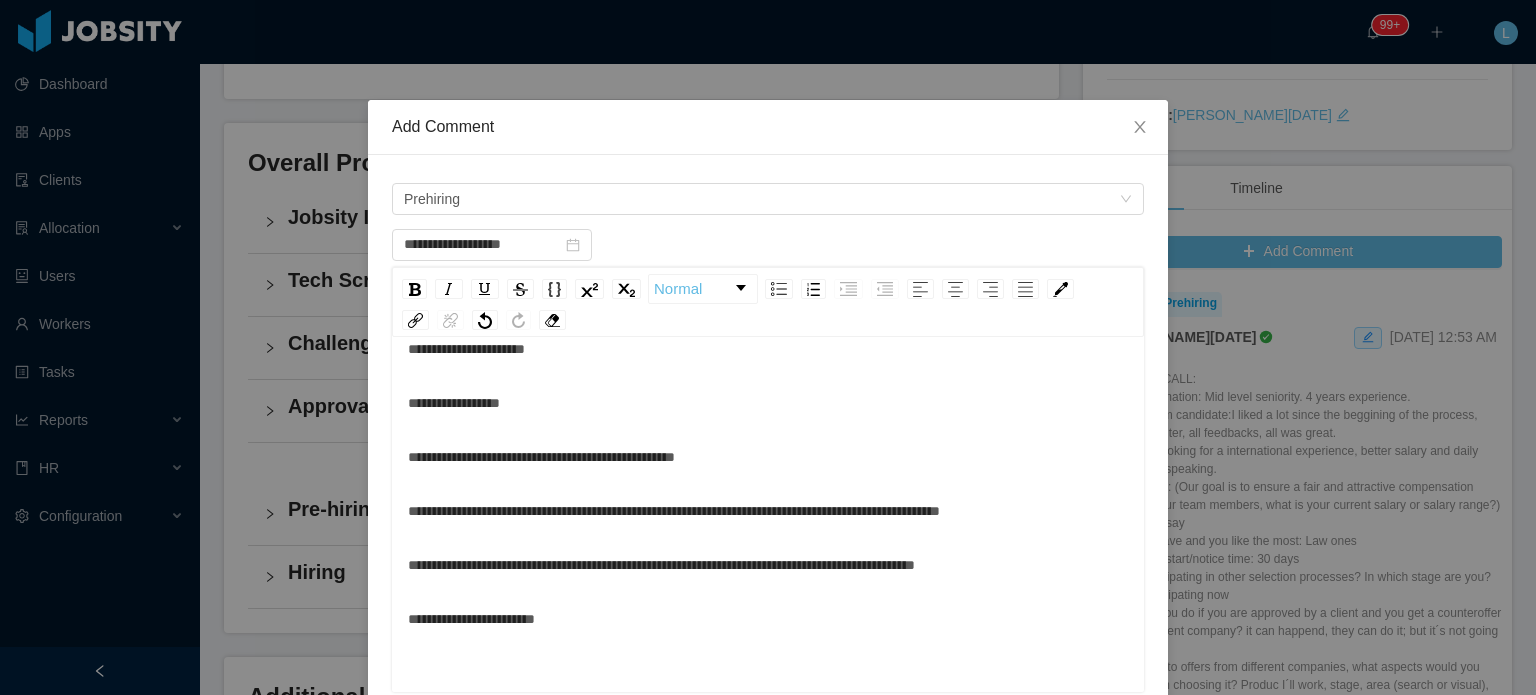 click on "**********" at bounding box center [768, 619] 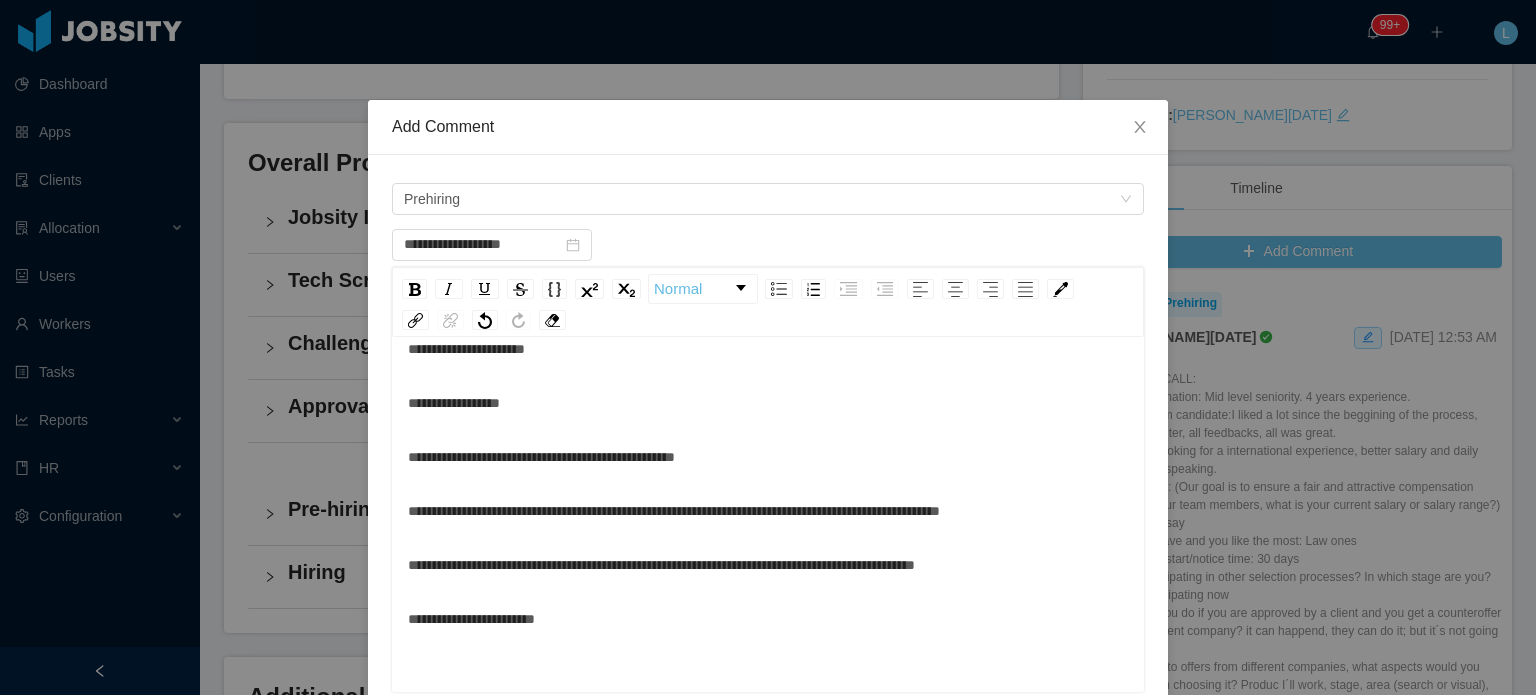 click on "**********" at bounding box center (674, 511) 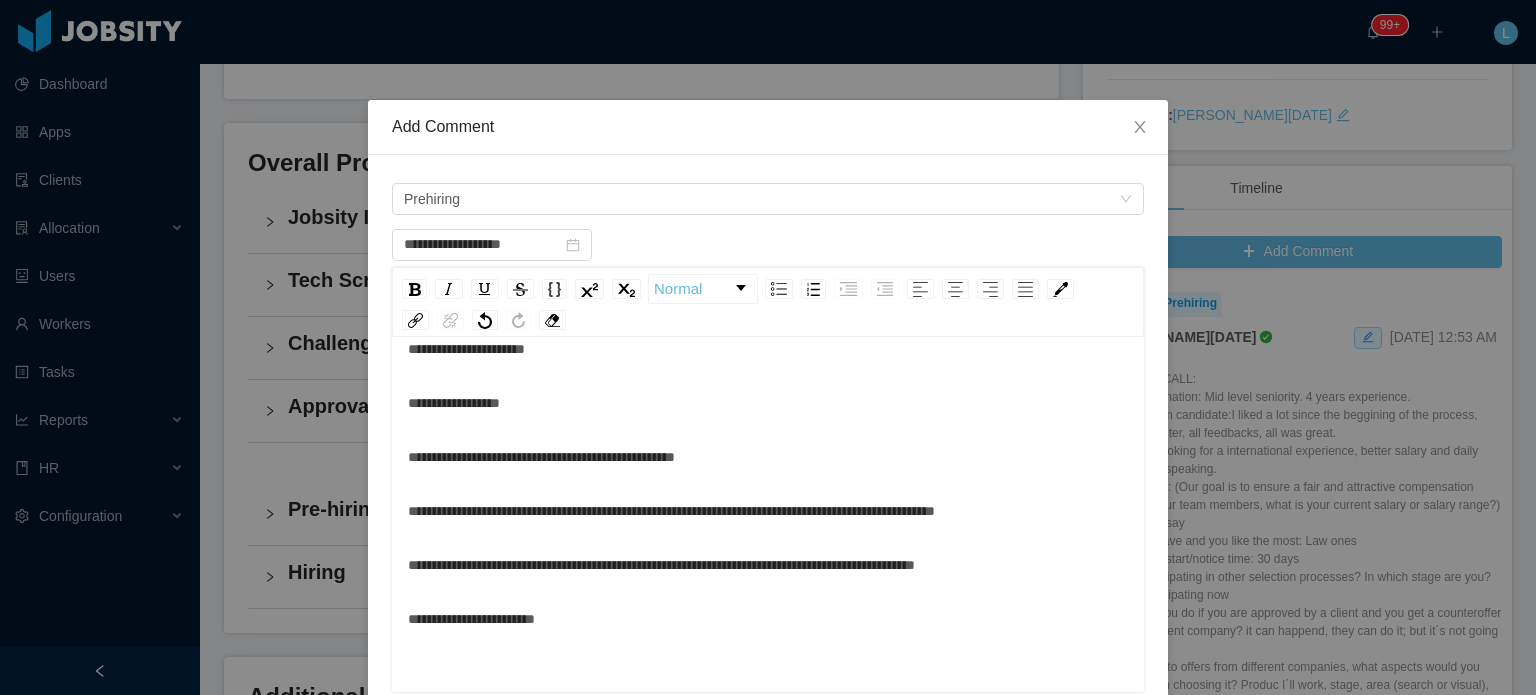 click on "**********" at bounding box center (768, 619) 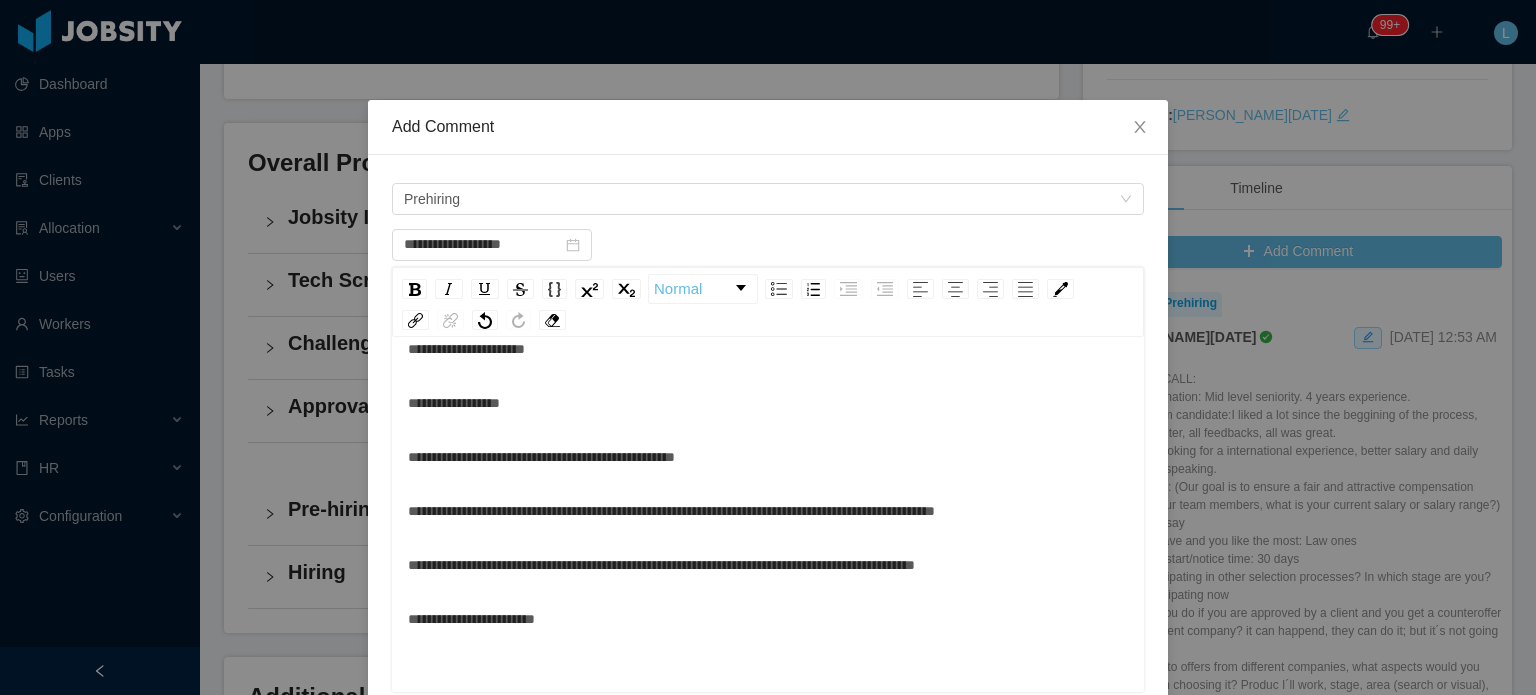 click on "**********" at bounding box center (768, 619) 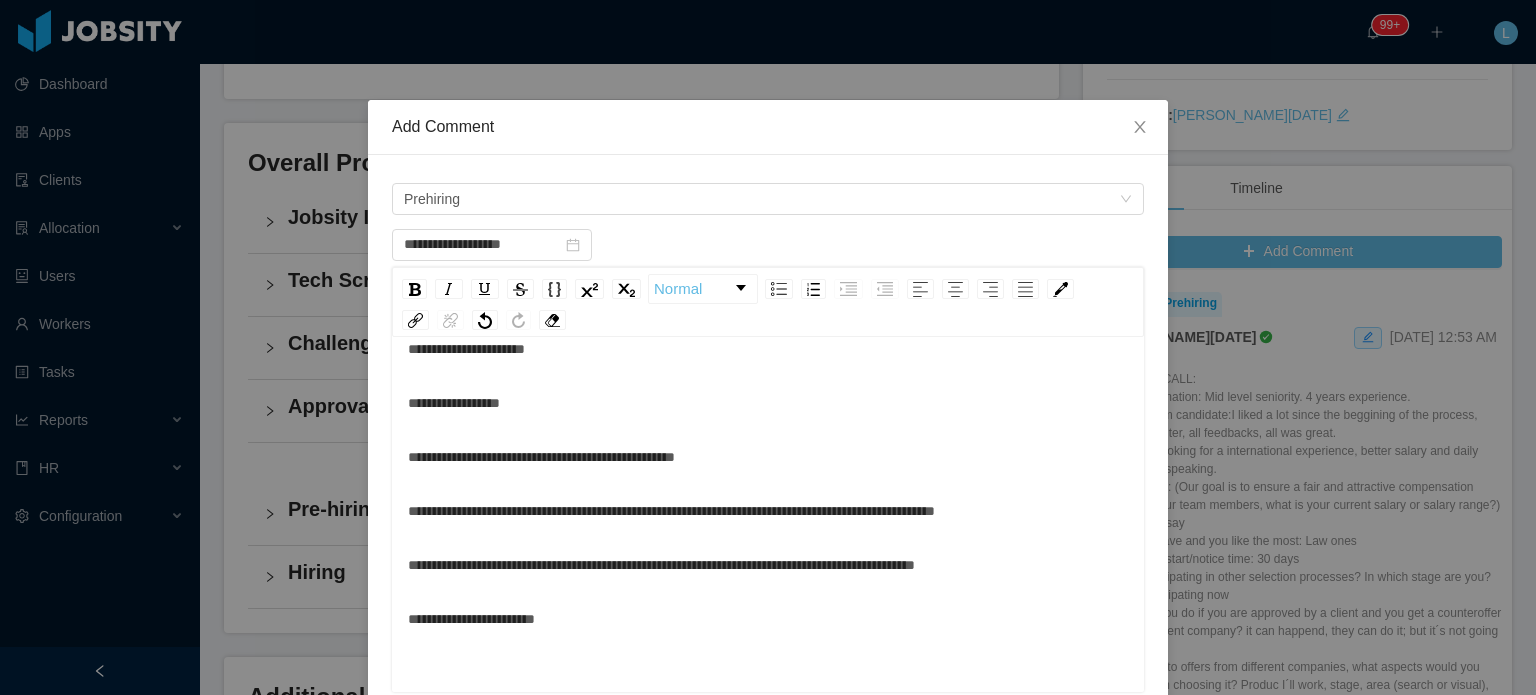 click on "**********" at bounding box center [768, 403] 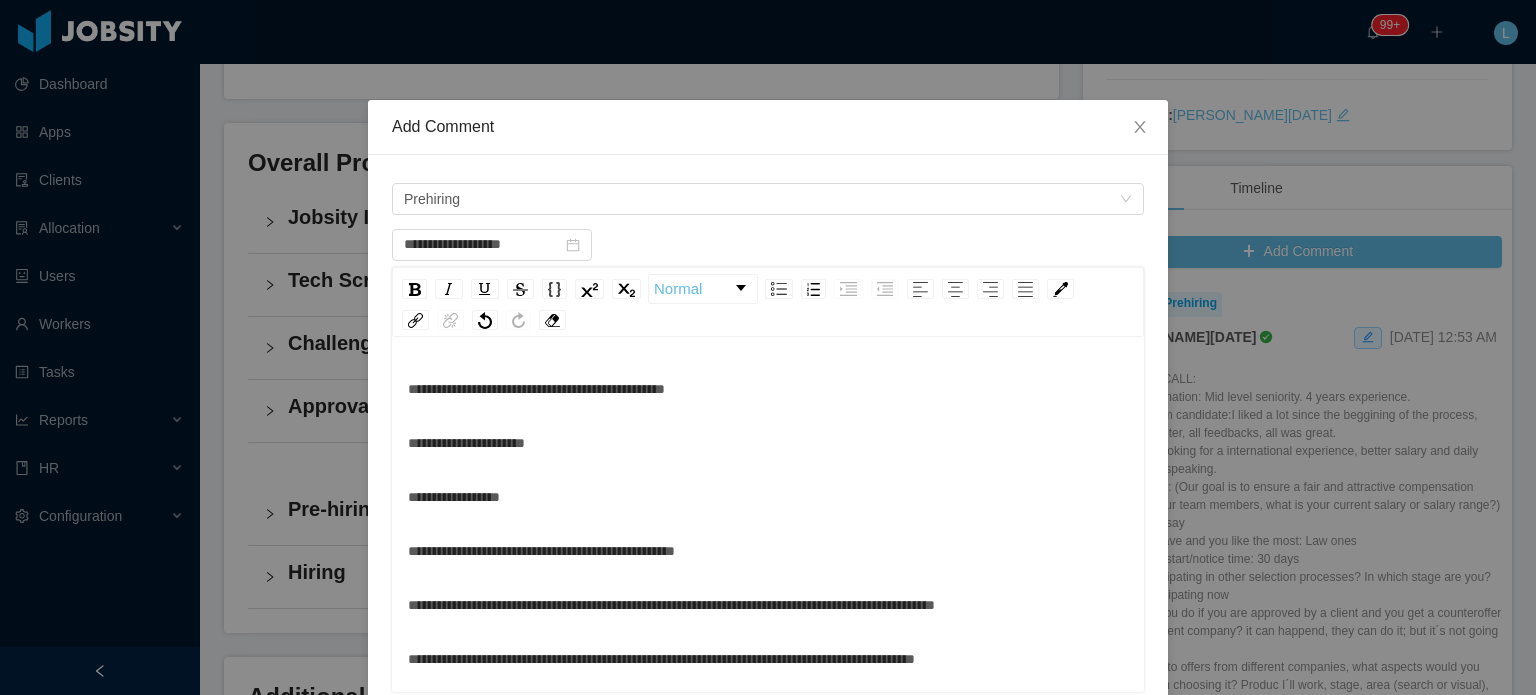 scroll, scrollTop: 0, scrollLeft: 0, axis: both 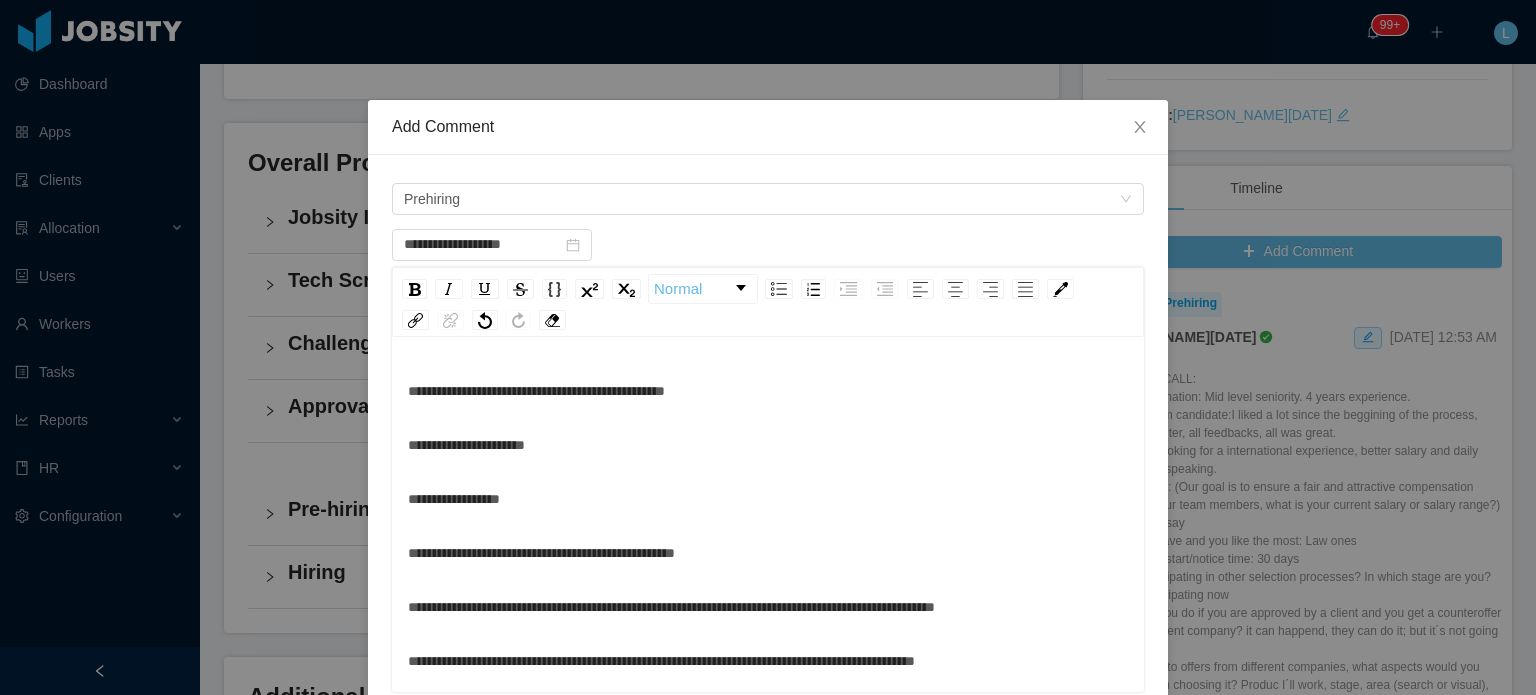 click on "**********" at bounding box center [768, 445] 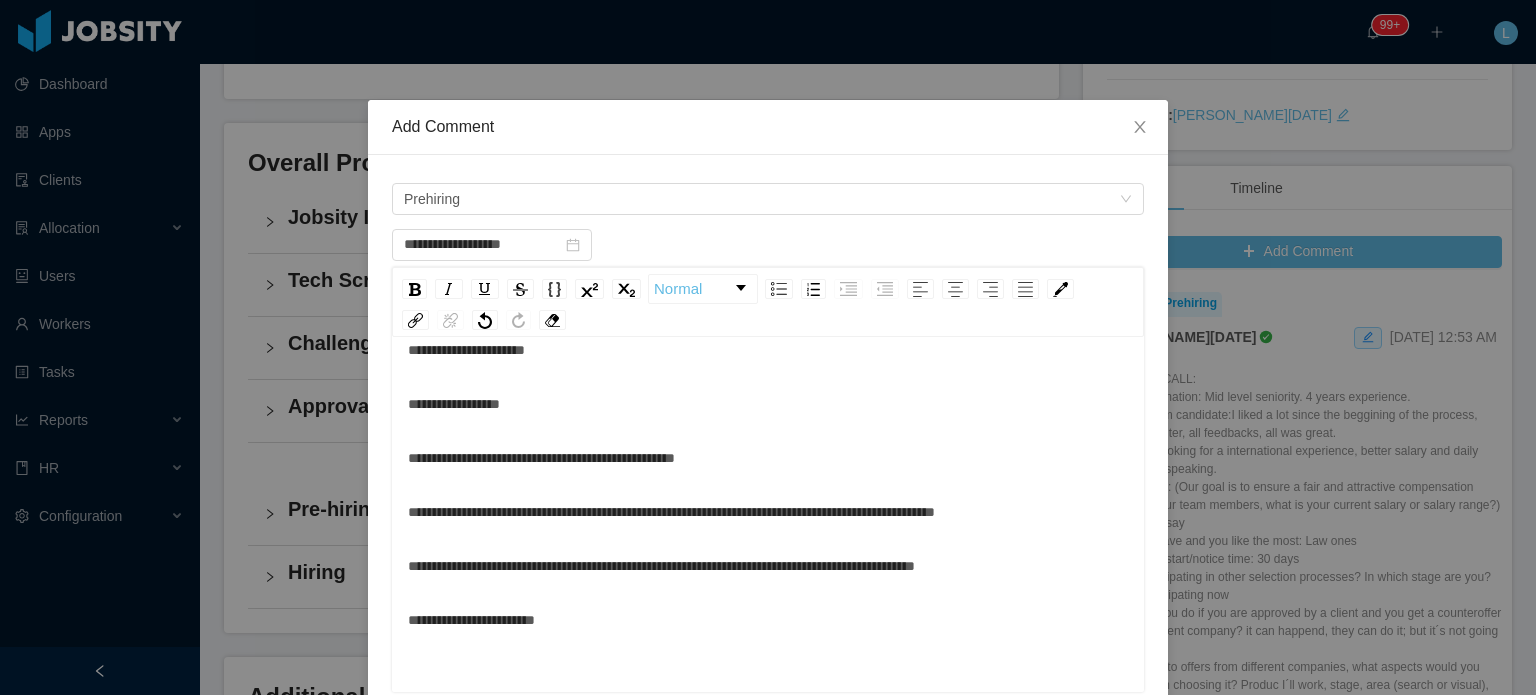 scroll, scrollTop: 96, scrollLeft: 0, axis: vertical 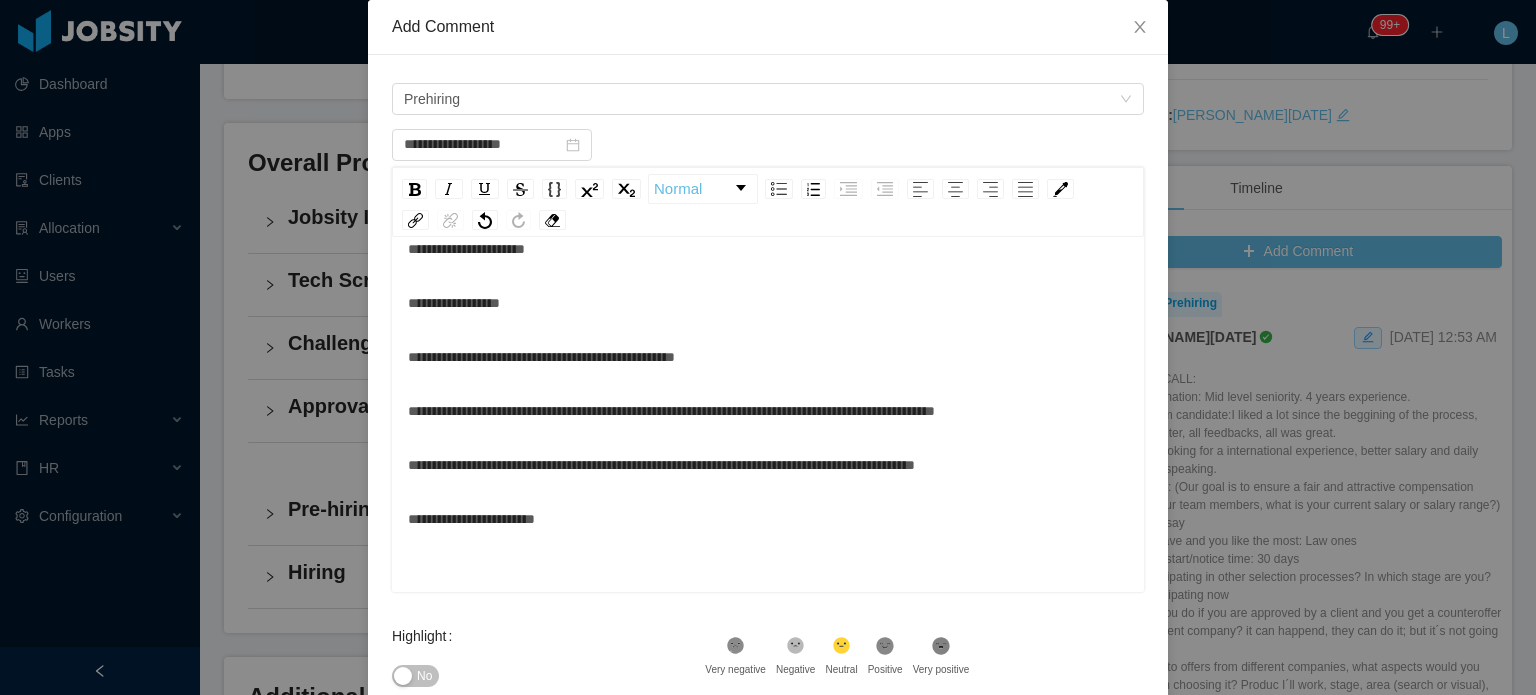 click on "**********" at bounding box center (768, 519) 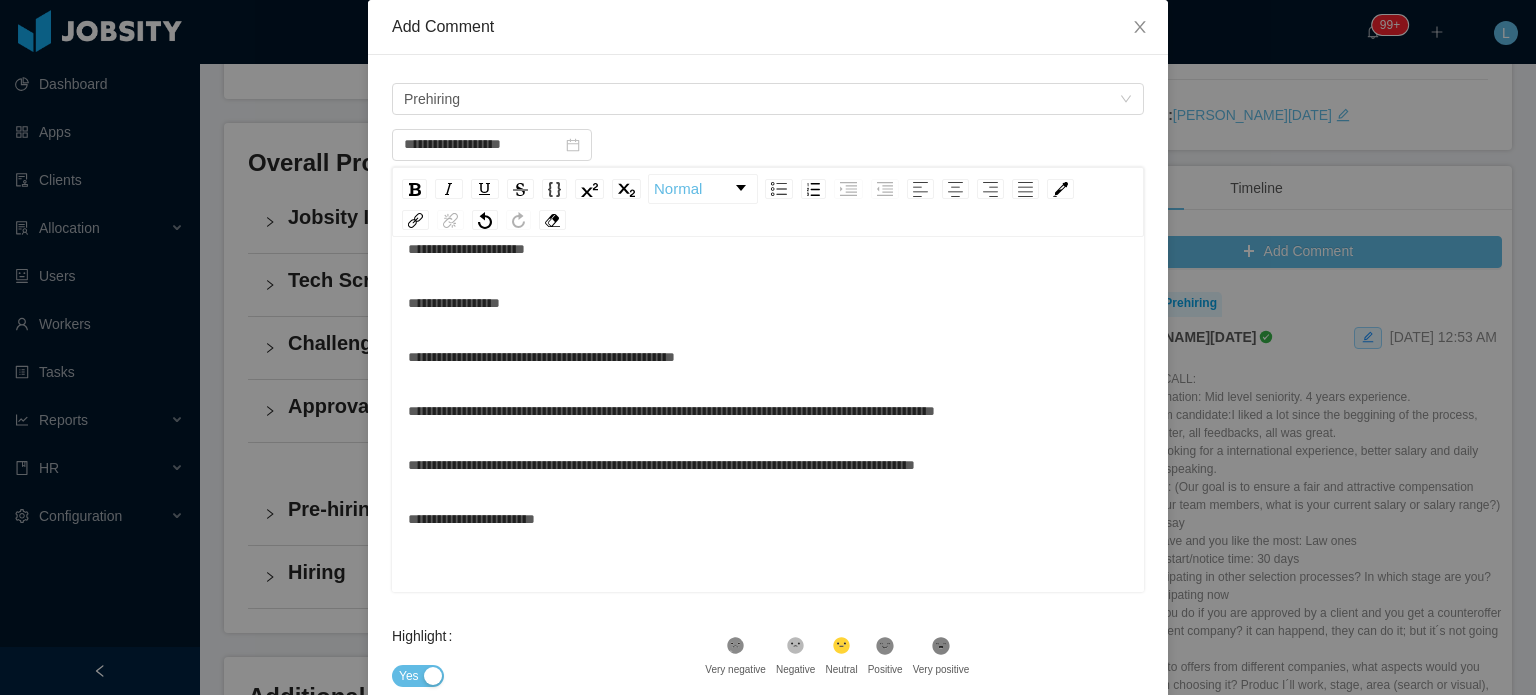 click at bounding box center [768, 573] 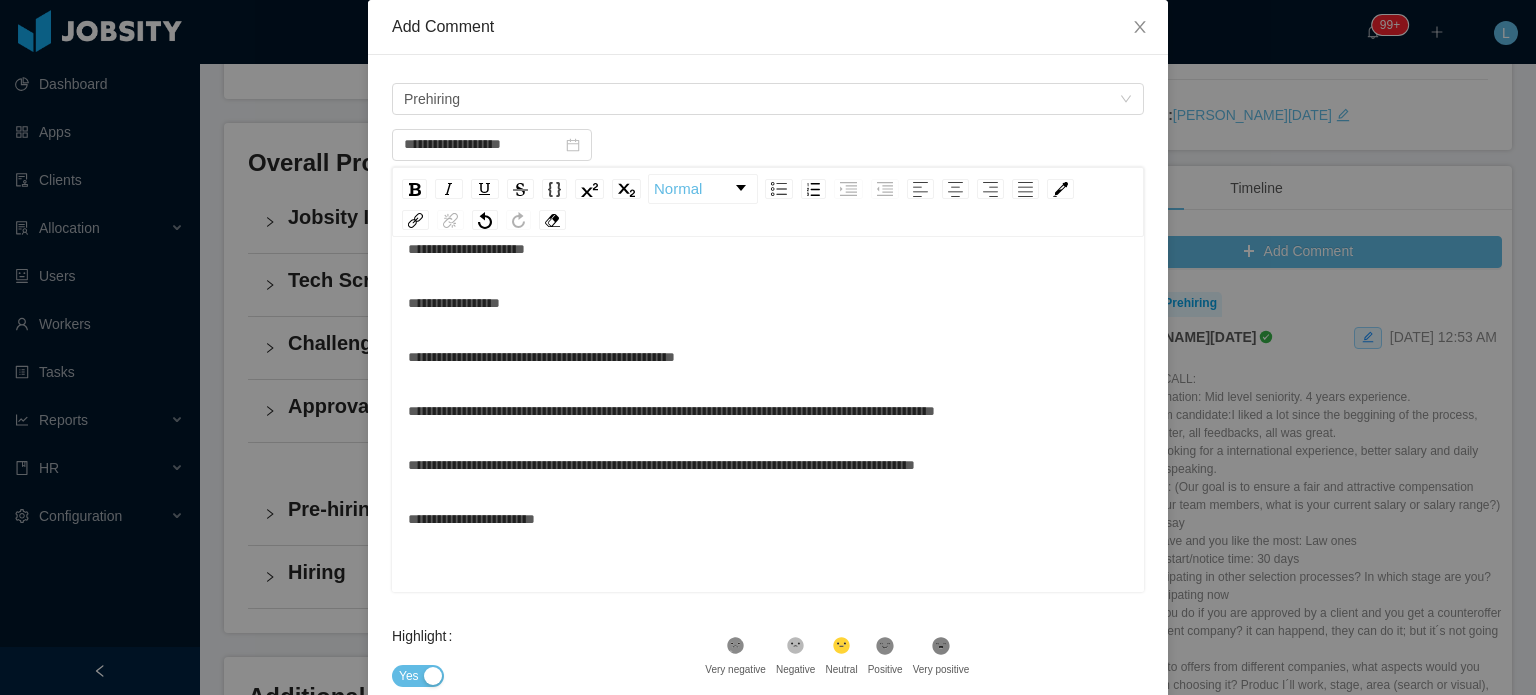 click on "**********" at bounding box center (768, 384) 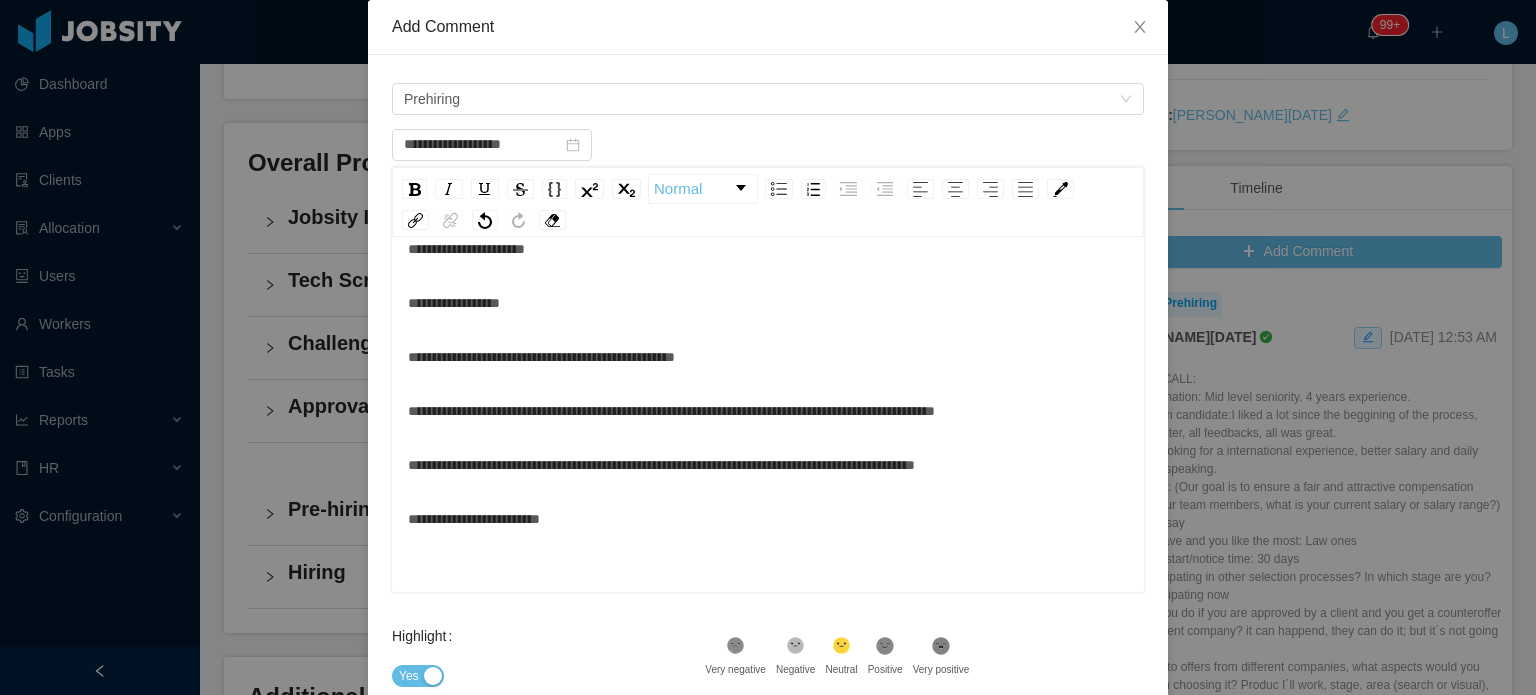 click on "**********" at bounding box center [768, 384] 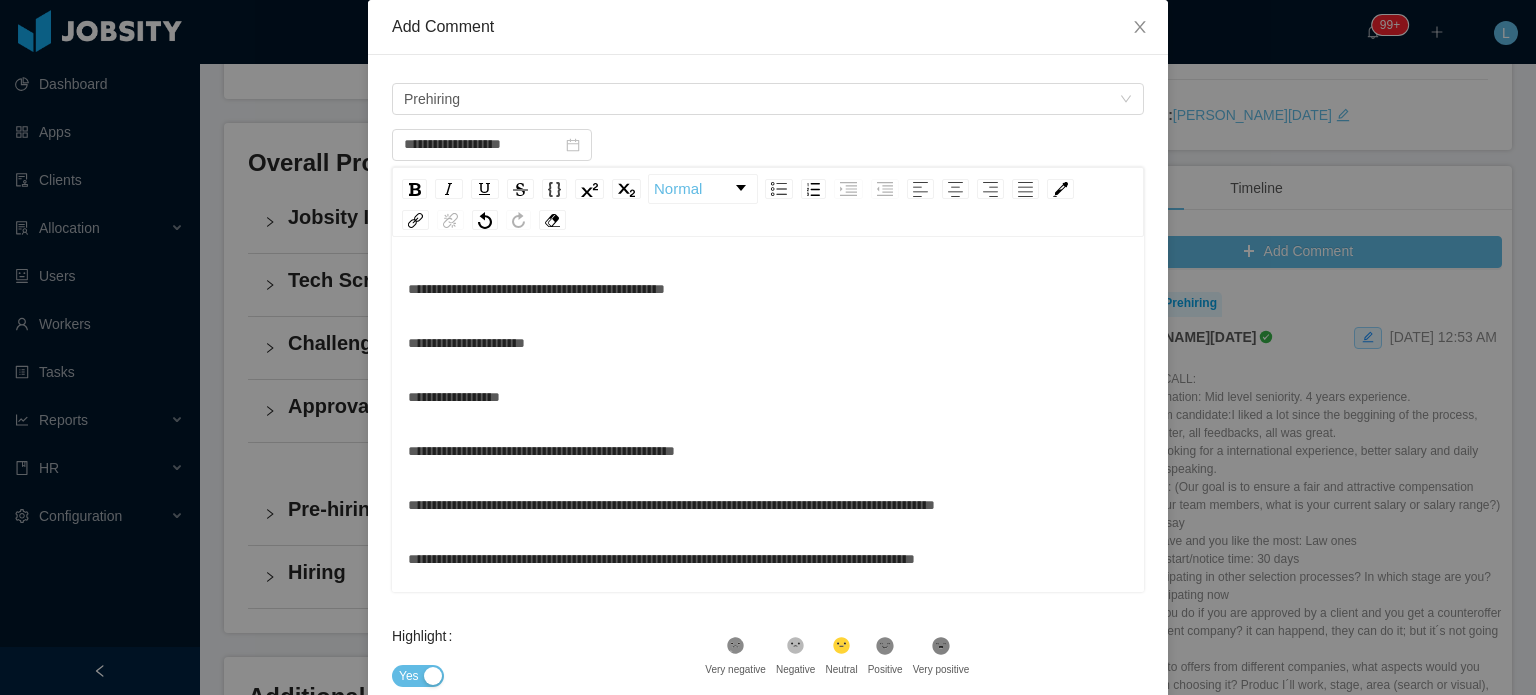 scroll, scrollTop: 0, scrollLeft: 0, axis: both 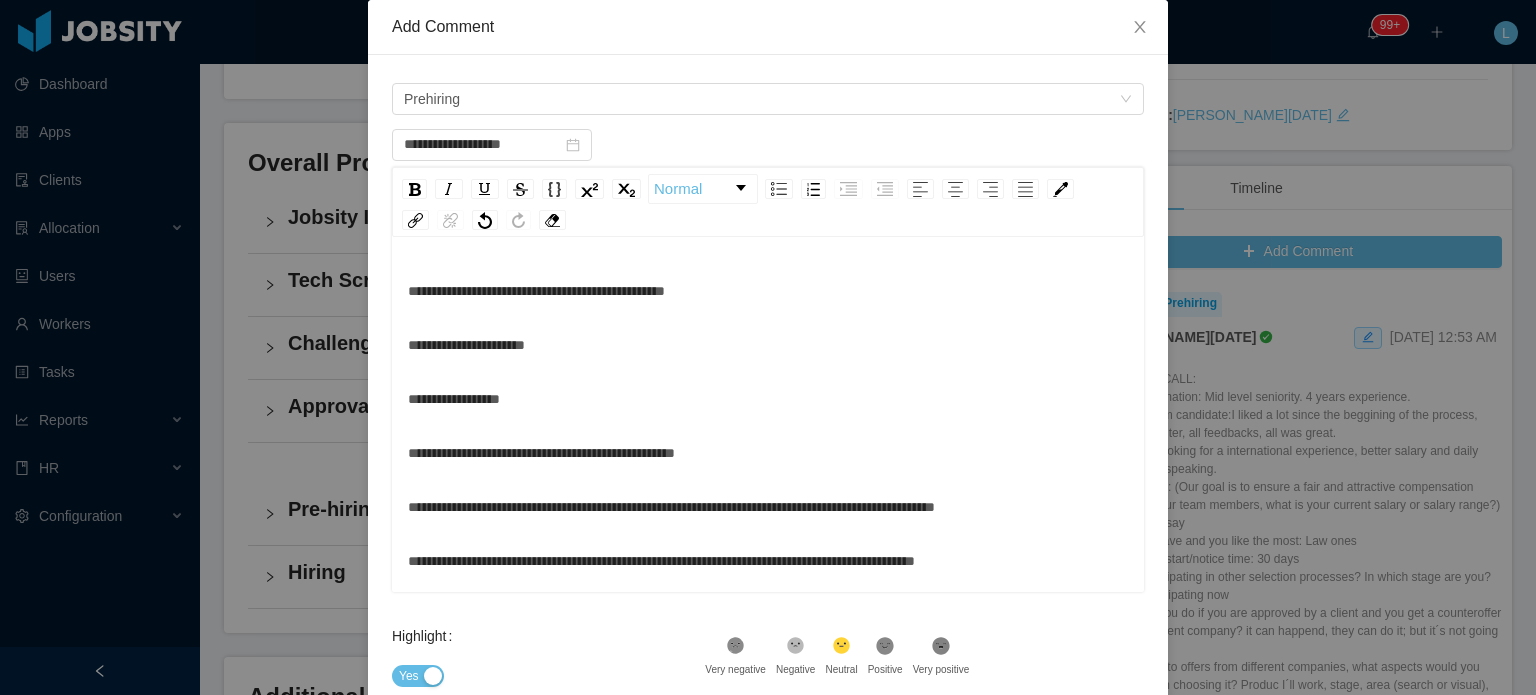 click on "**********" at bounding box center (768, 345) 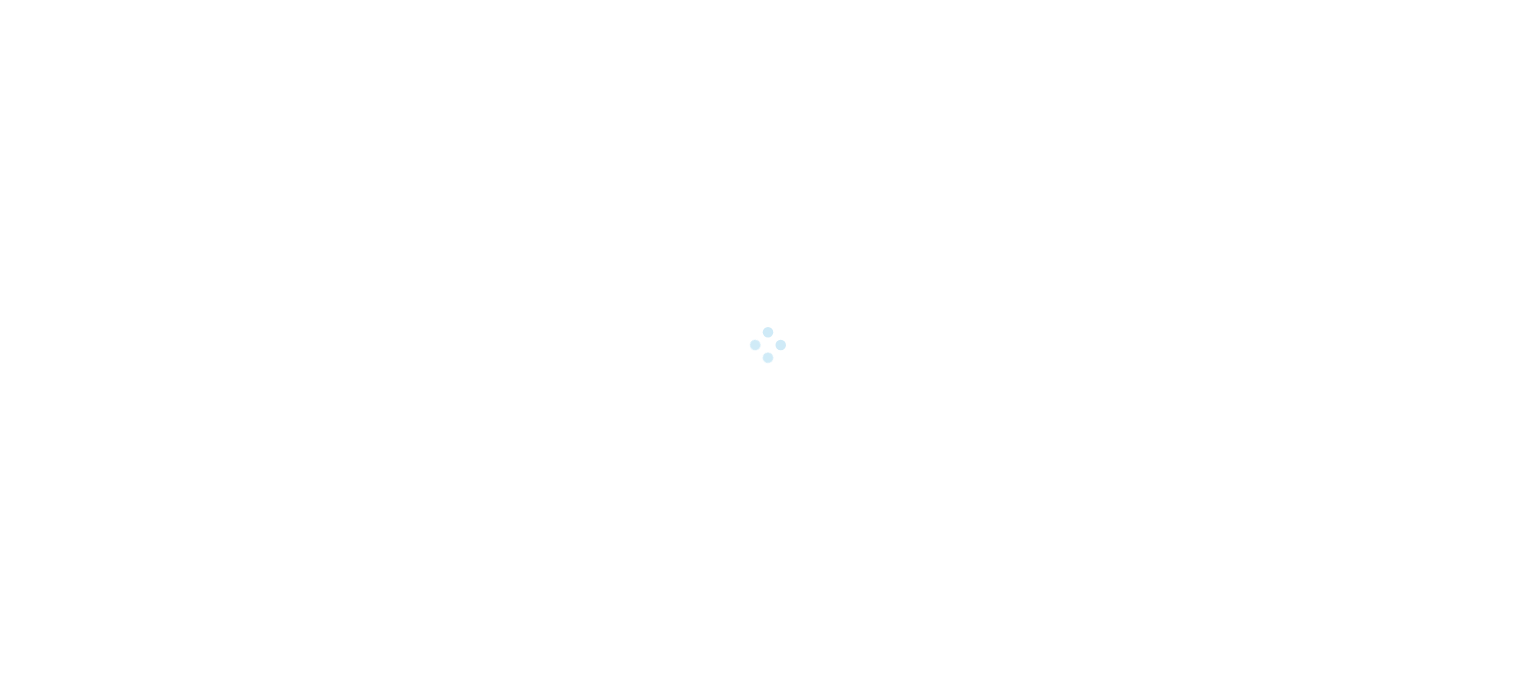 scroll, scrollTop: 0, scrollLeft: 0, axis: both 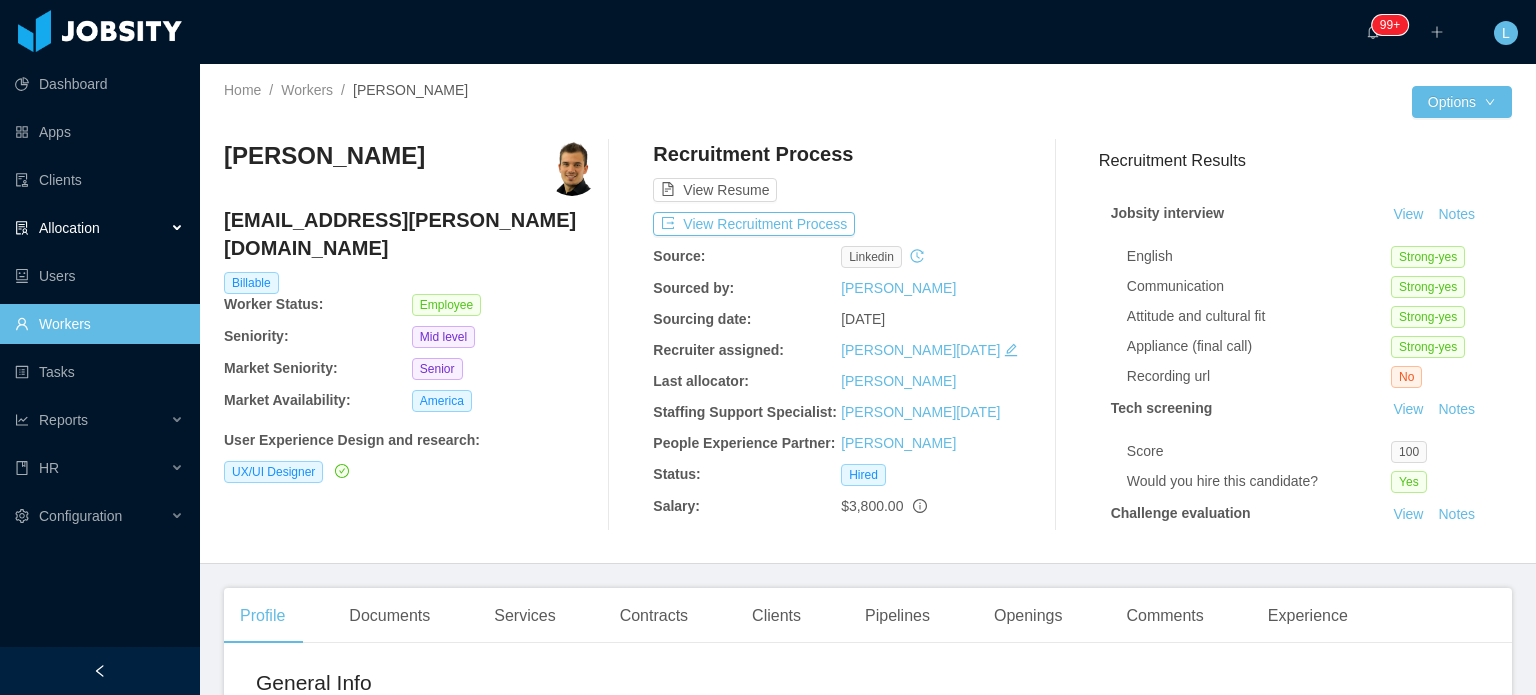 click on "Allocation" at bounding box center (69, 228) 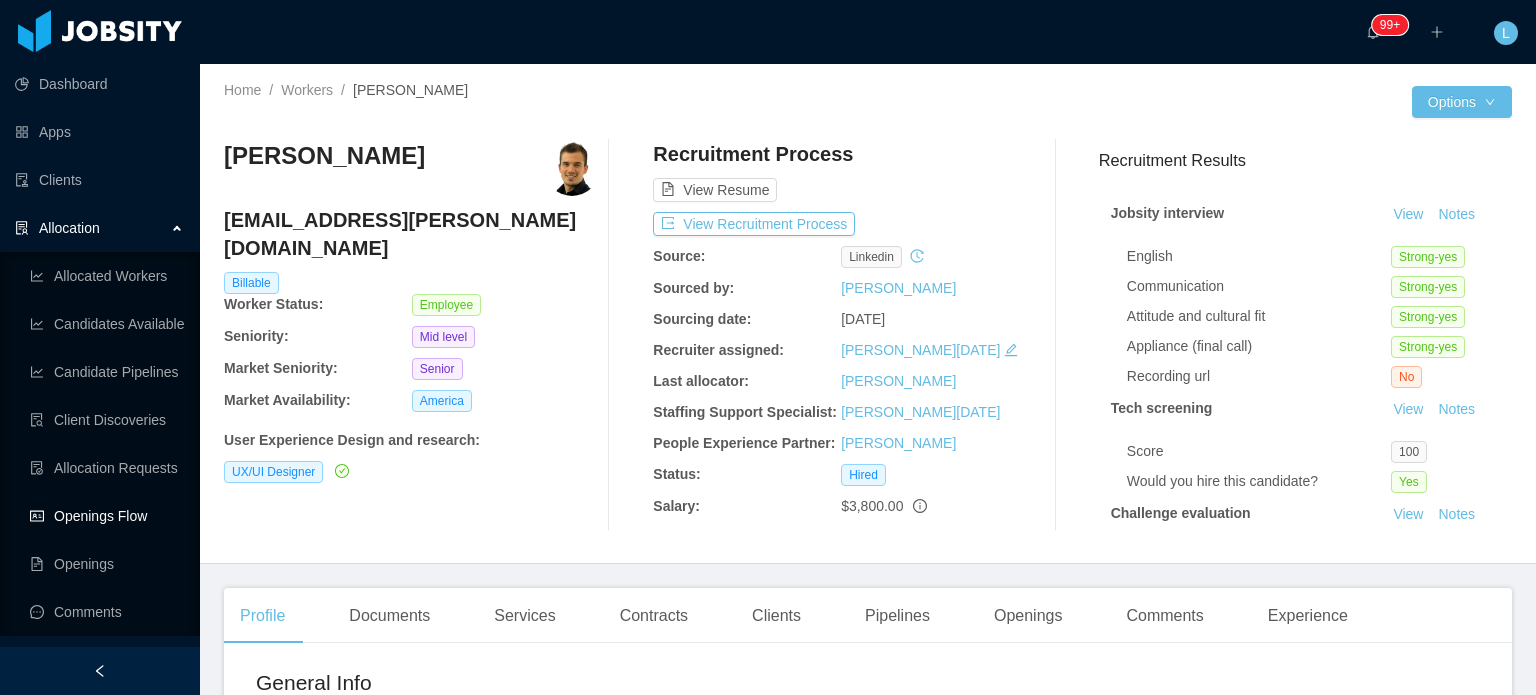 click on "Openings Flow" at bounding box center (107, 516) 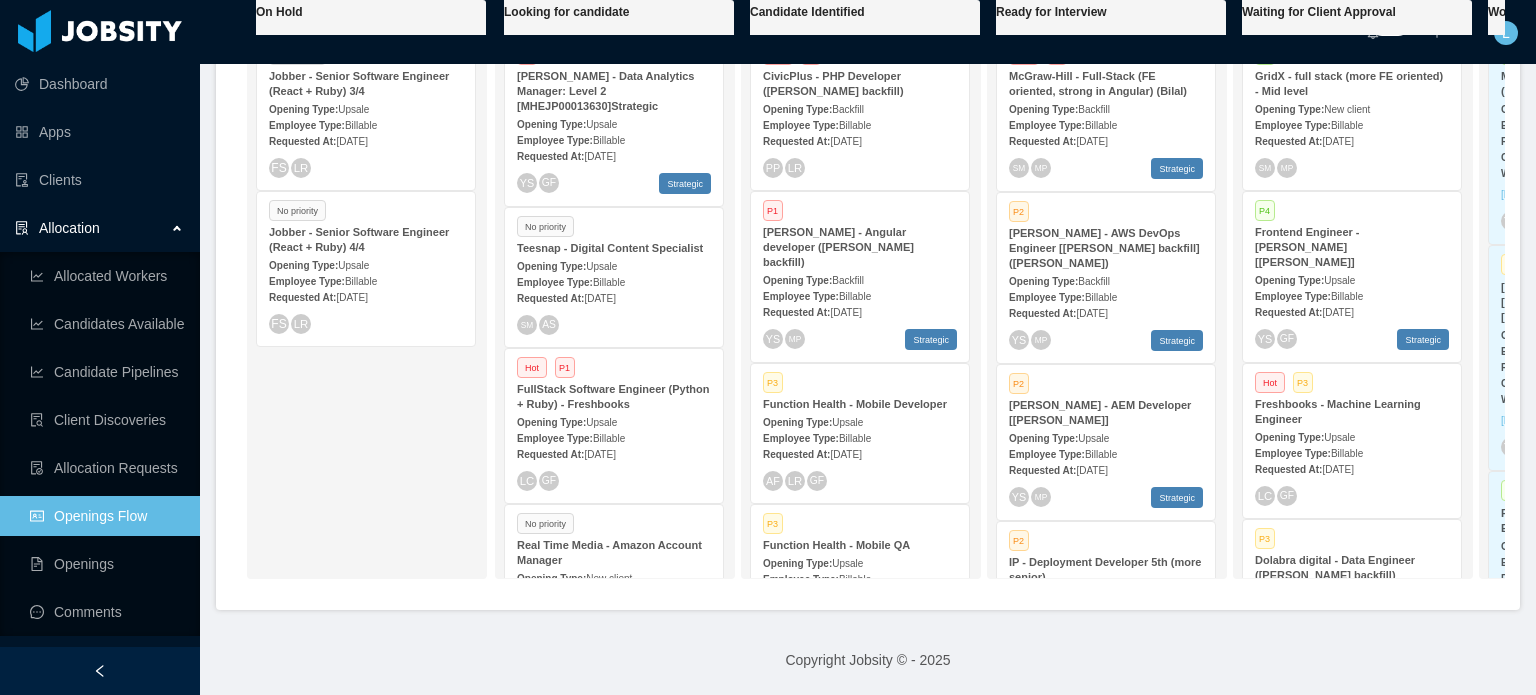 scroll, scrollTop: 0, scrollLeft: 0, axis: both 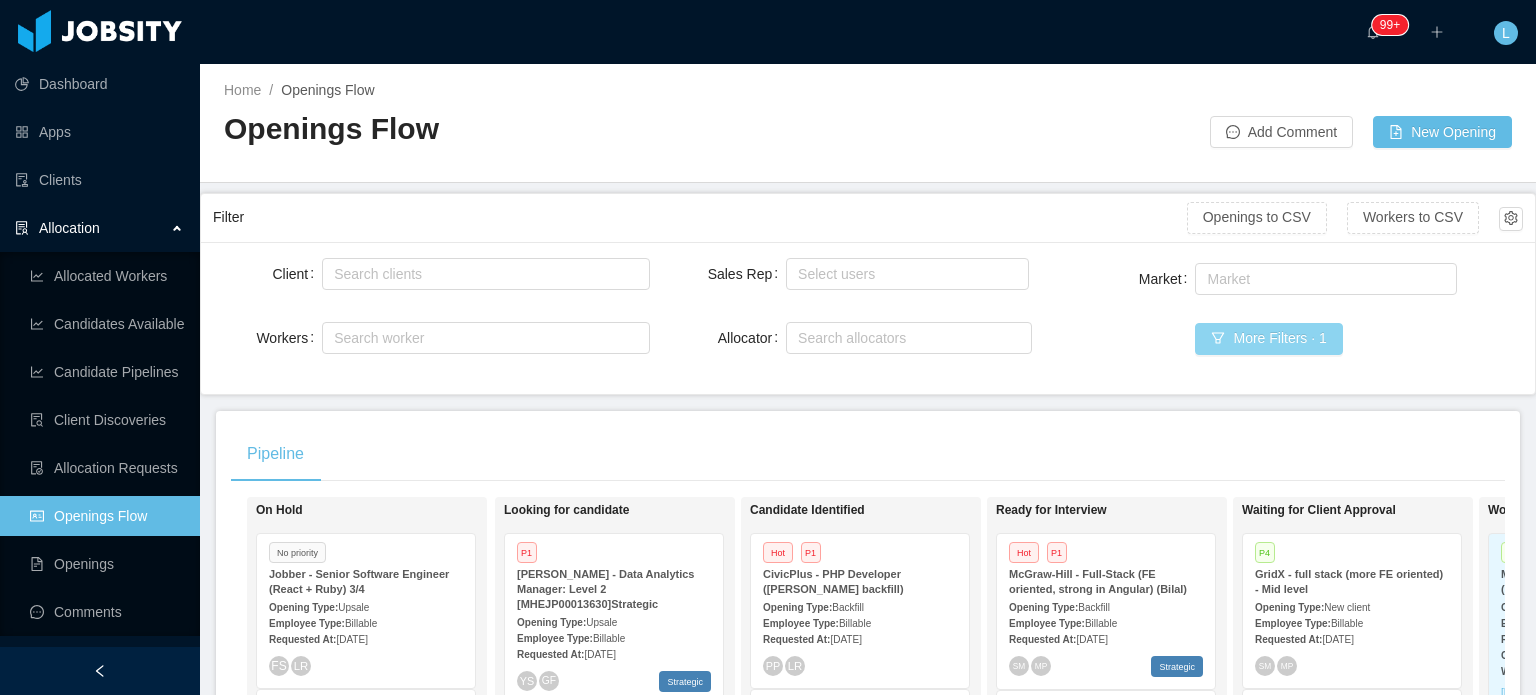 click on "More Filters · 1" at bounding box center (1268, 339) 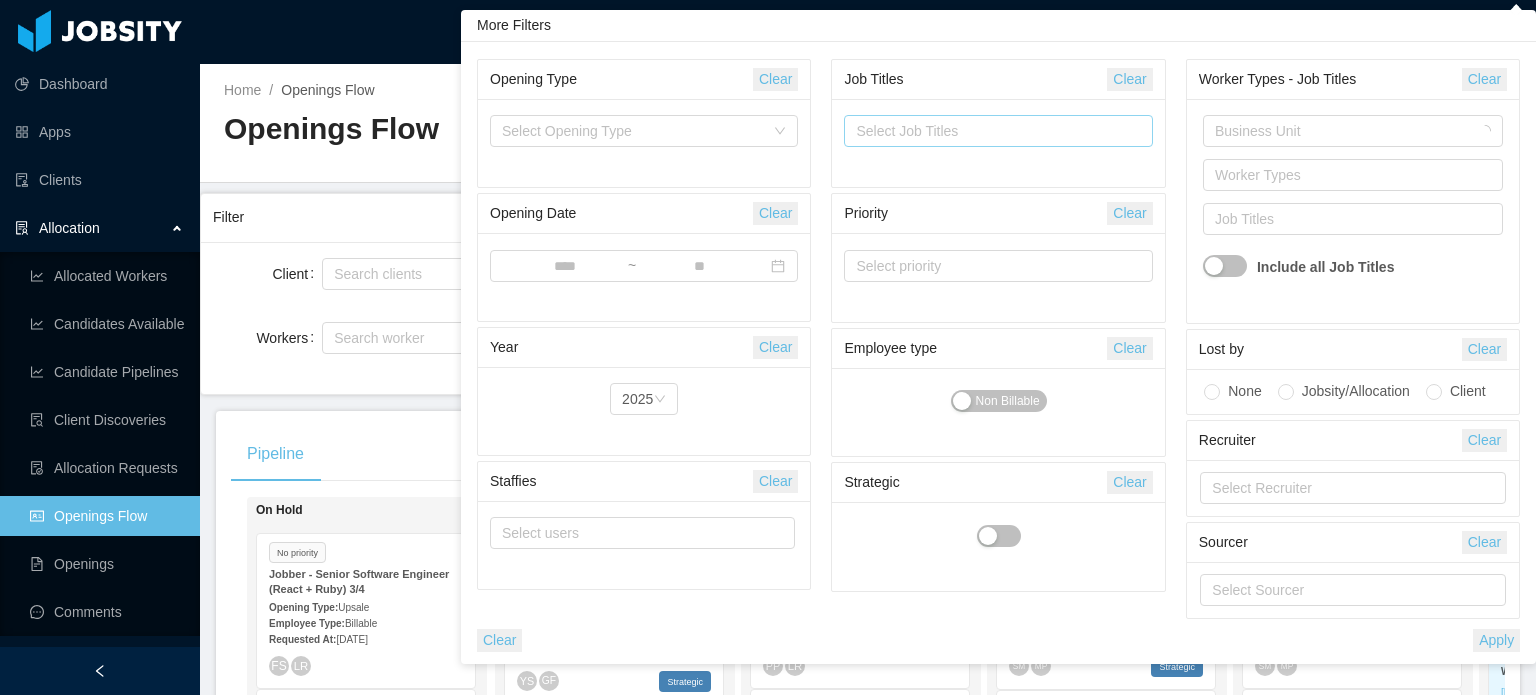 click on "Select Job Titles" at bounding box center [993, 131] 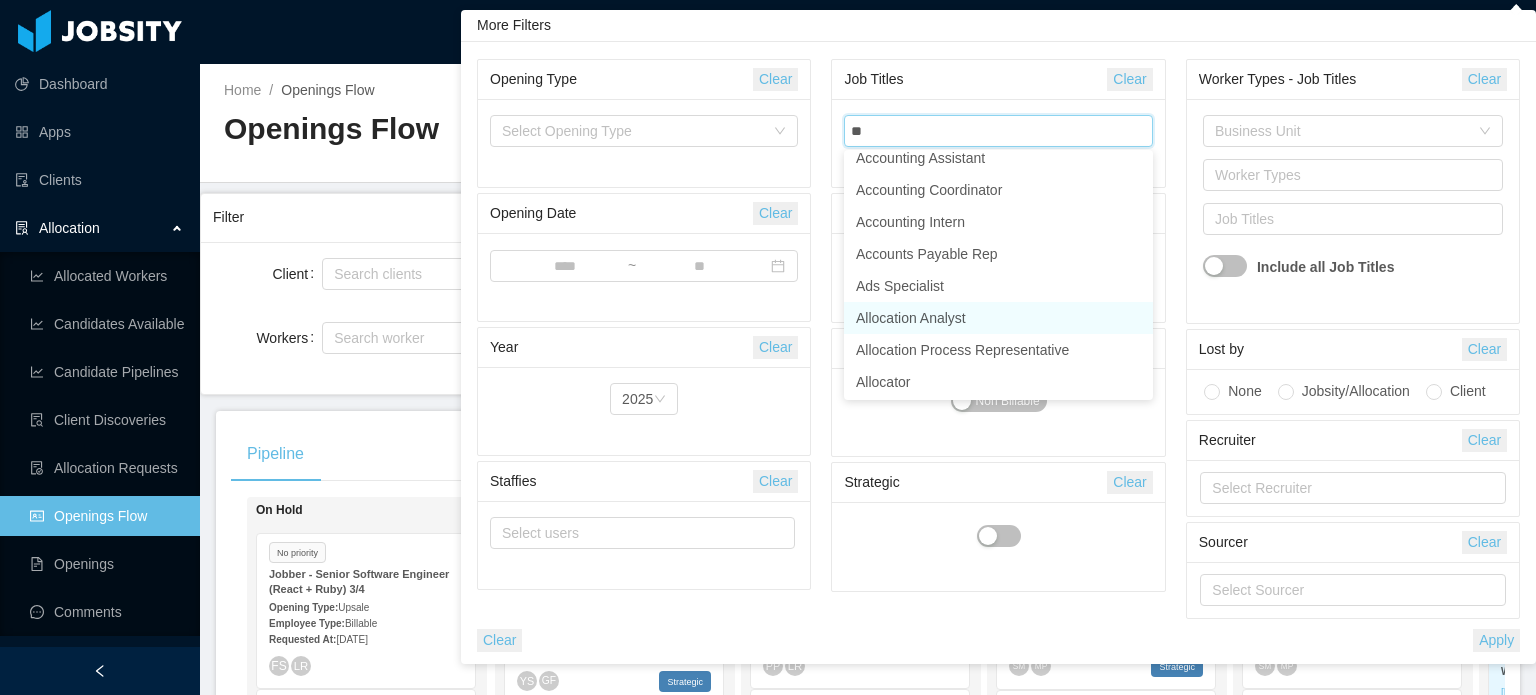 scroll, scrollTop: 0, scrollLeft: 0, axis: both 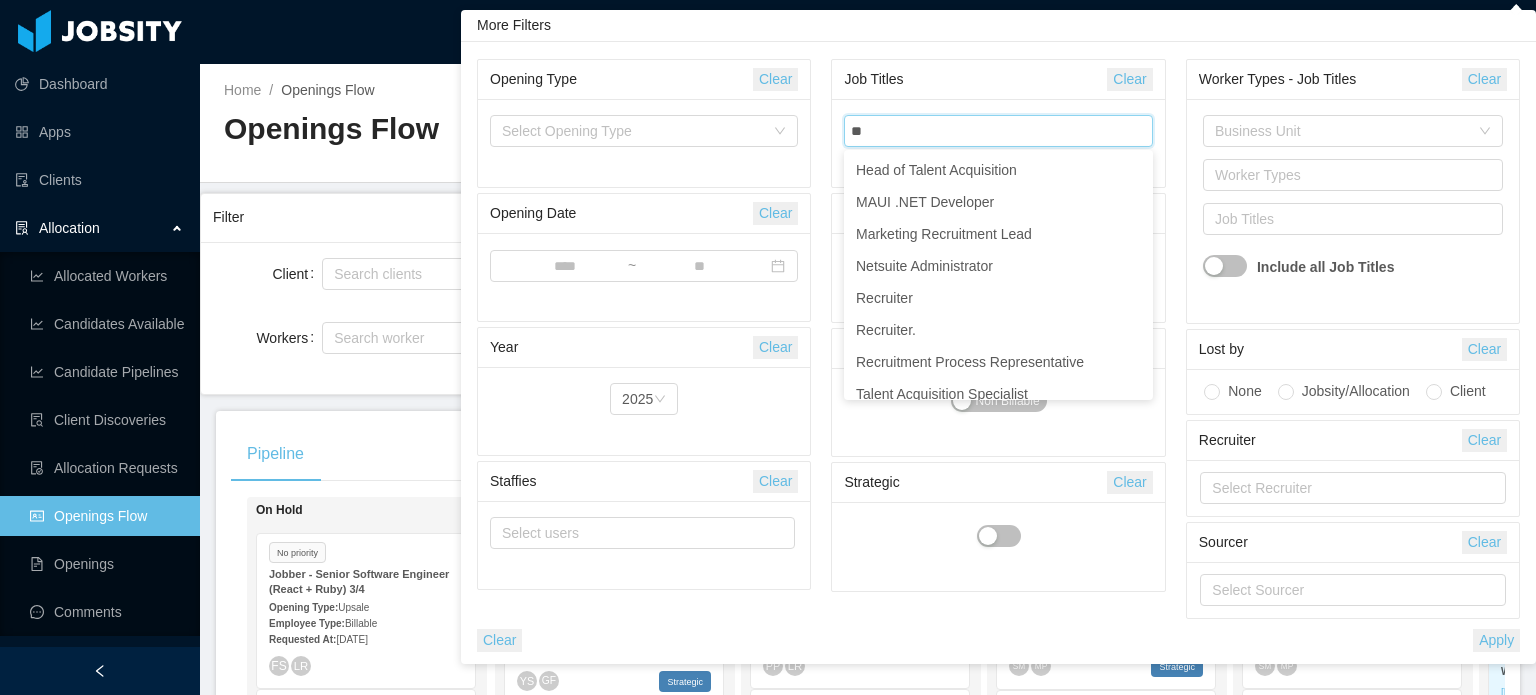 type on "*" 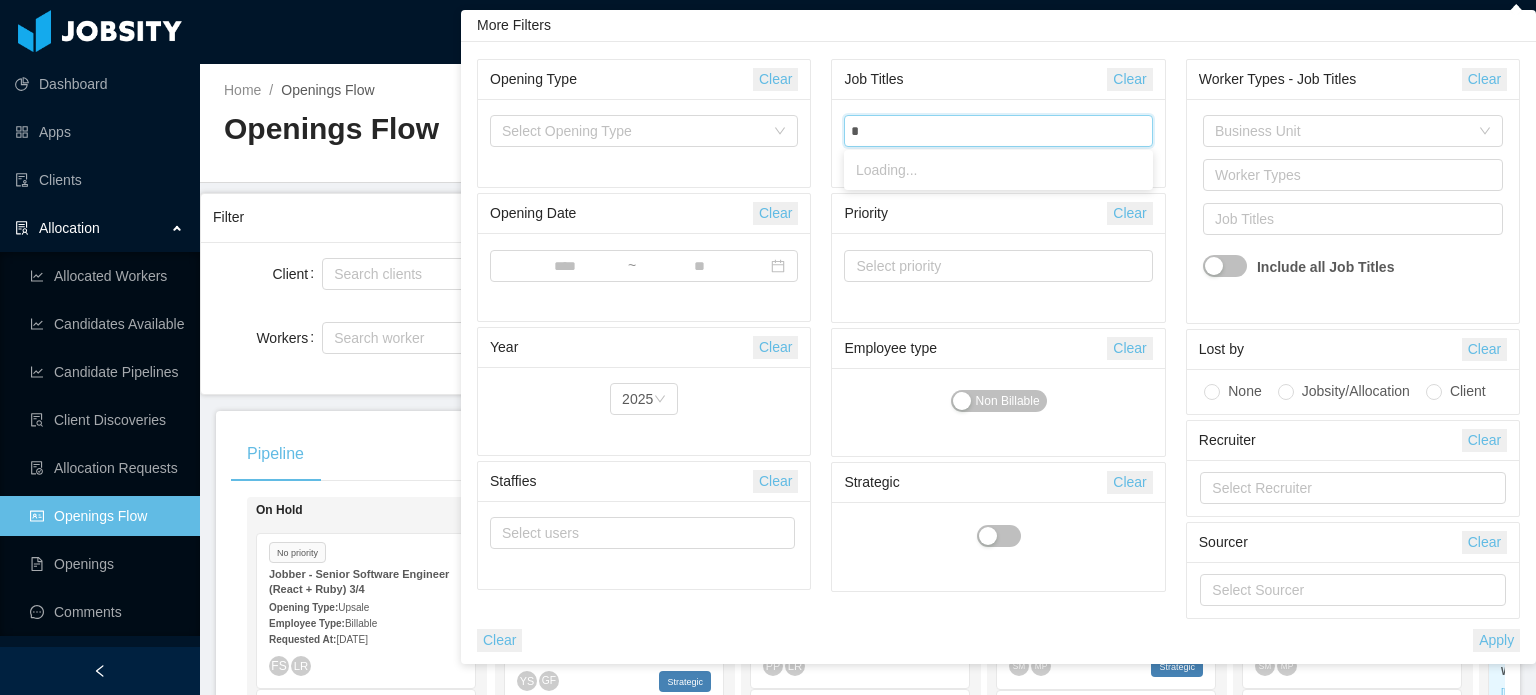 type on "**" 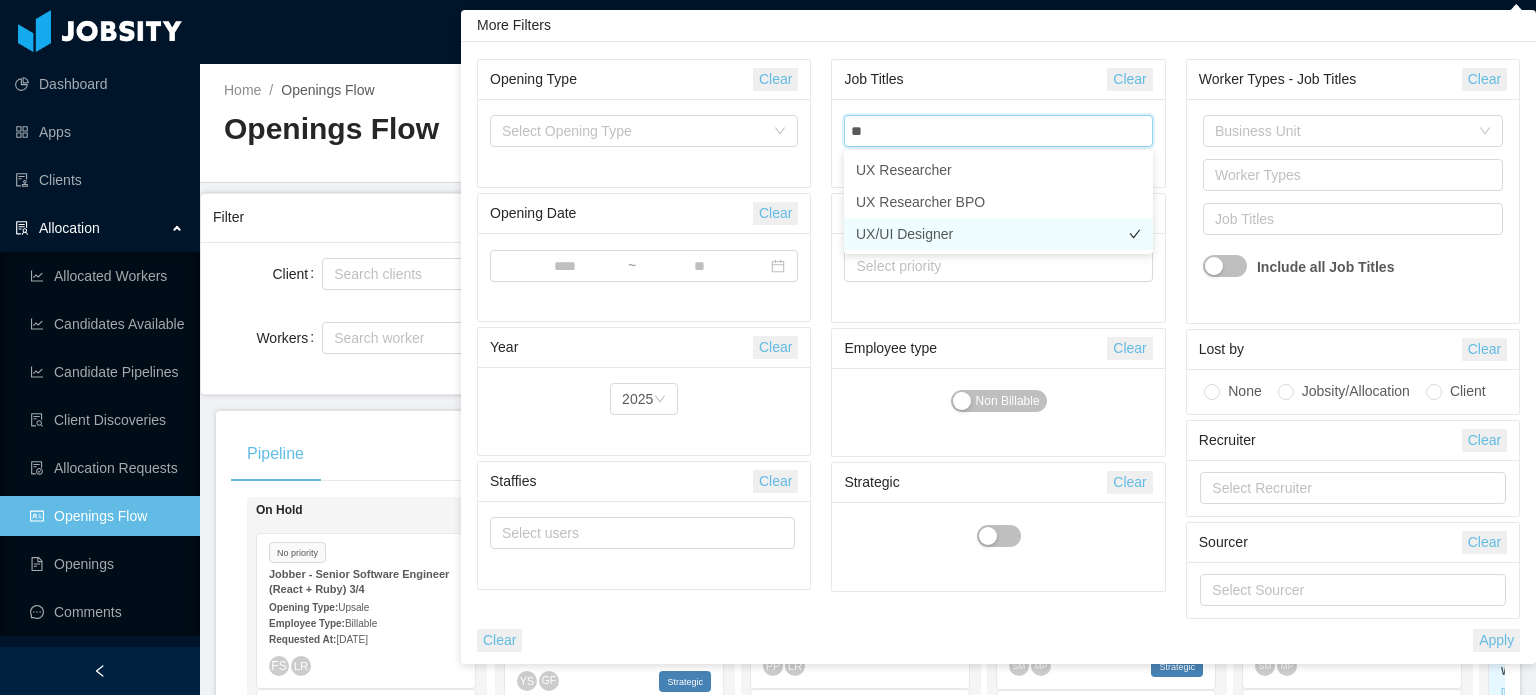 click on "UX/UI Designer" at bounding box center (998, 234) 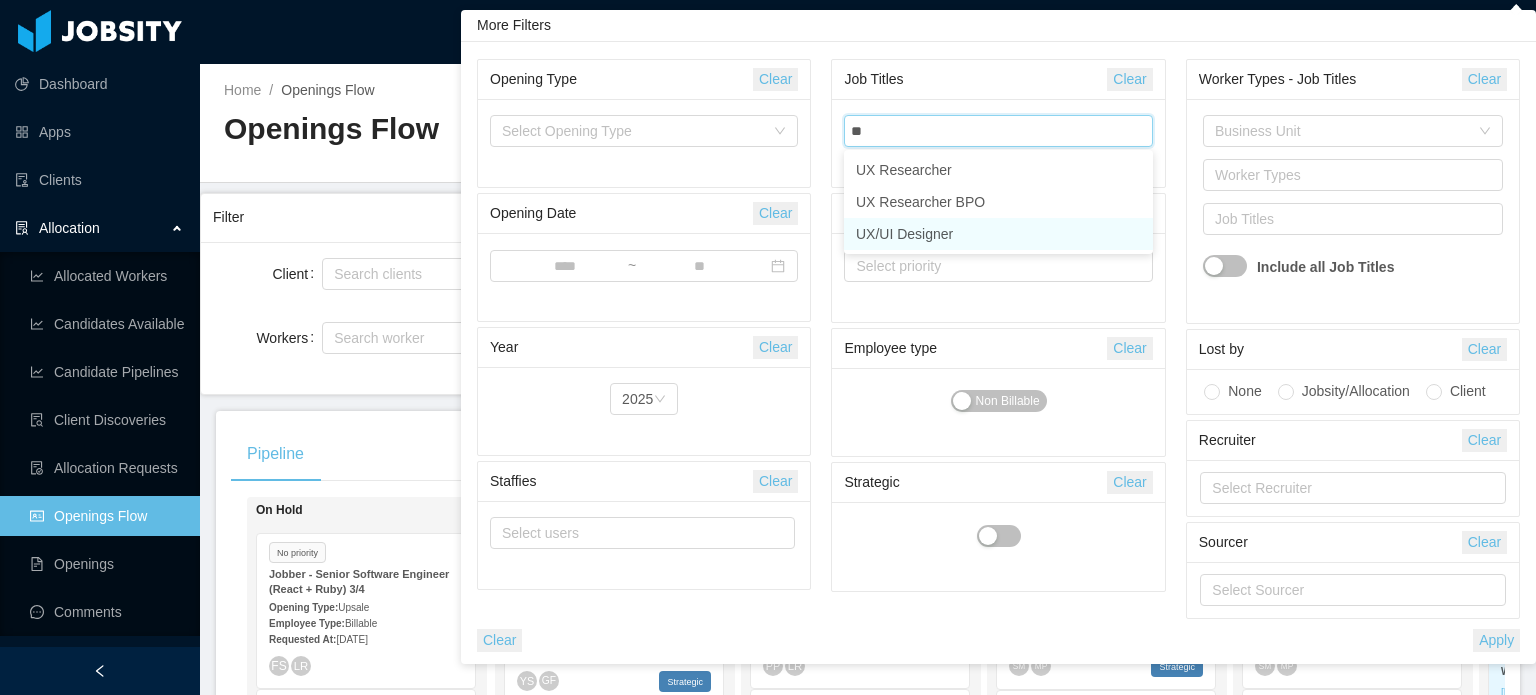 type 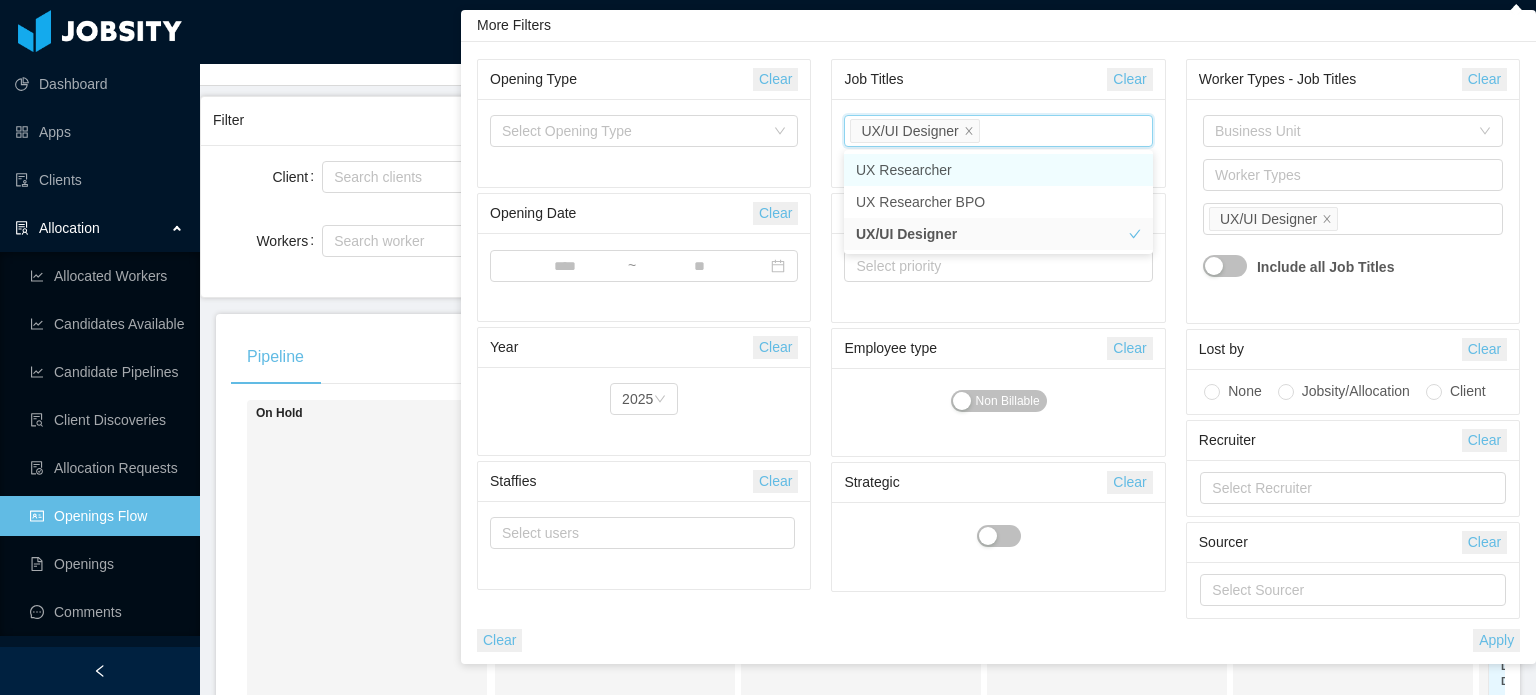 scroll, scrollTop: 100, scrollLeft: 0, axis: vertical 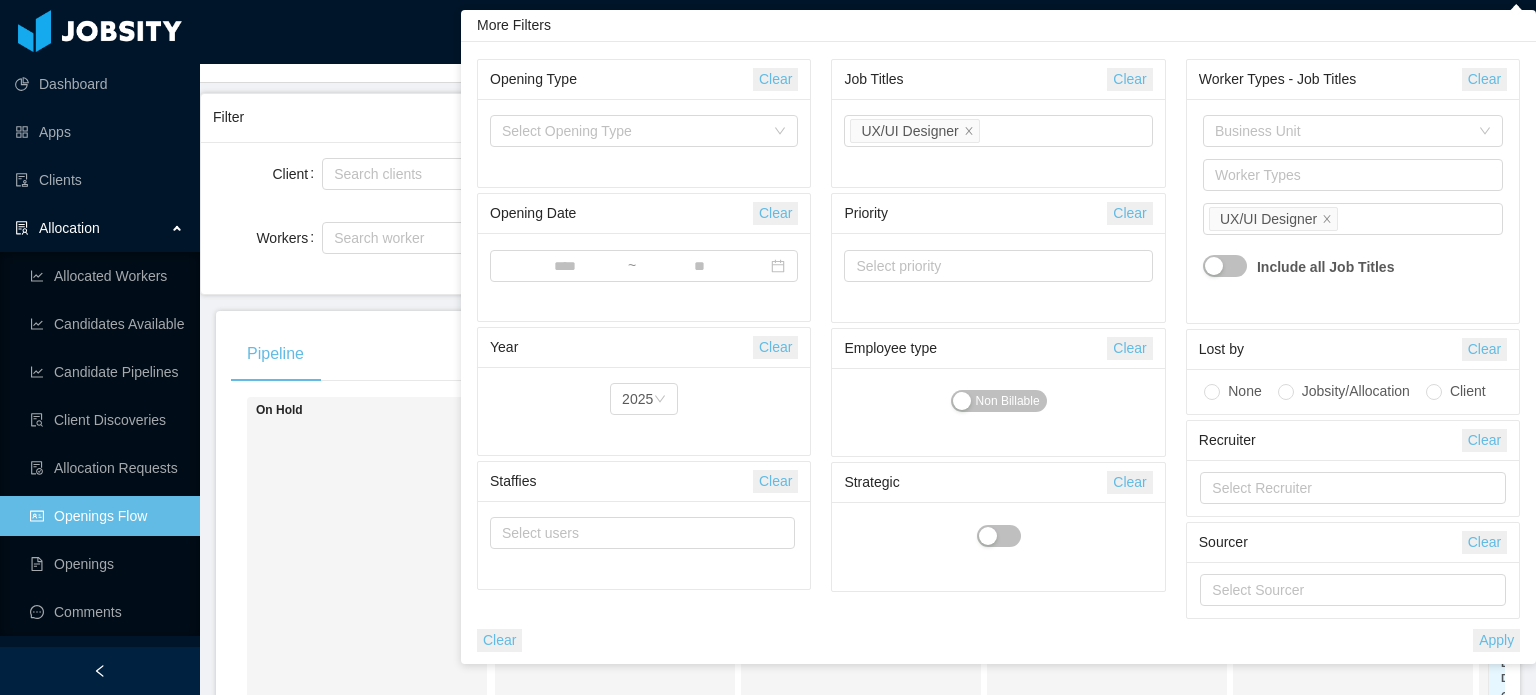 click on "Apply" at bounding box center [1496, 640] 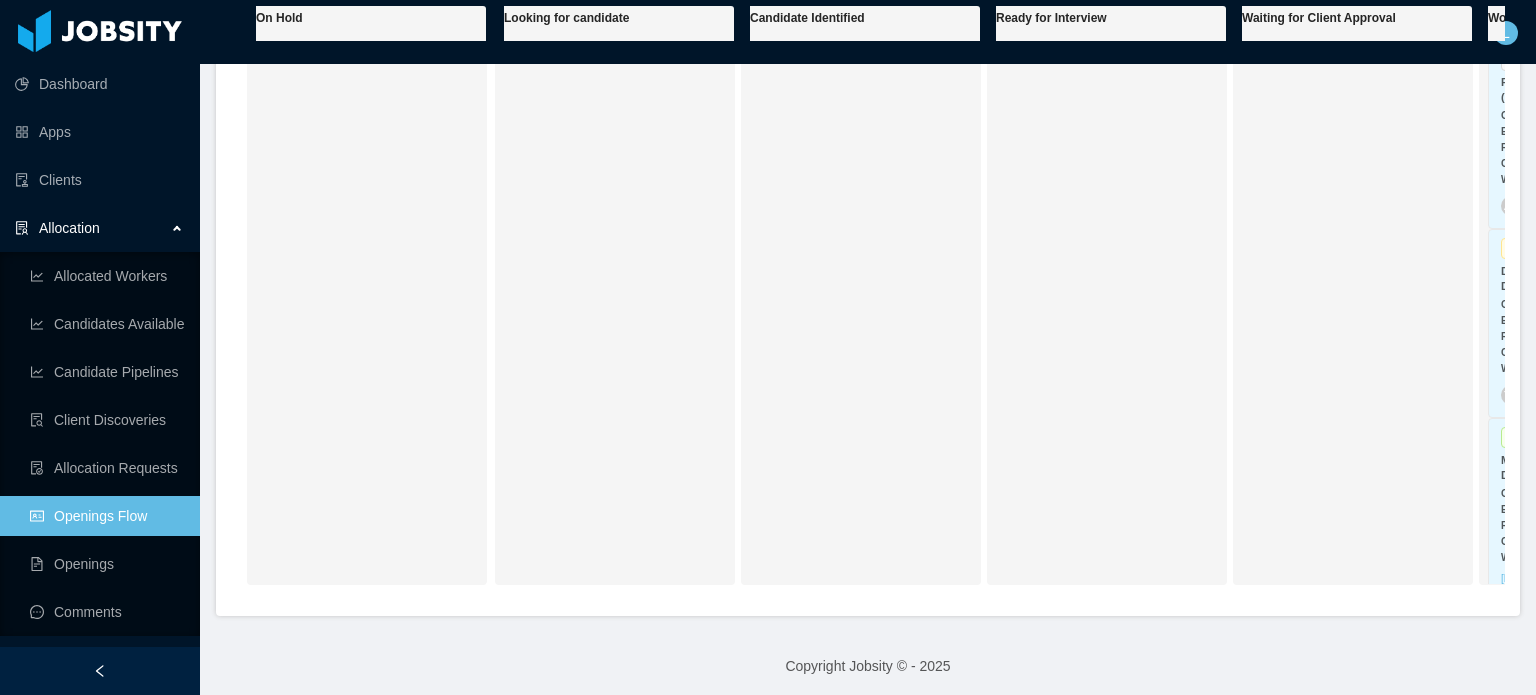 scroll, scrollTop: 500, scrollLeft: 0, axis: vertical 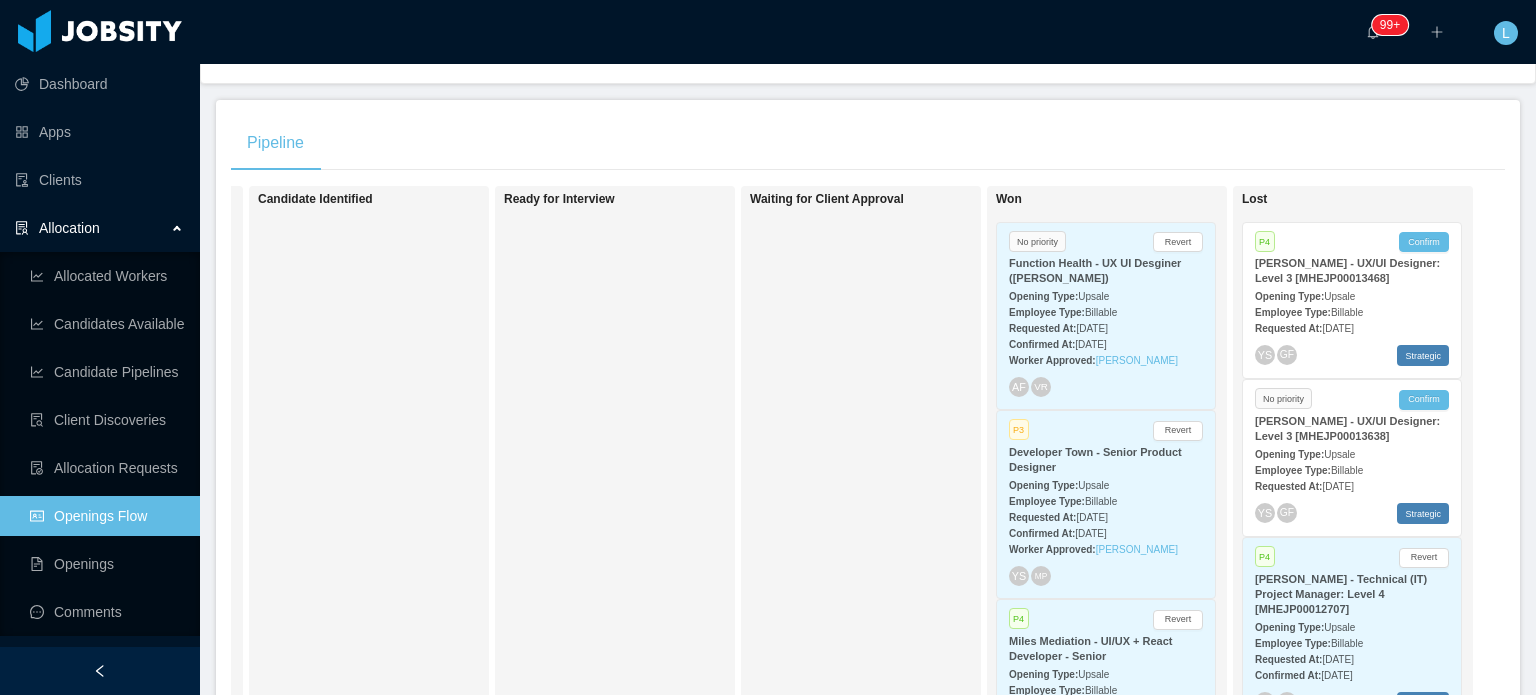click on "Requested At:   [DATE]" at bounding box center [1106, 327] 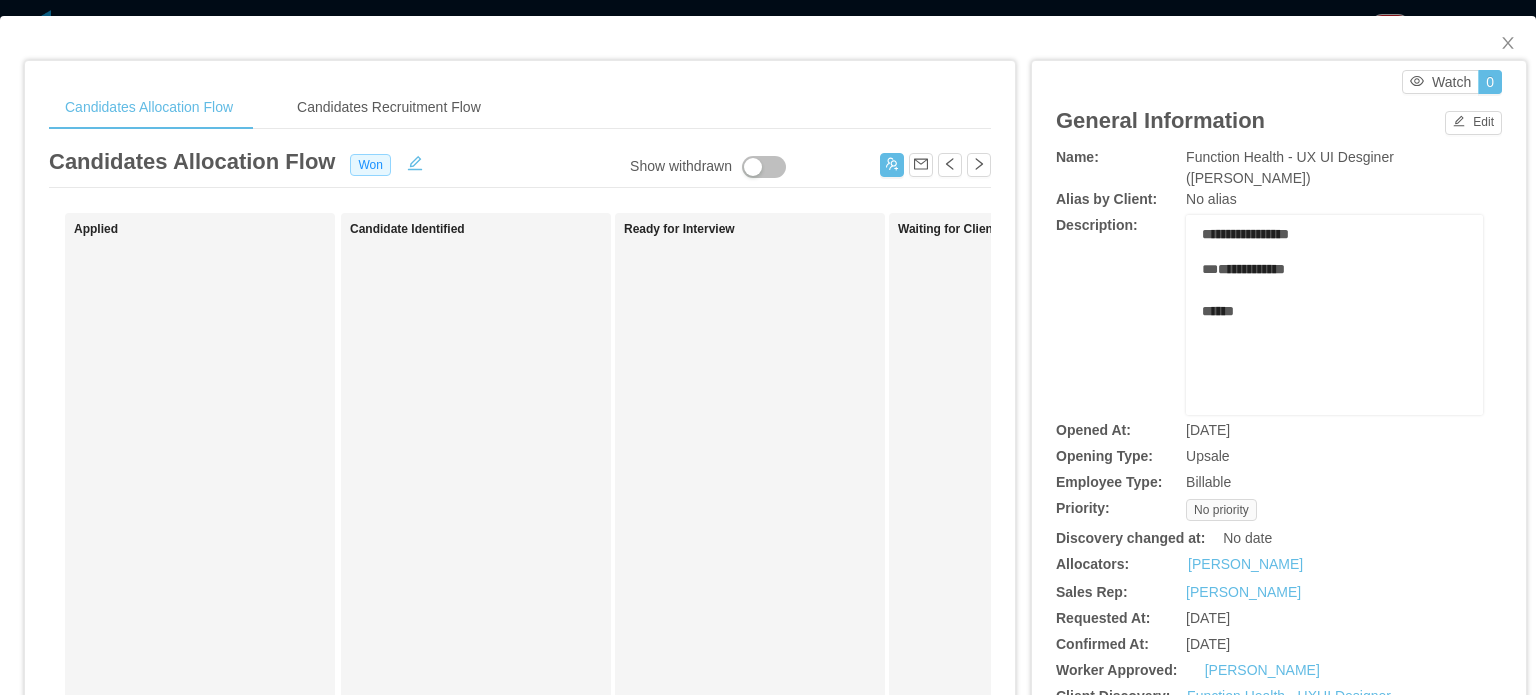 scroll, scrollTop: 45, scrollLeft: 0, axis: vertical 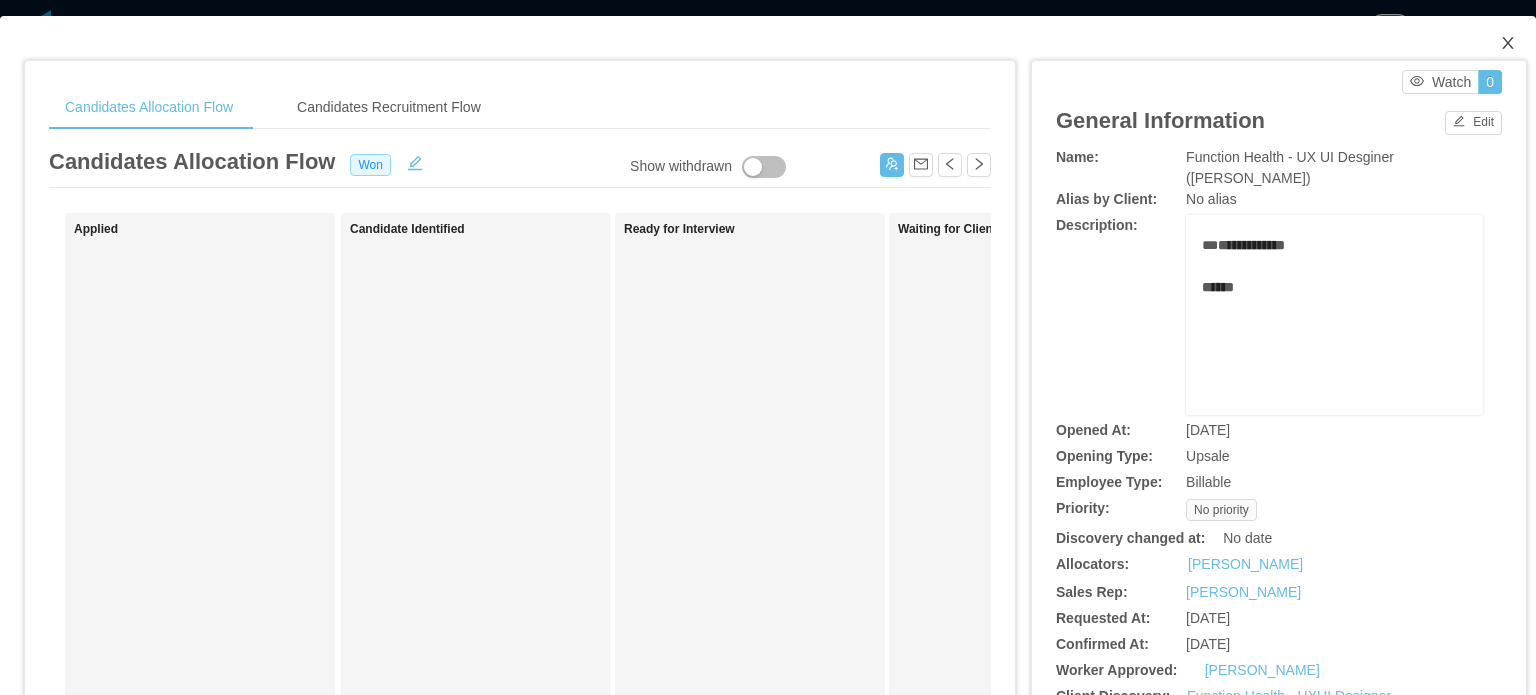 click 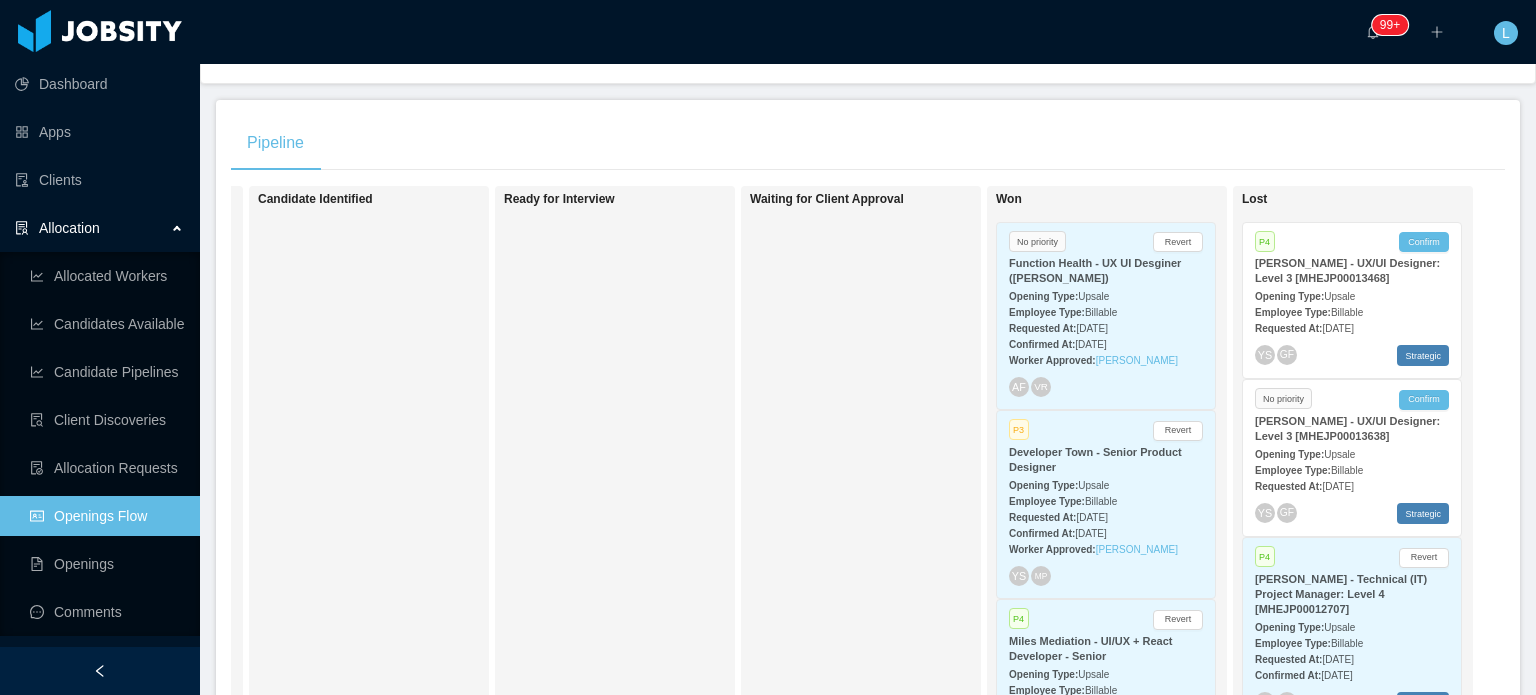 click on "Opening Type:   Upsale" at bounding box center [1106, 484] 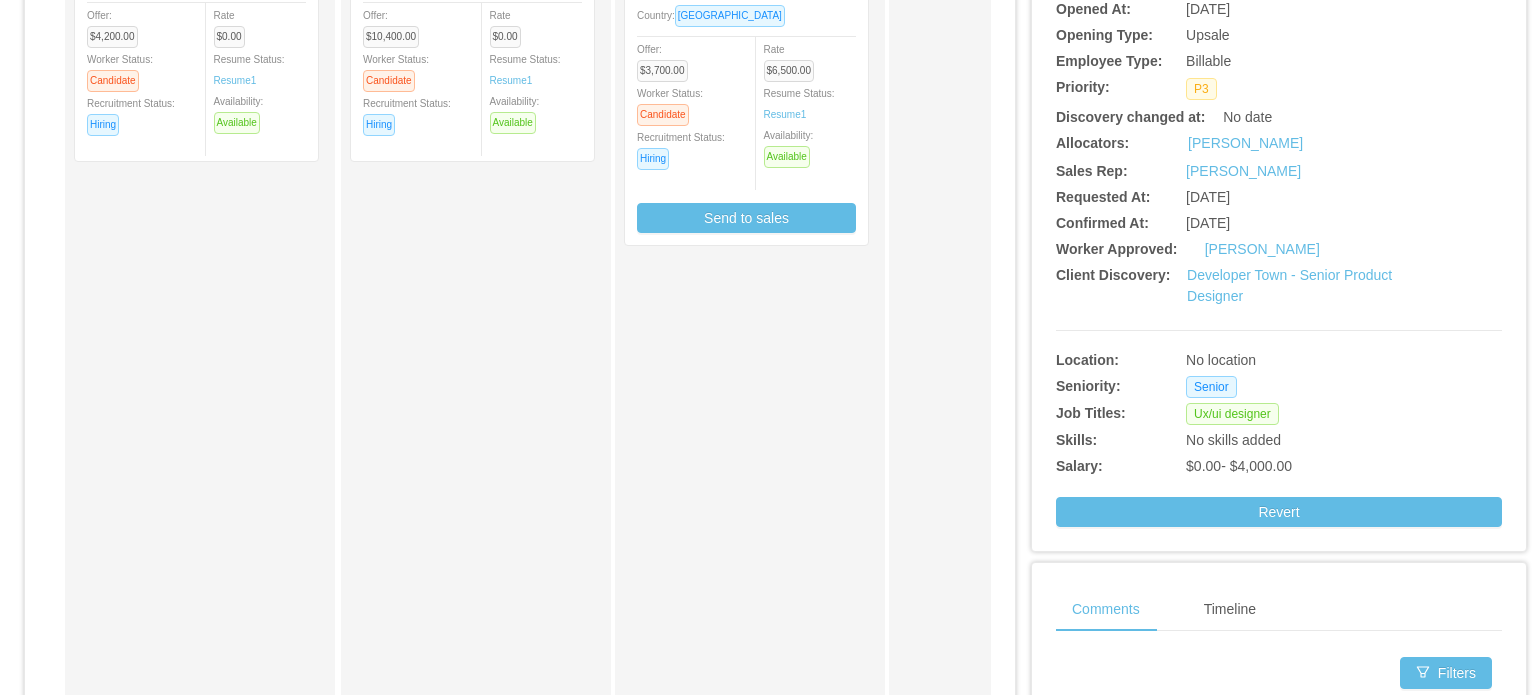 scroll, scrollTop: 0, scrollLeft: 0, axis: both 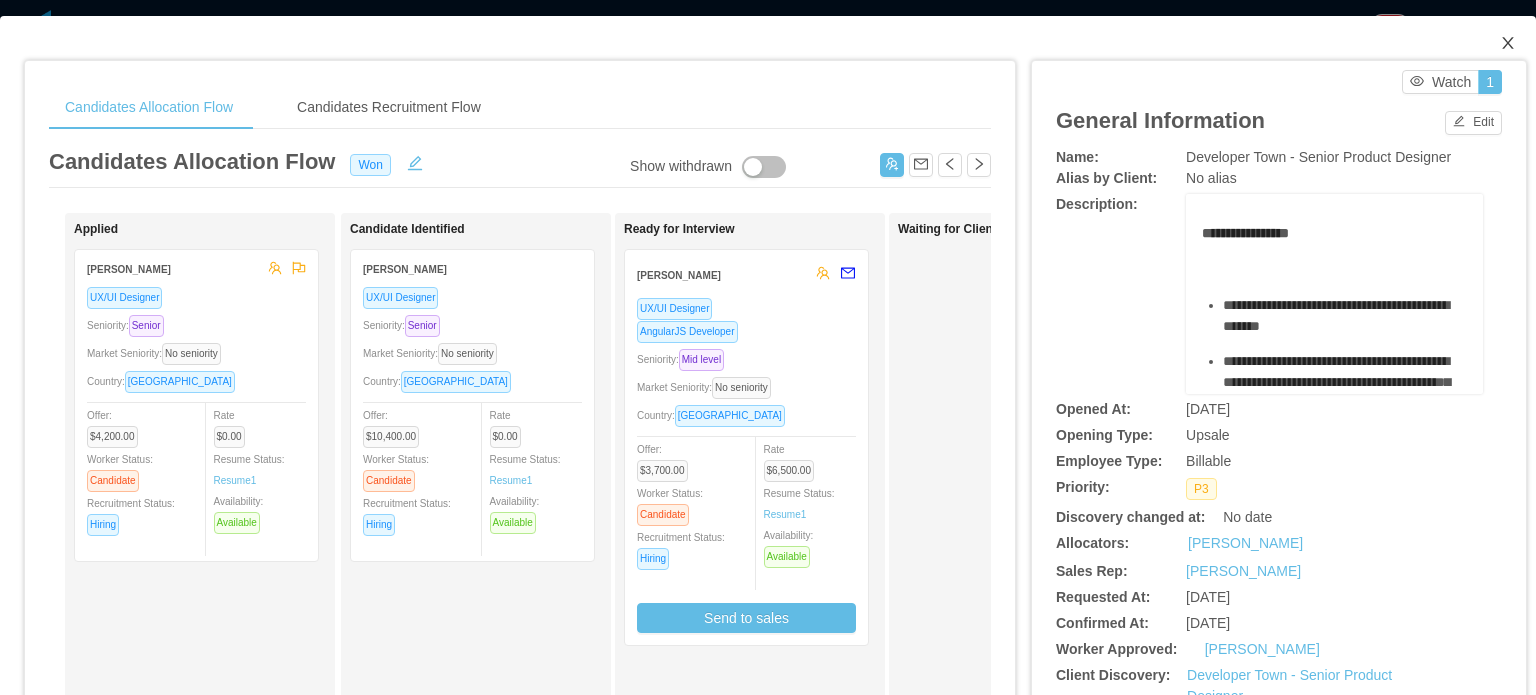 click 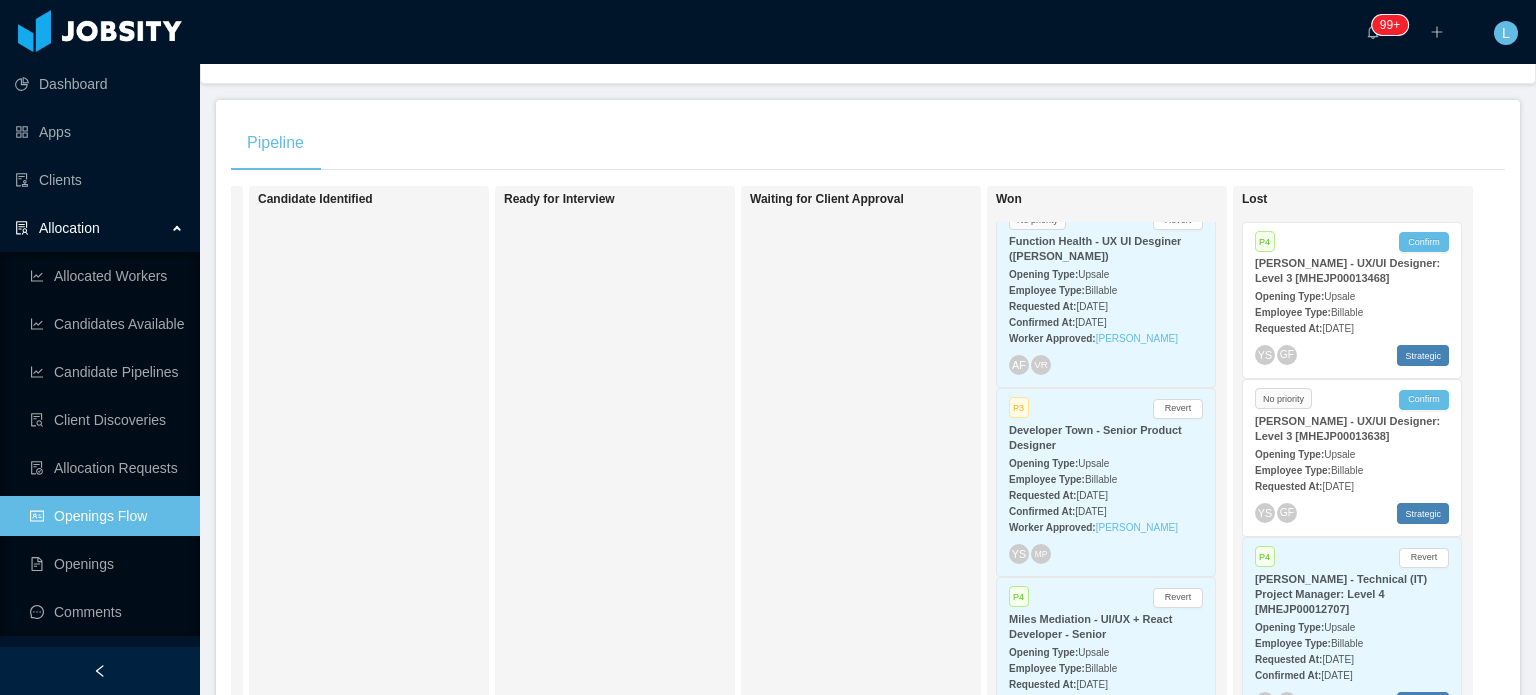 scroll, scrollTop: 52, scrollLeft: 0, axis: vertical 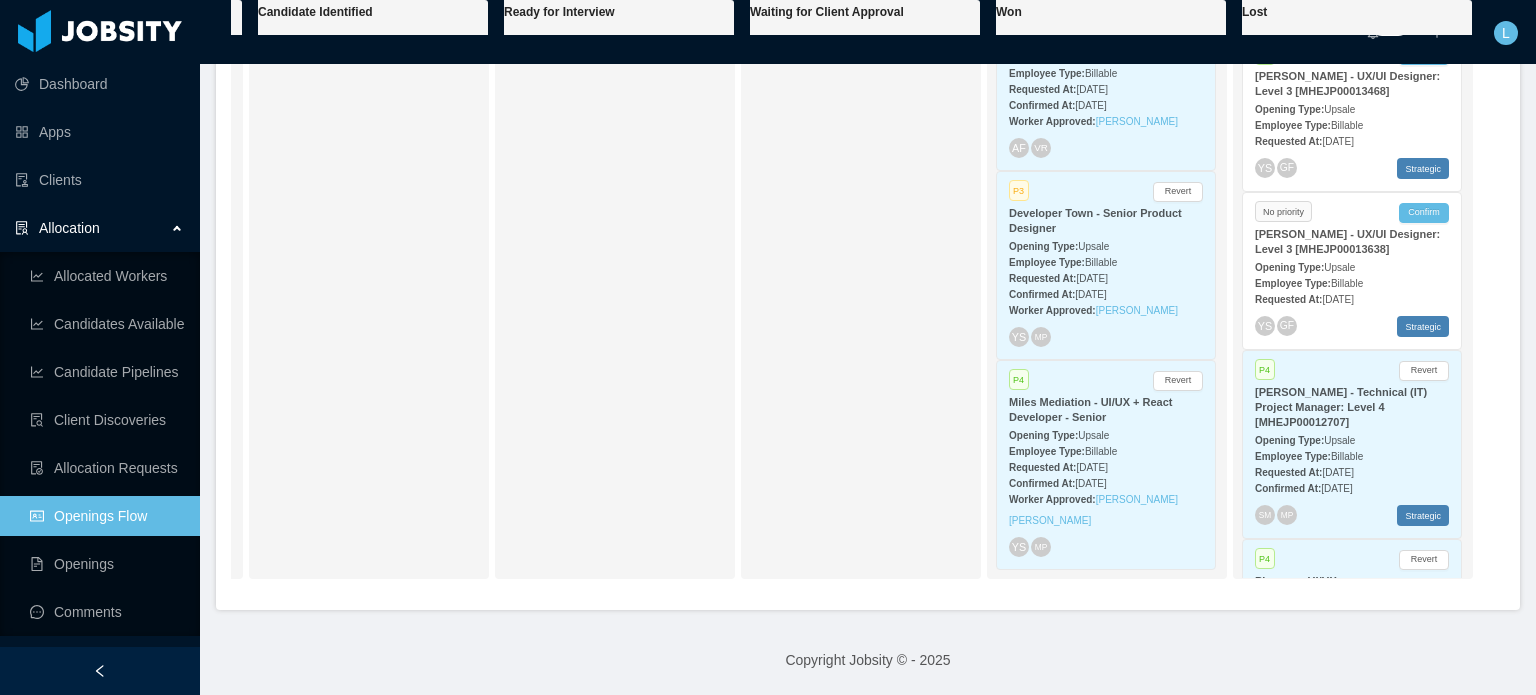 click on "Employee Type:   Billable" at bounding box center [1106, 450] 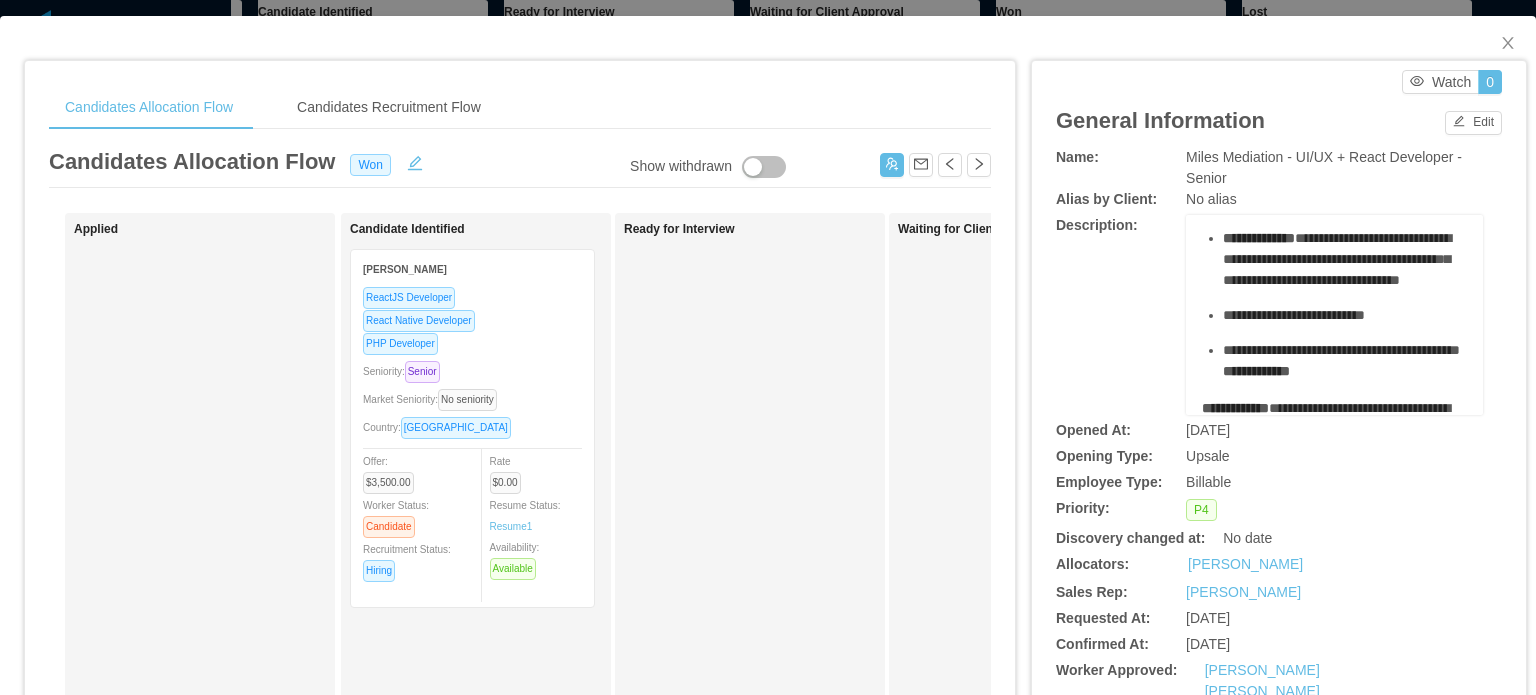 scroll, scrollTop: 300, scrollLeft: 0, axis: vertical 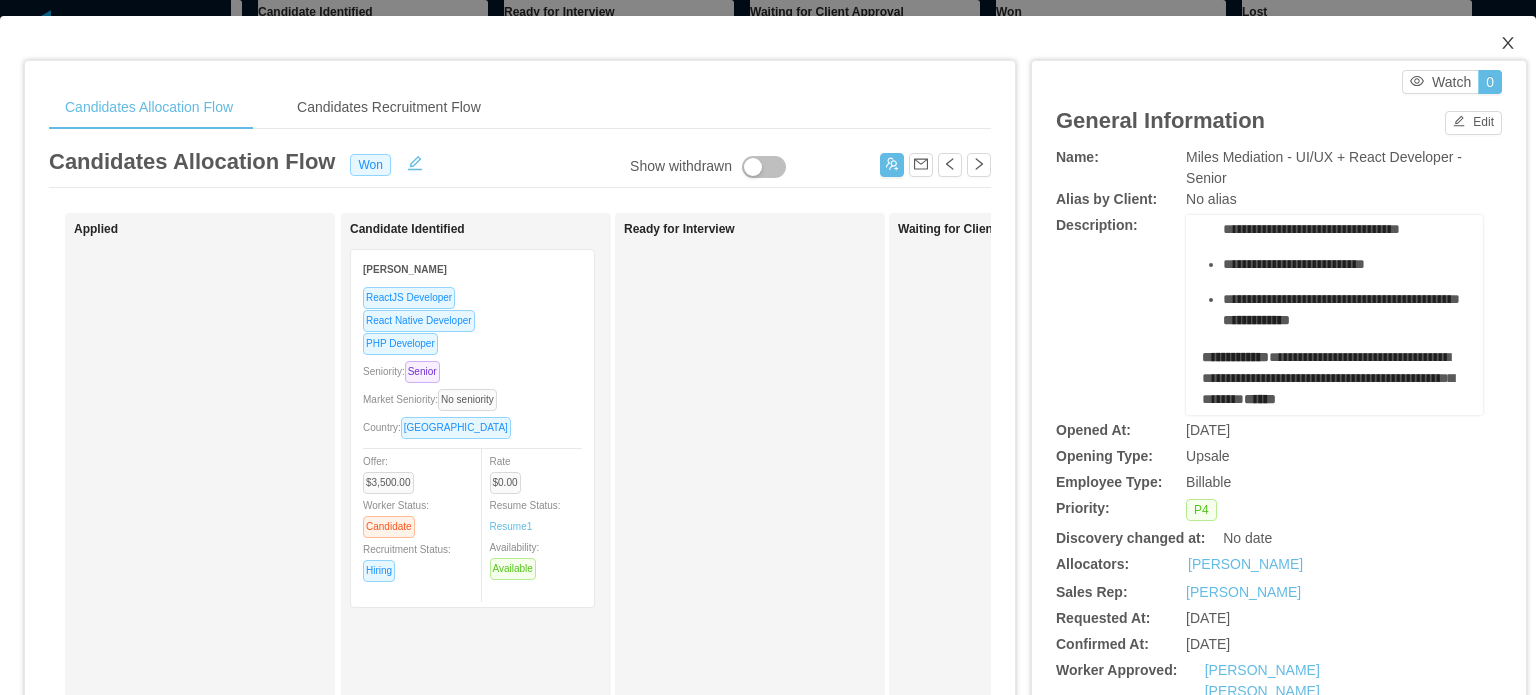click 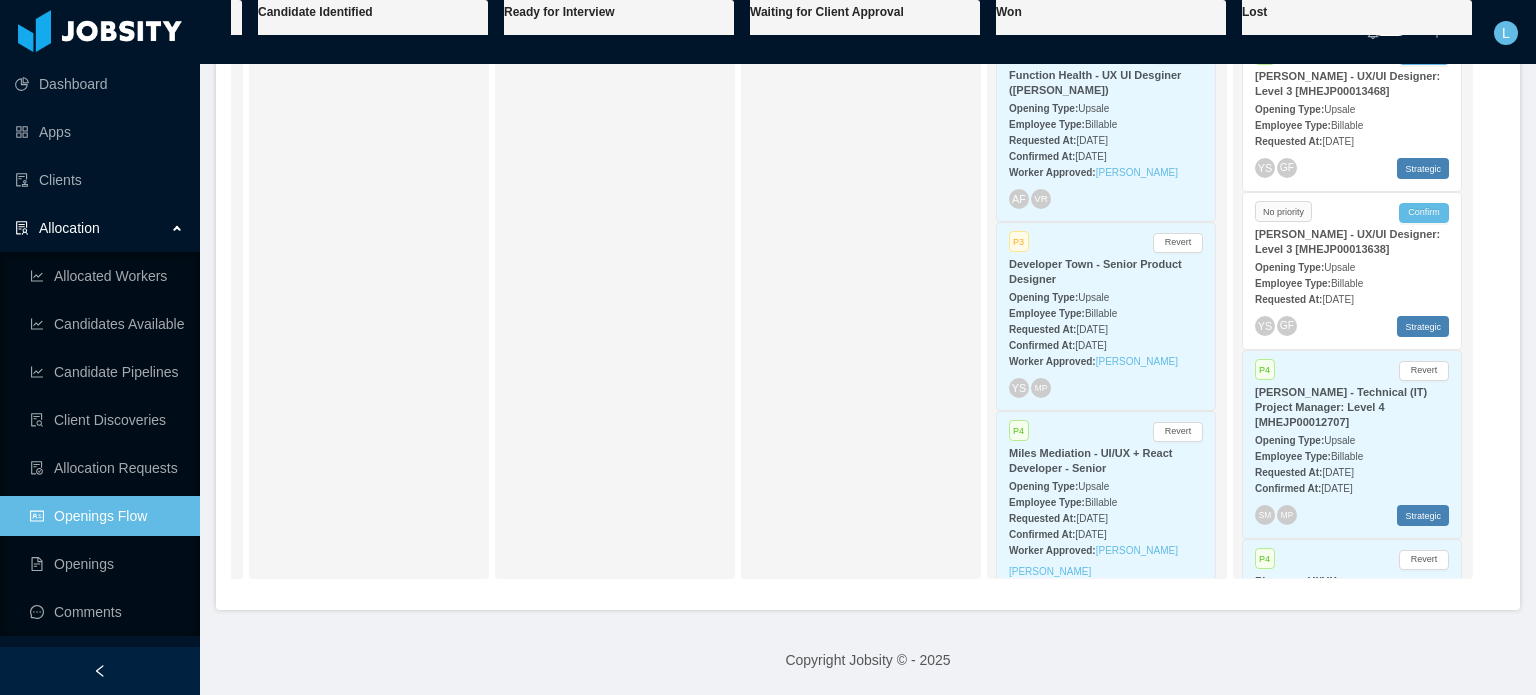 scroll, scrollTop: 0, scrollLeft: 0, axis: both 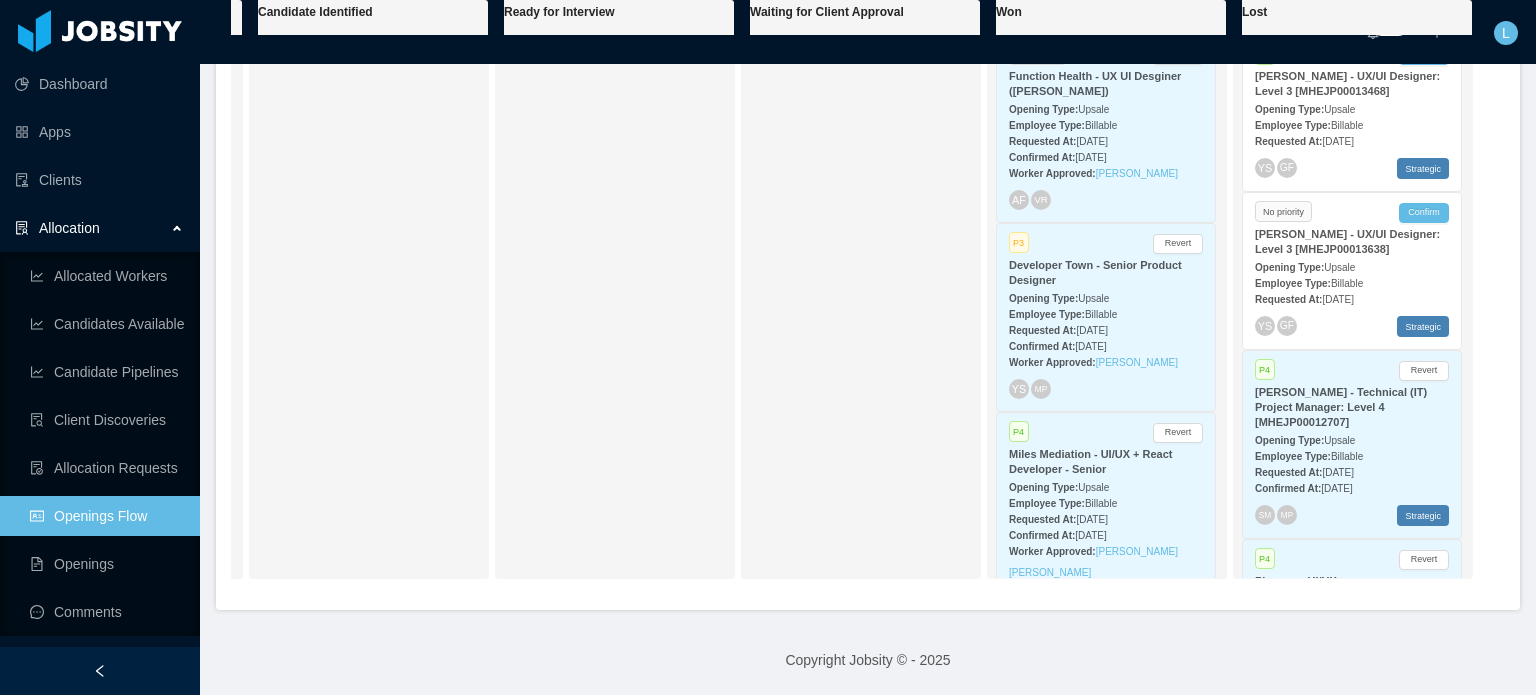 click on "Worker Approved:   [PERSON_NAME]" at bounding box center (1106, 172) 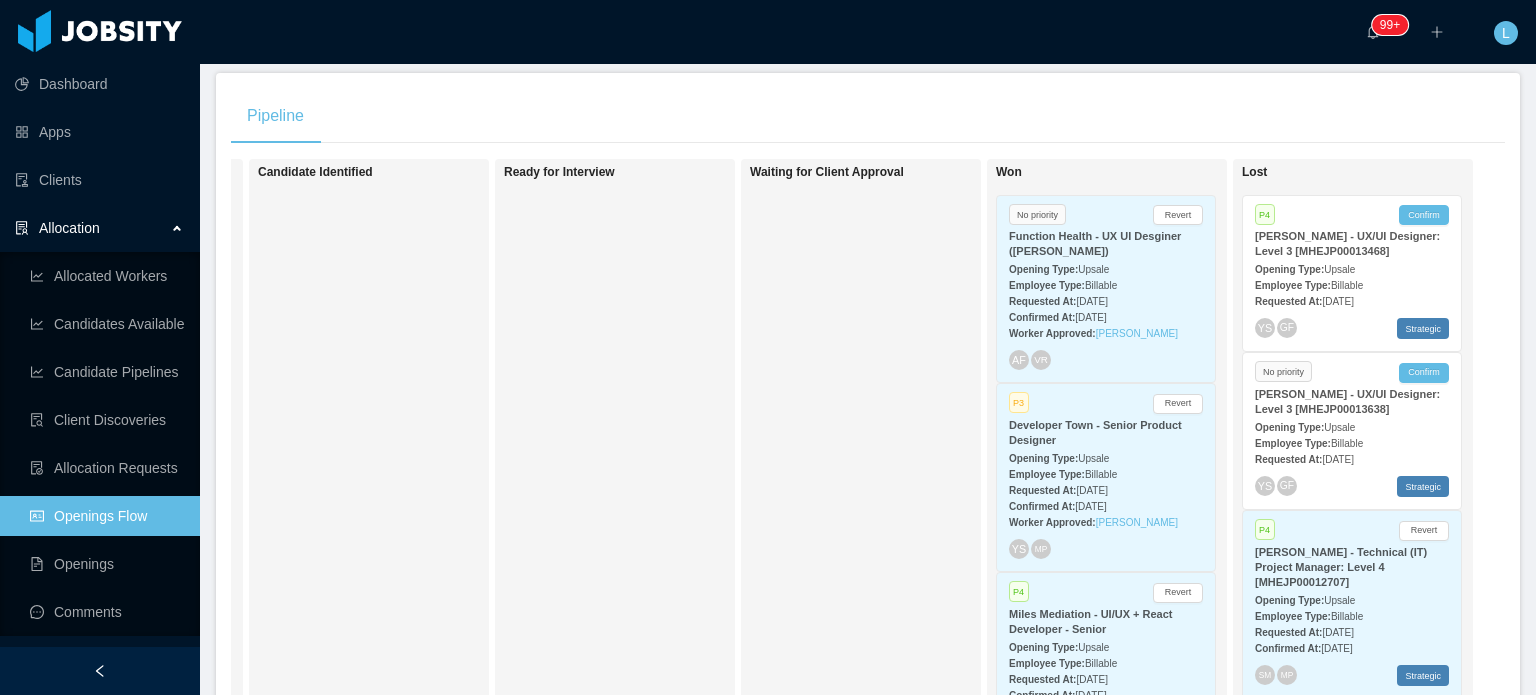 scroll, scrollTop: 311, scrollLeft: 0, axis: vertical 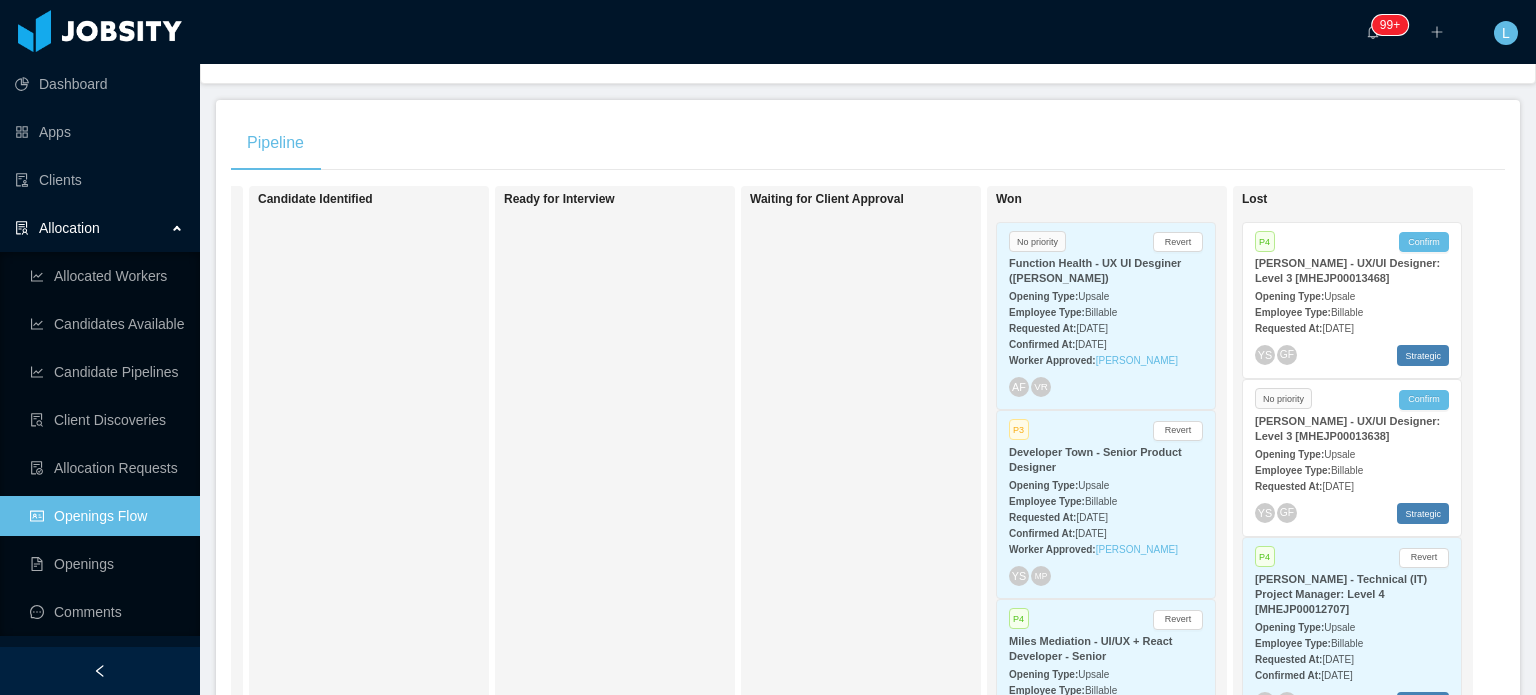 click on "Requested At:   [DATE]" at bounding box center (1106, 327) 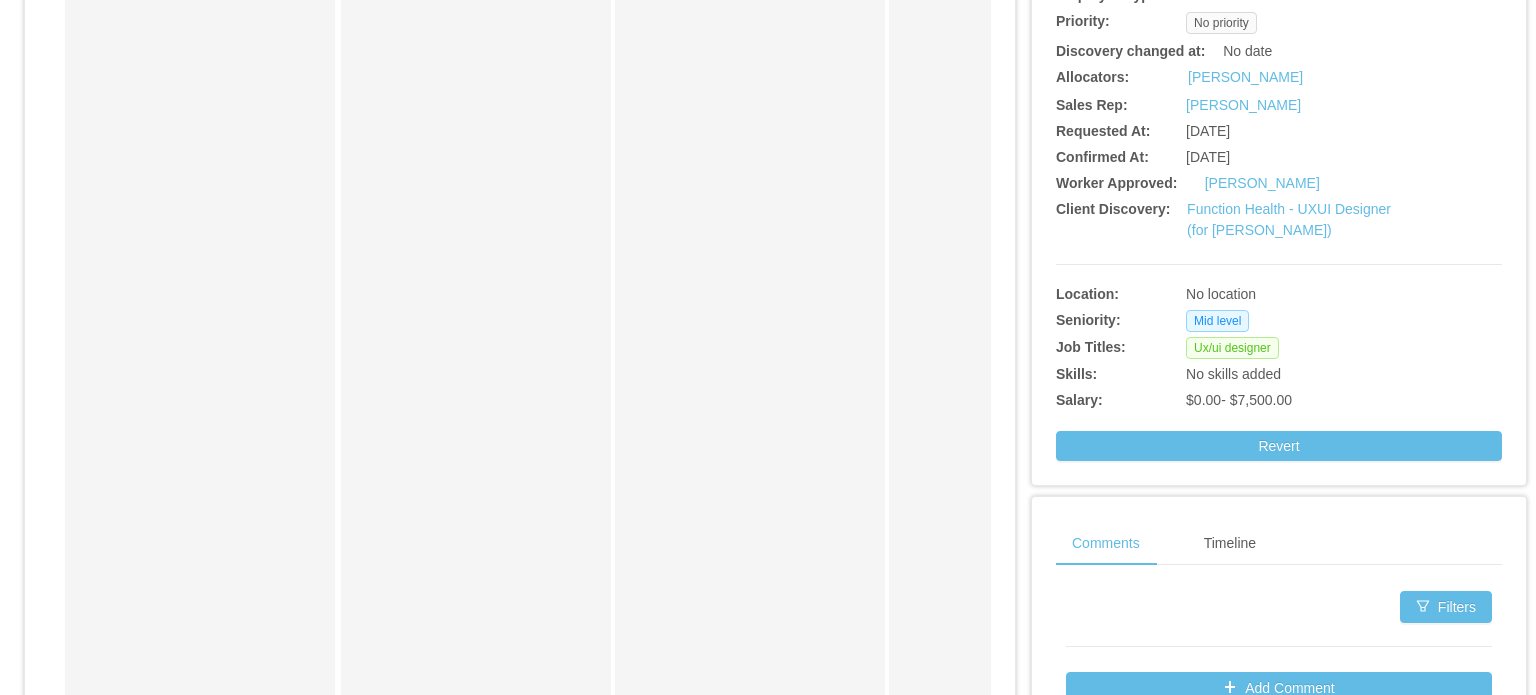 scroll, scrollTop: 0, scrollLeft: 0, axis: both 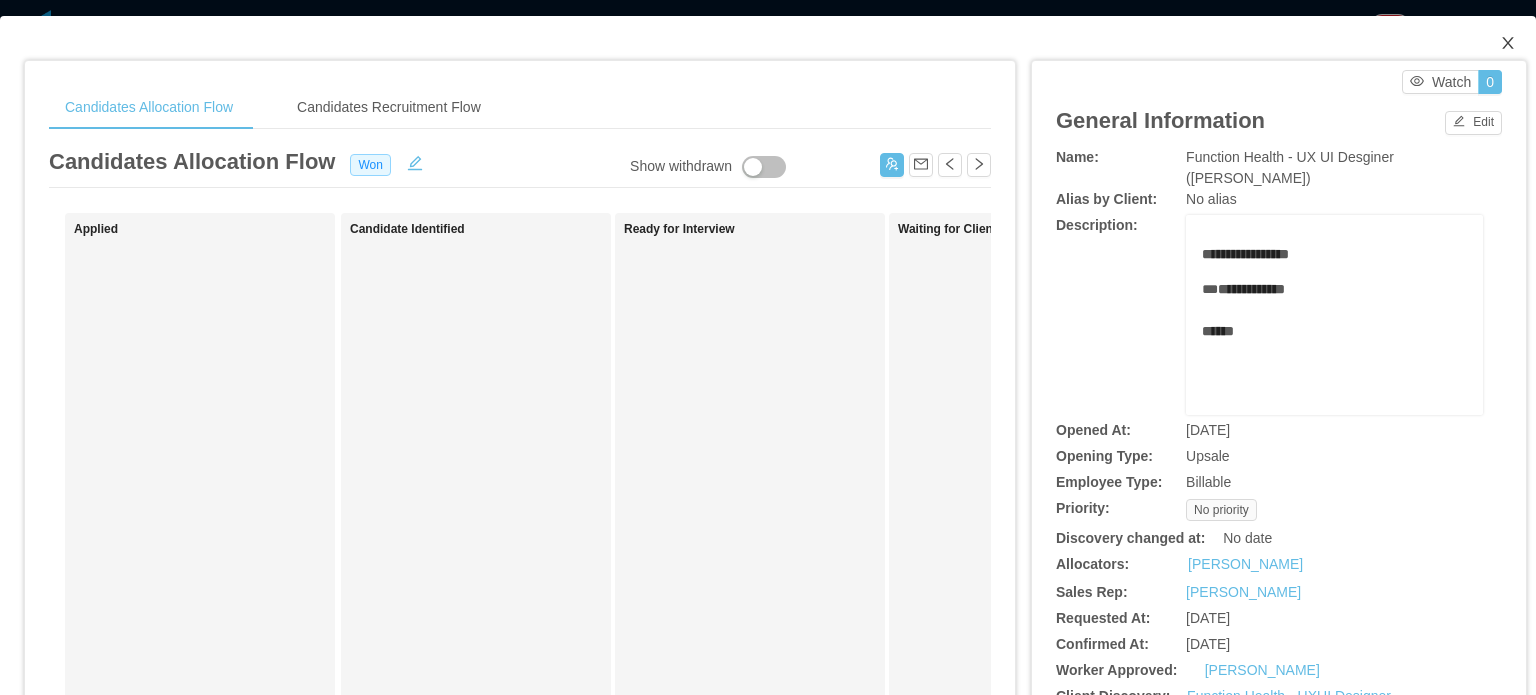 click 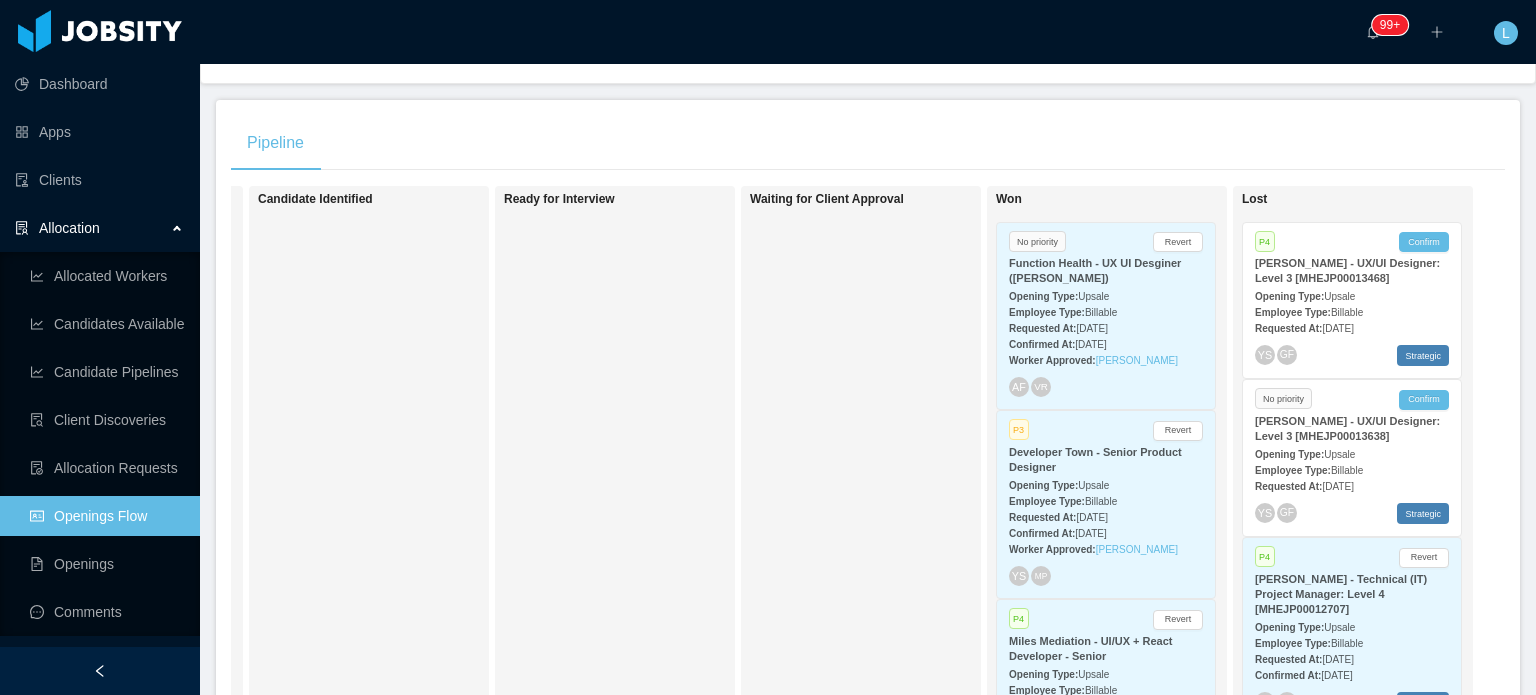 click on "Opening Type:   Upsale" at bounding box center [1352, 453] 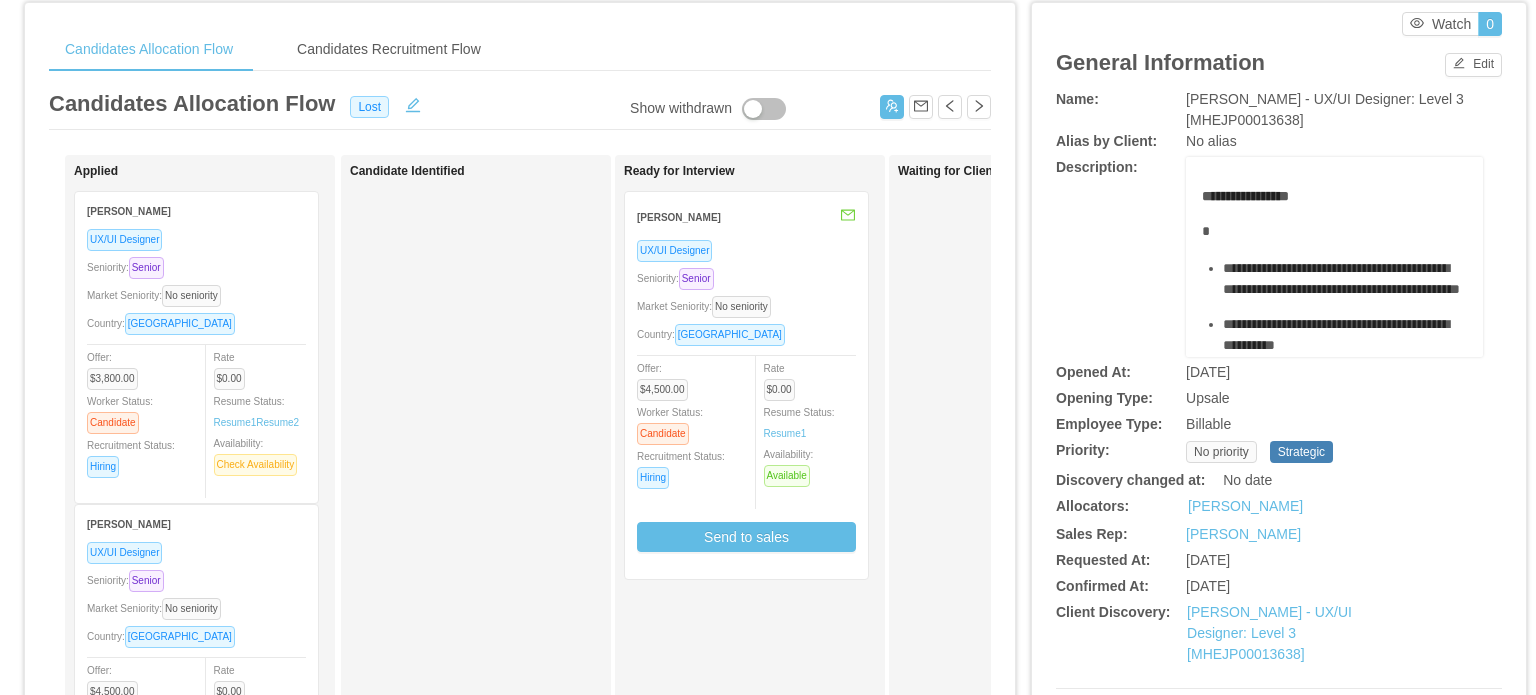 scroll, scrollTop: 0, scrollLeft: 0, axis: both 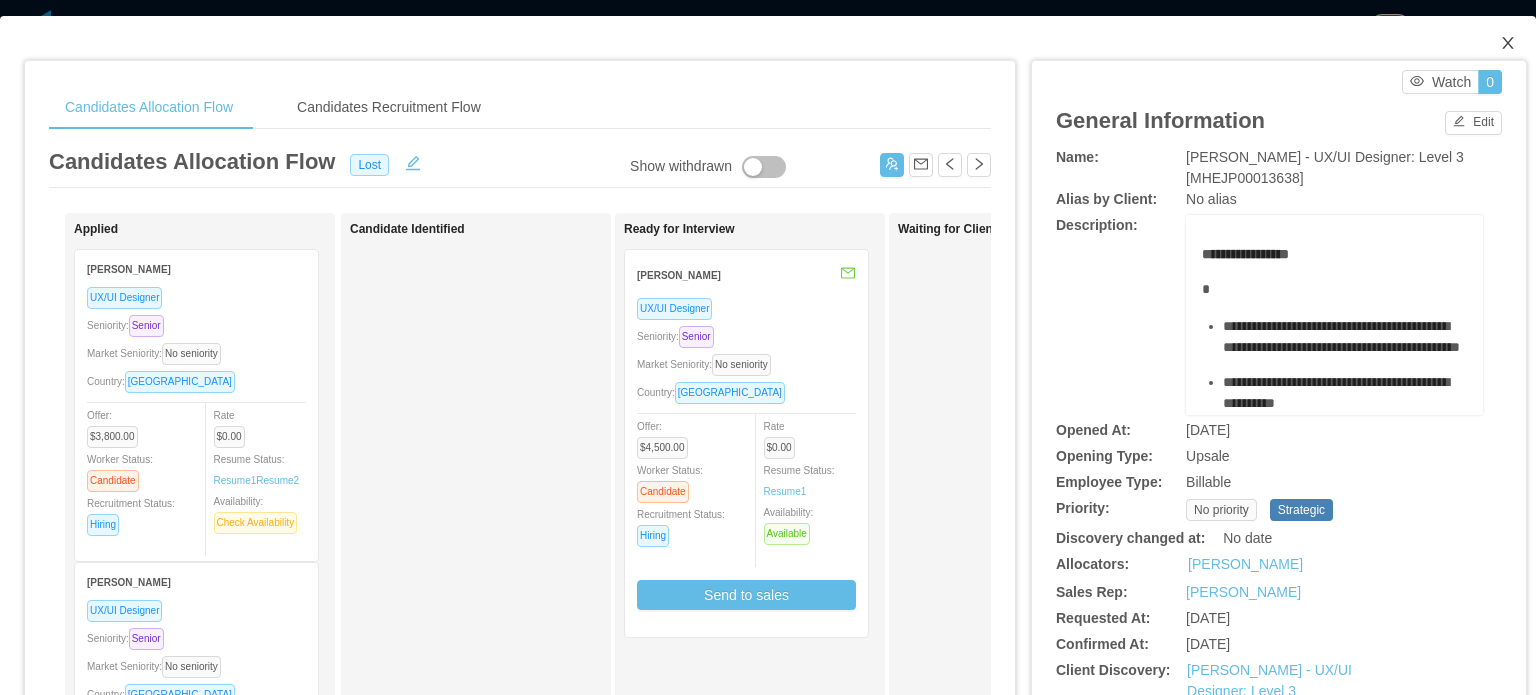 click 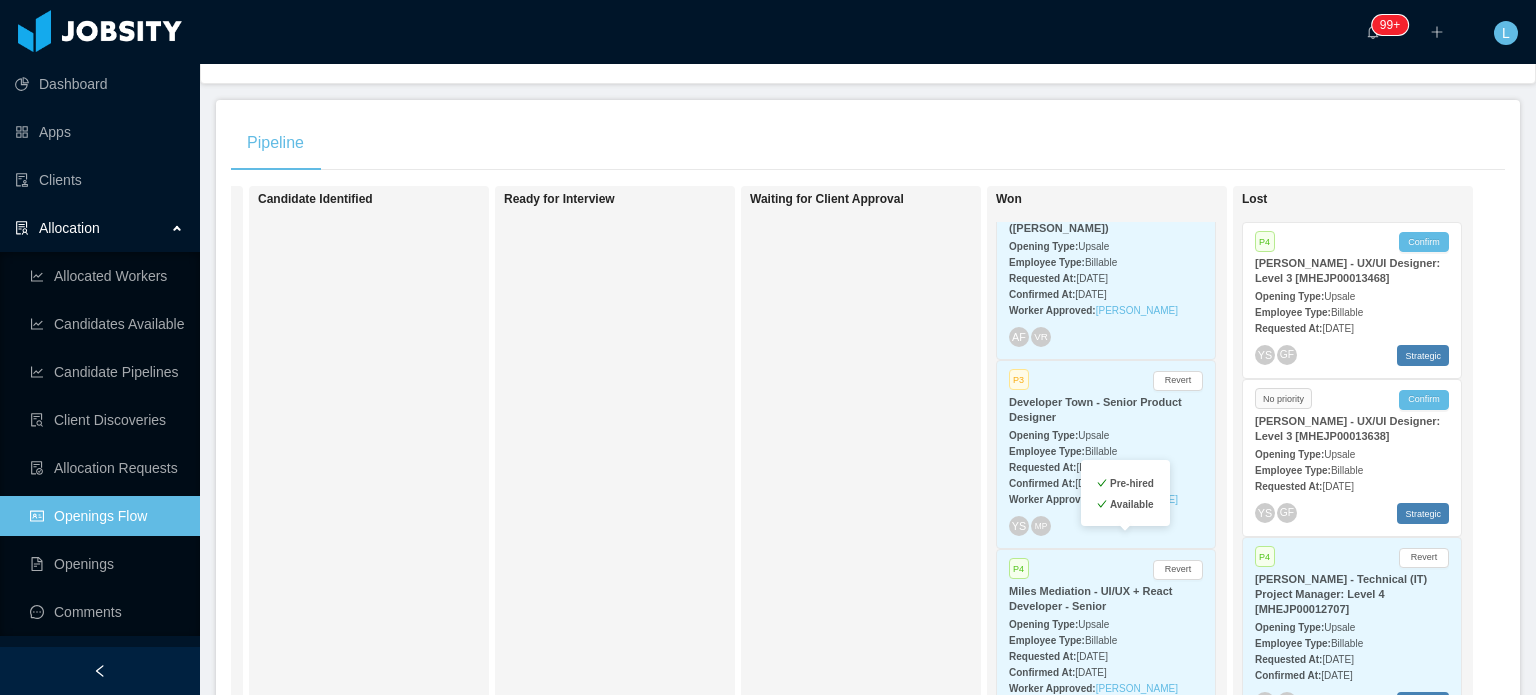 scroll, scrollTop: 52, scrollLeft: 0, axis: vertical 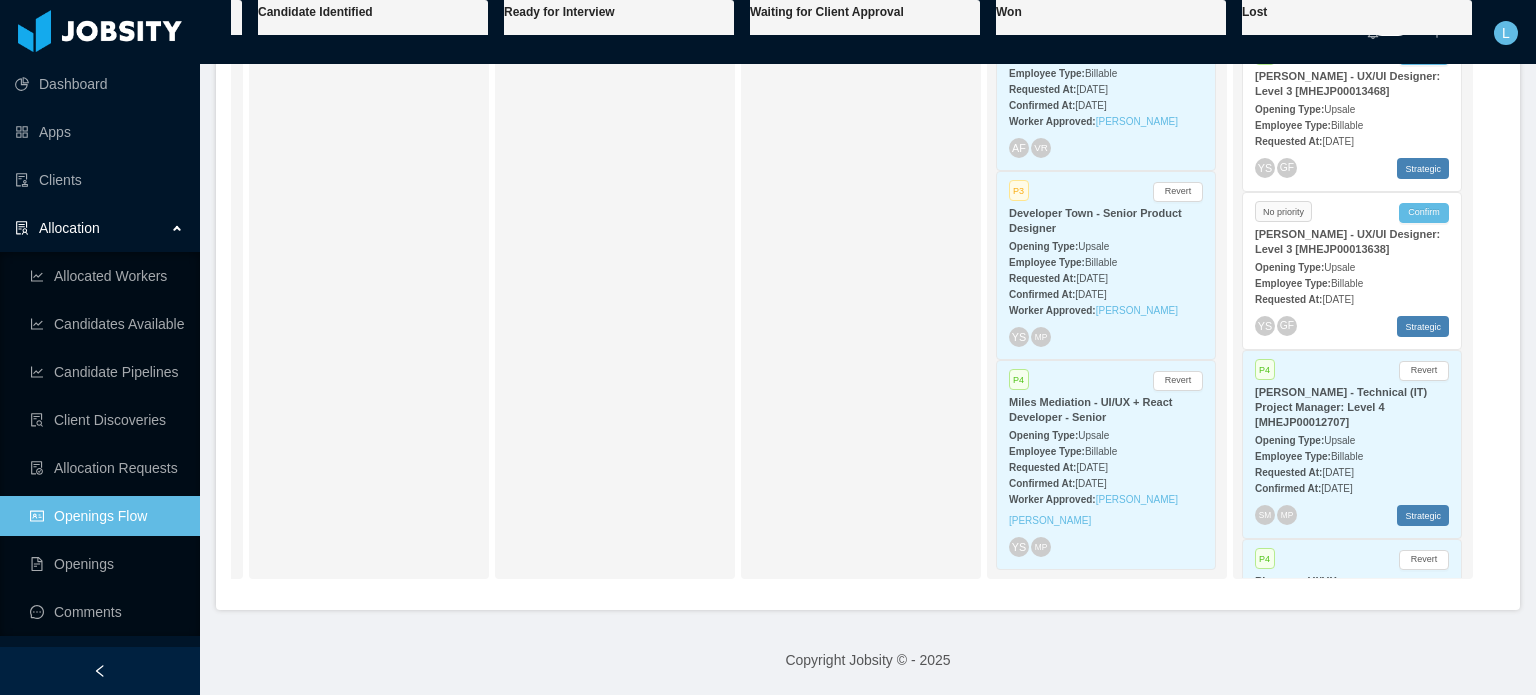 click on "Requested At:   [DATE]" at bounding box center [1106, 466] 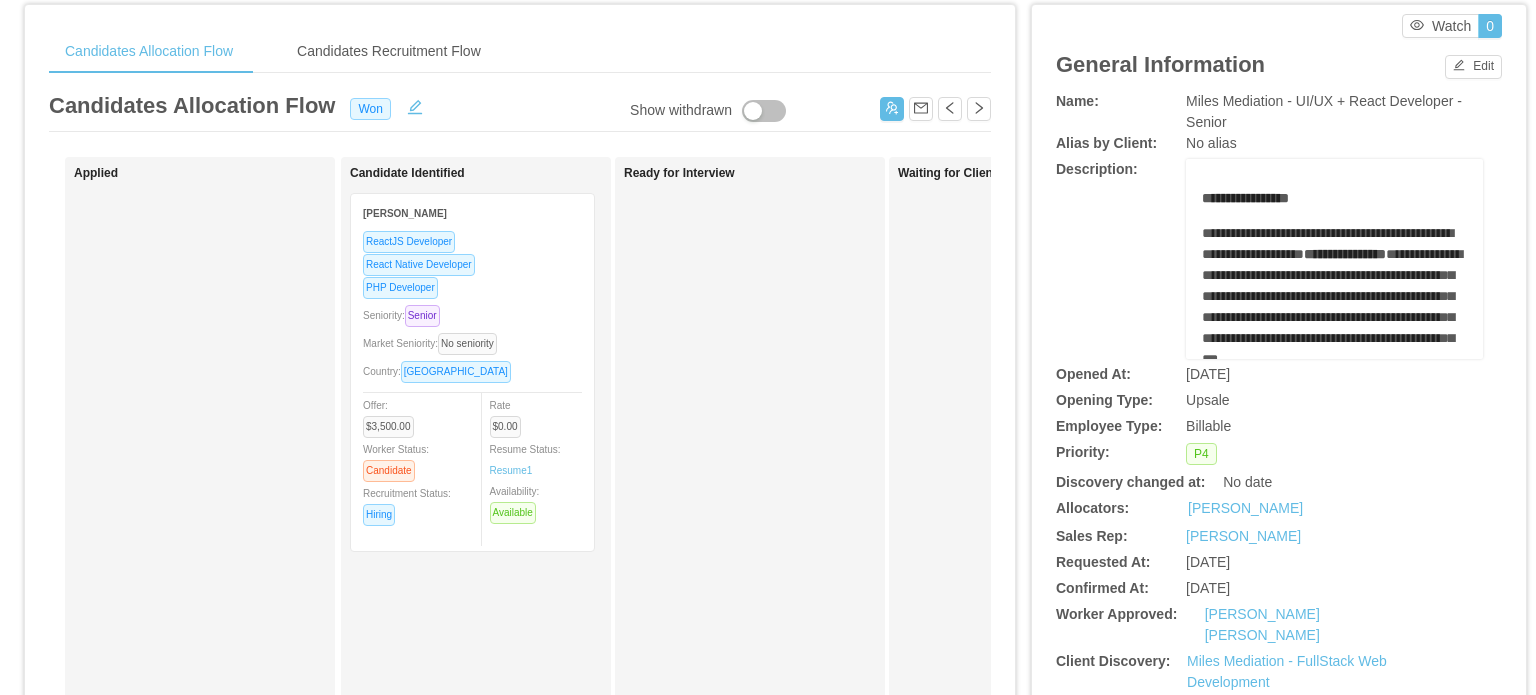 scroll, scrollTop: 0, scrollLeft: 0, axis: both 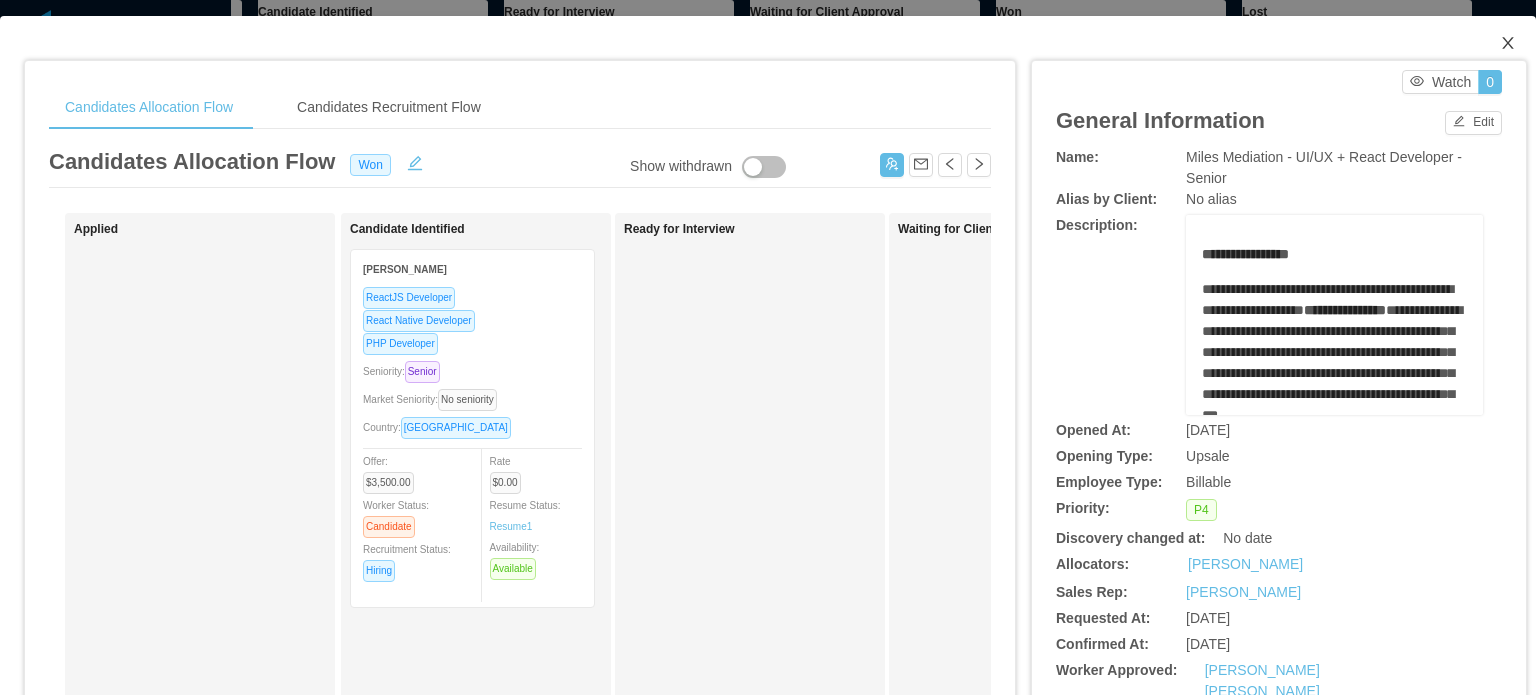 click 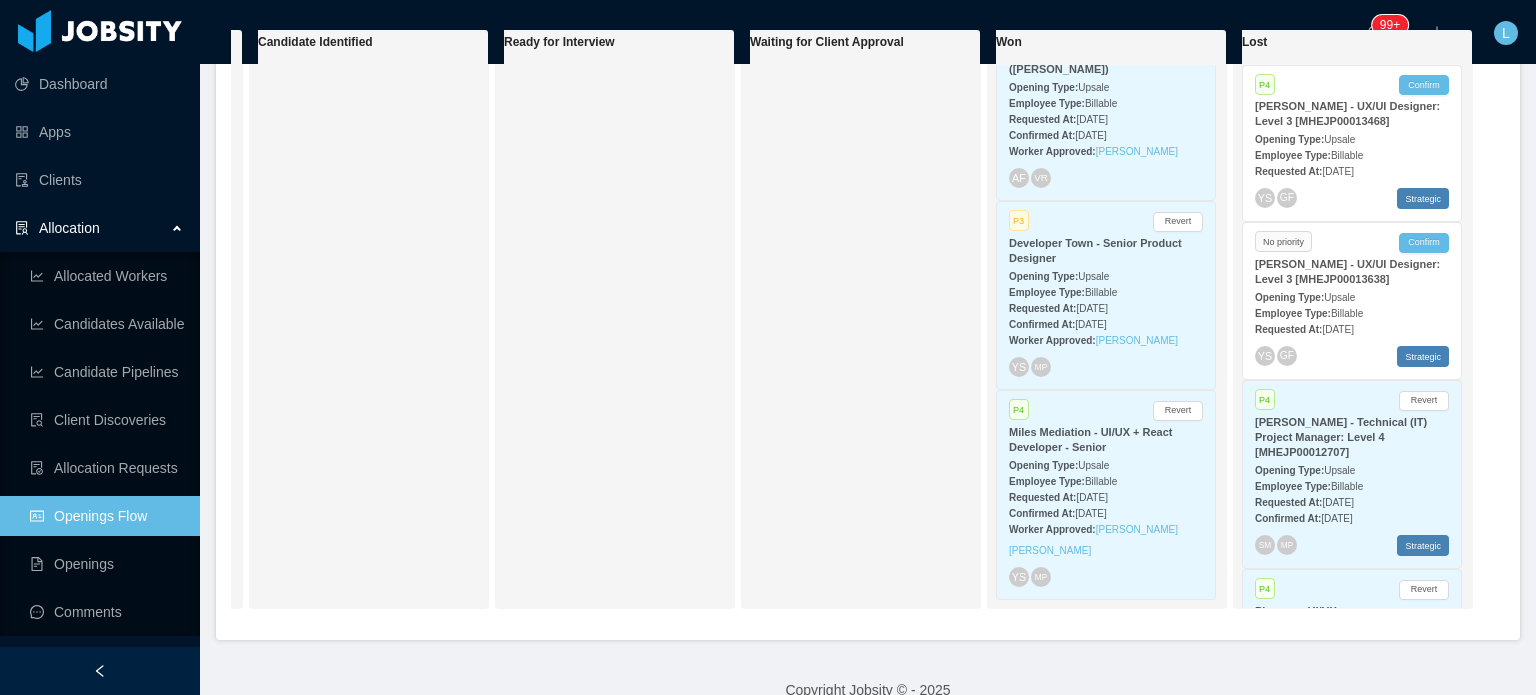 scroll, scrollTop: 411, scrollLeft: 0, axis: vertical 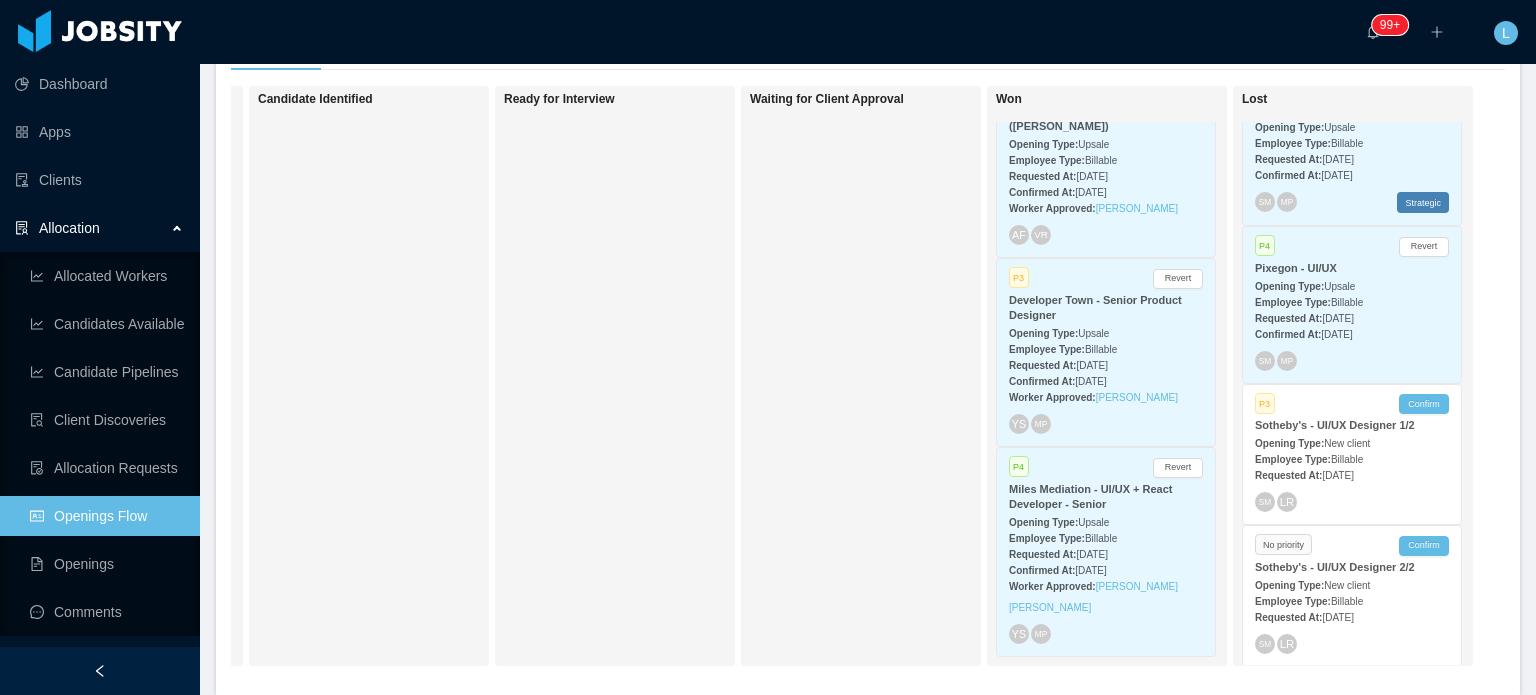 click on "Employee Type:   Billable" at bounding box center (1352, 458) 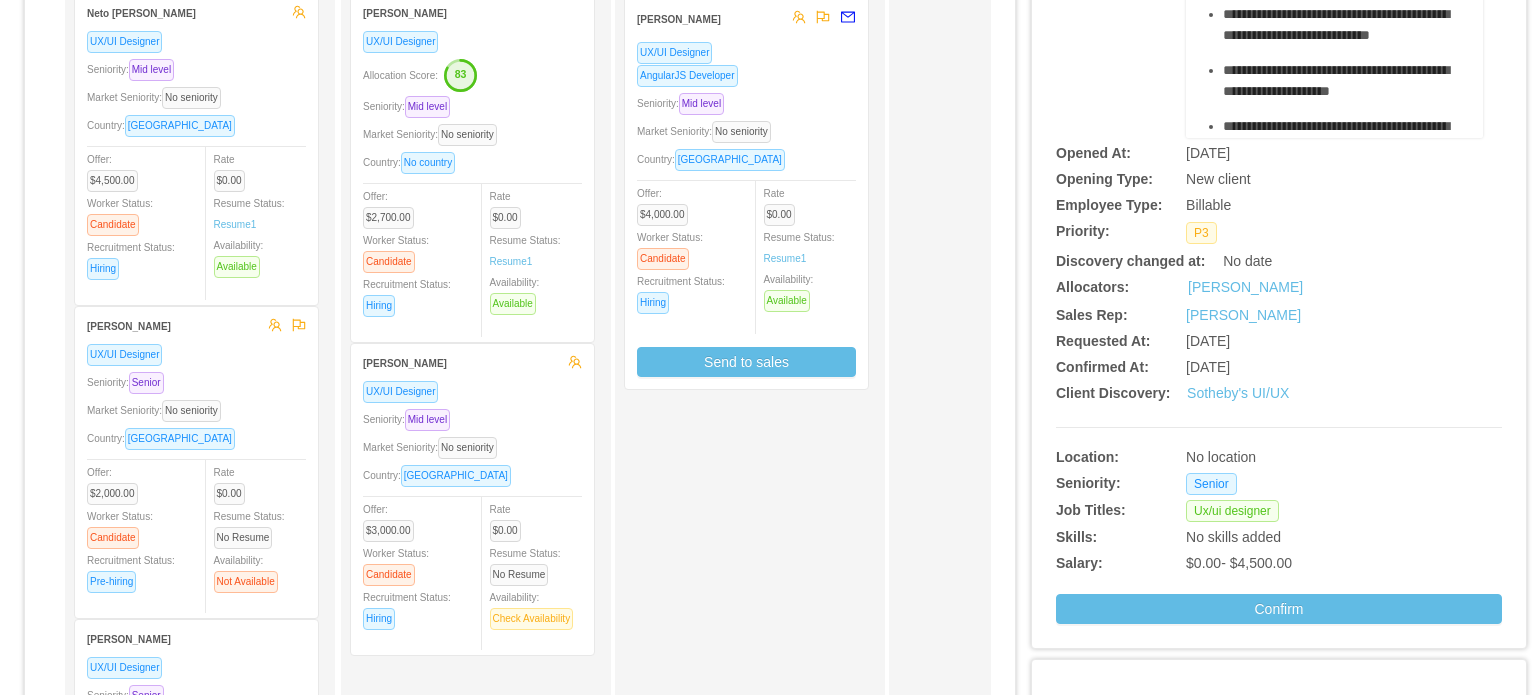 scroll, scrollTop: 0, scrollLeft: 0, axis: both 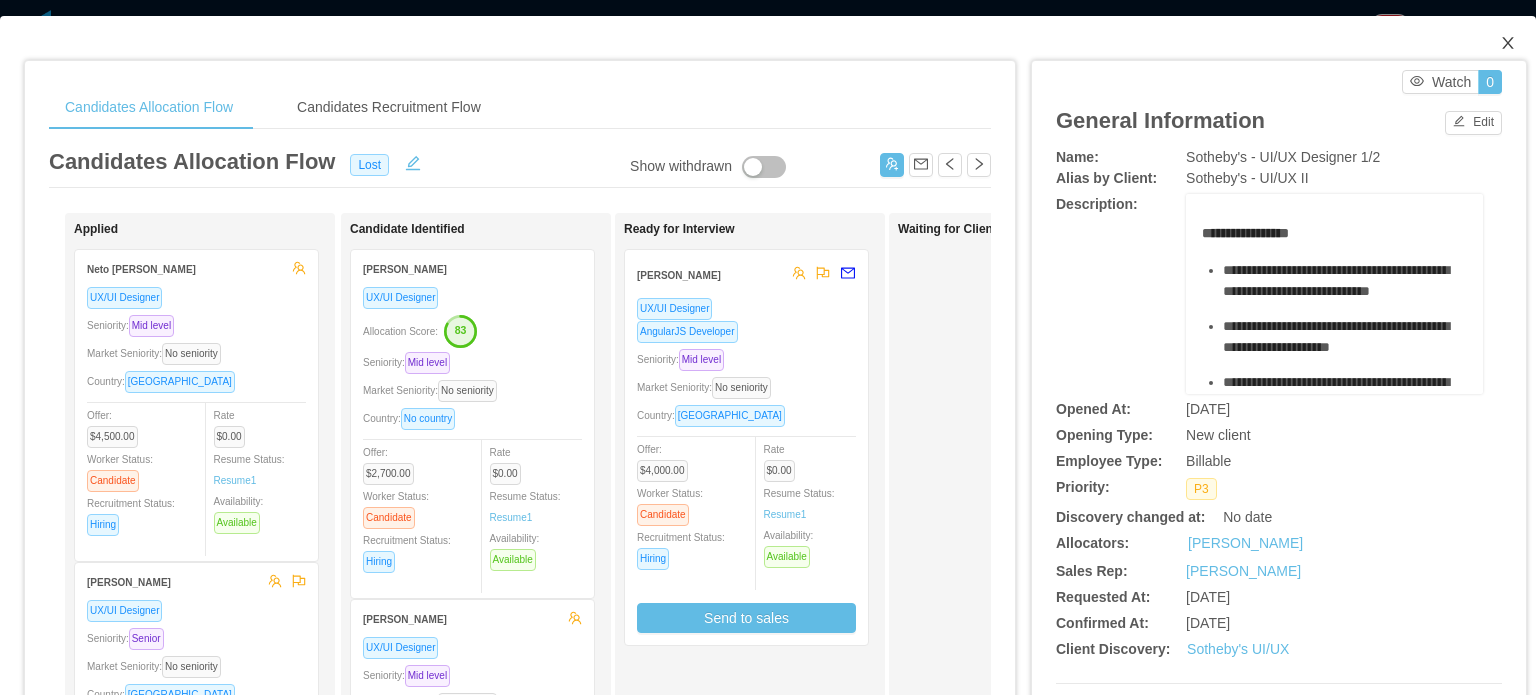 click 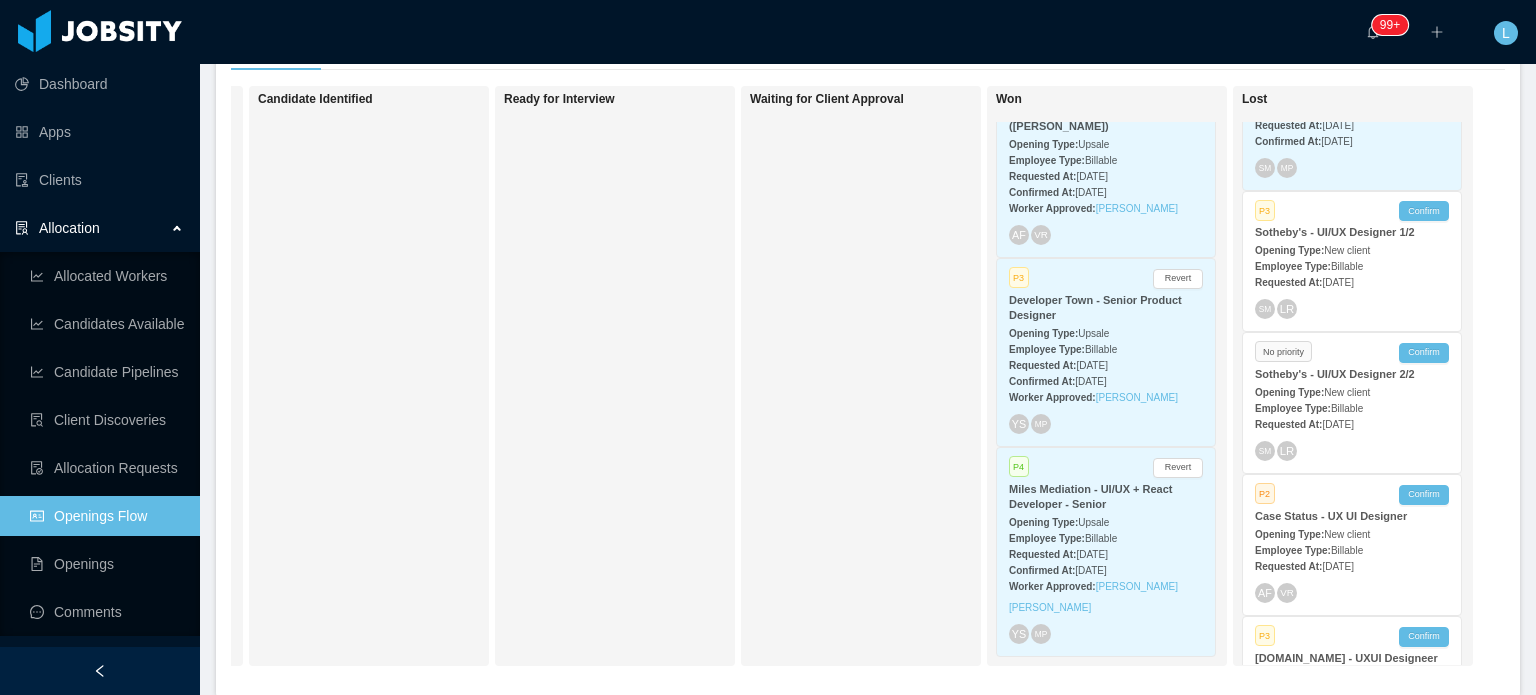 scroll, scrollTop: 600, scrollLeft: 0, axis: vertical 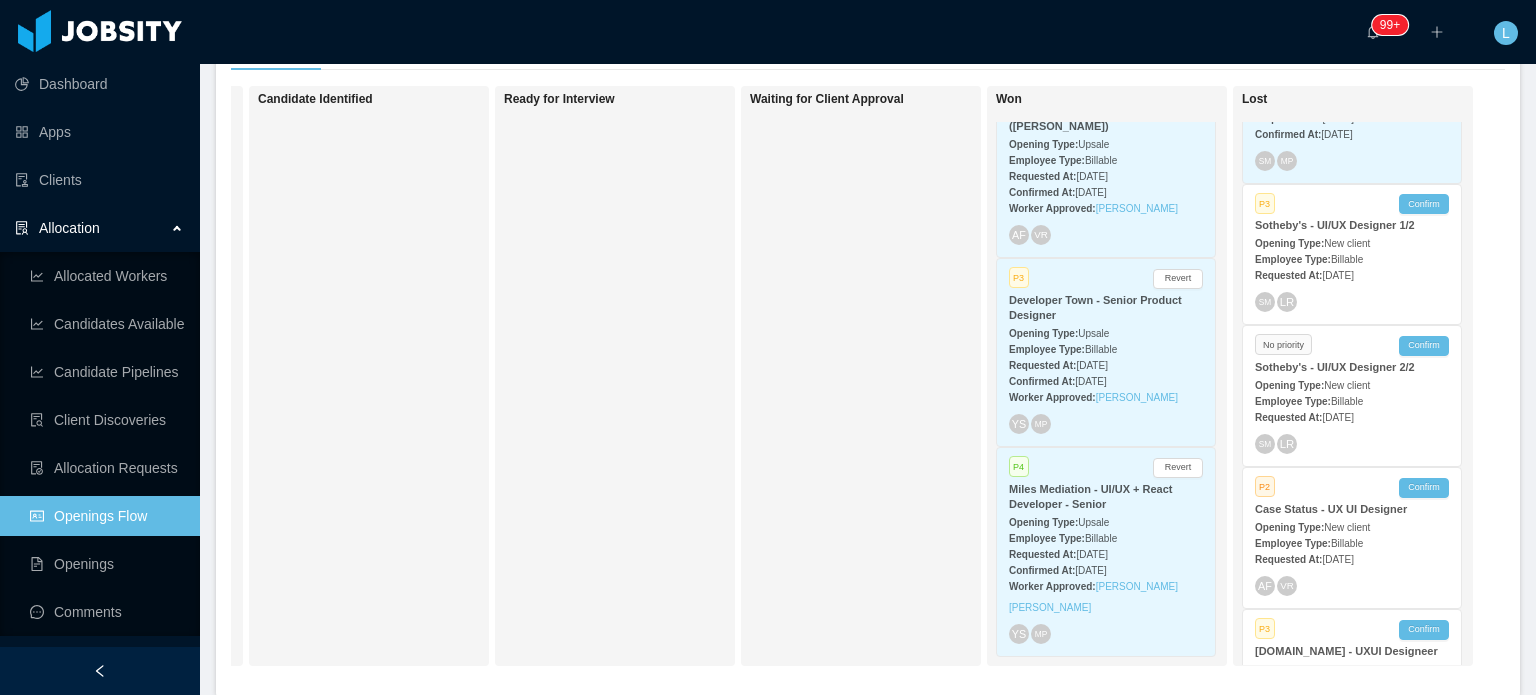 click on "Employee Type:   Billable" at bounding box center (1352, 542) 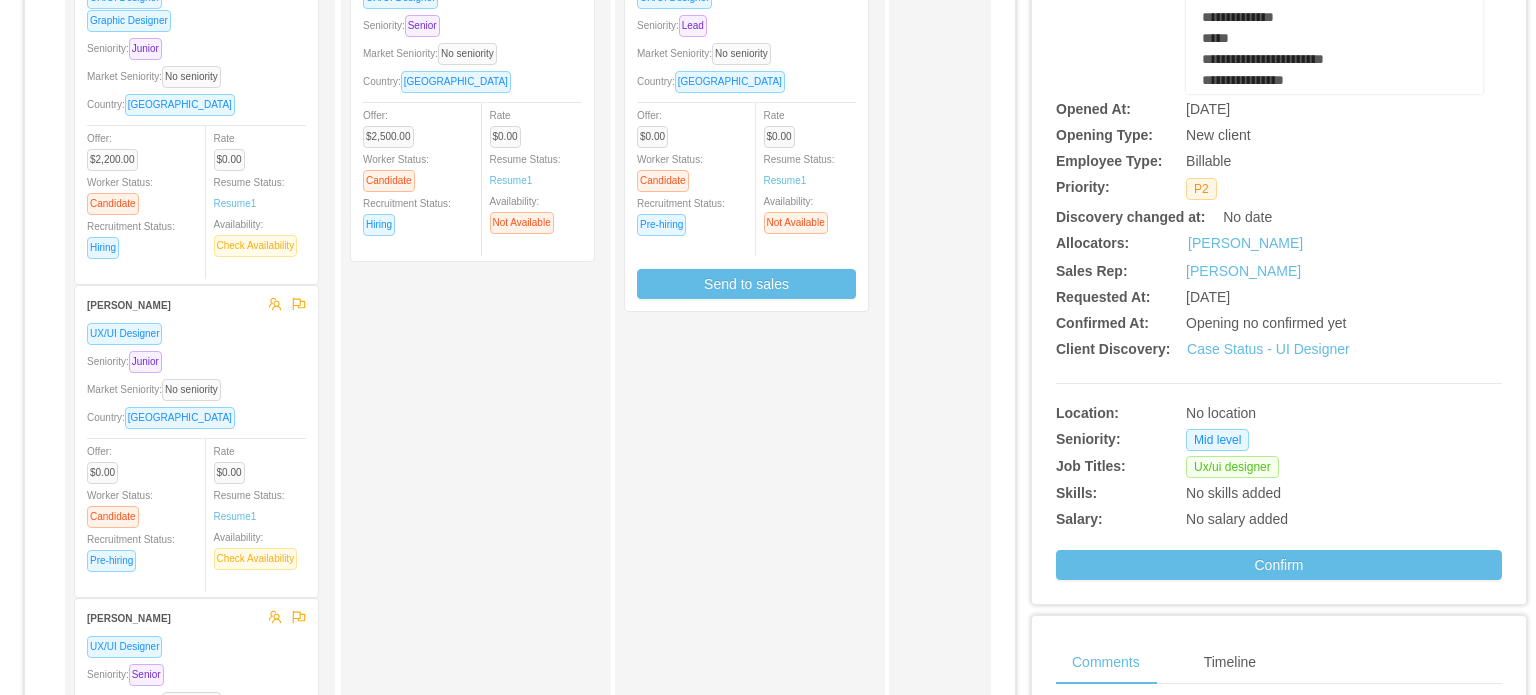 scroll, scrollTop: 0, scrollLeft: 0, axis: both 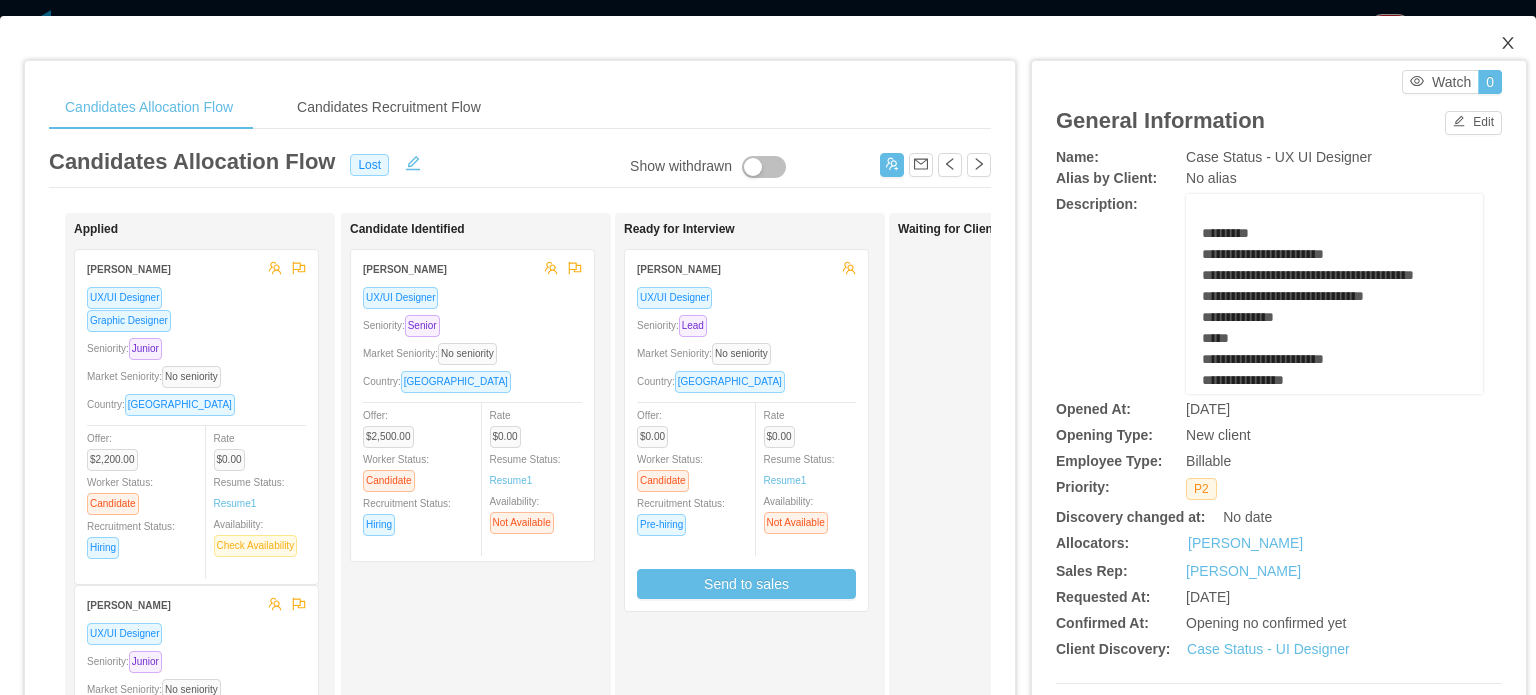 click at bounding box center [1508, 44] 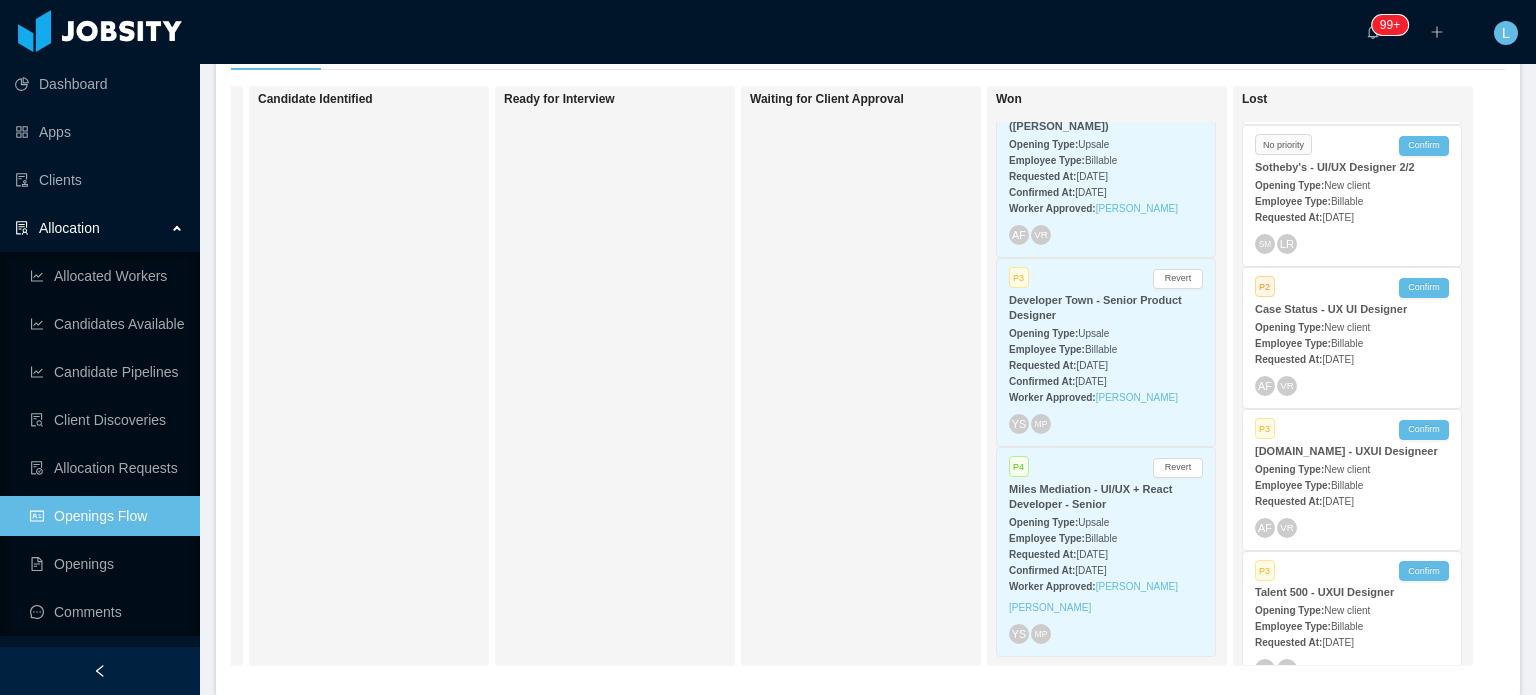 scroll, scrollTop: 820, scrollLeft: 0, axis: vertical 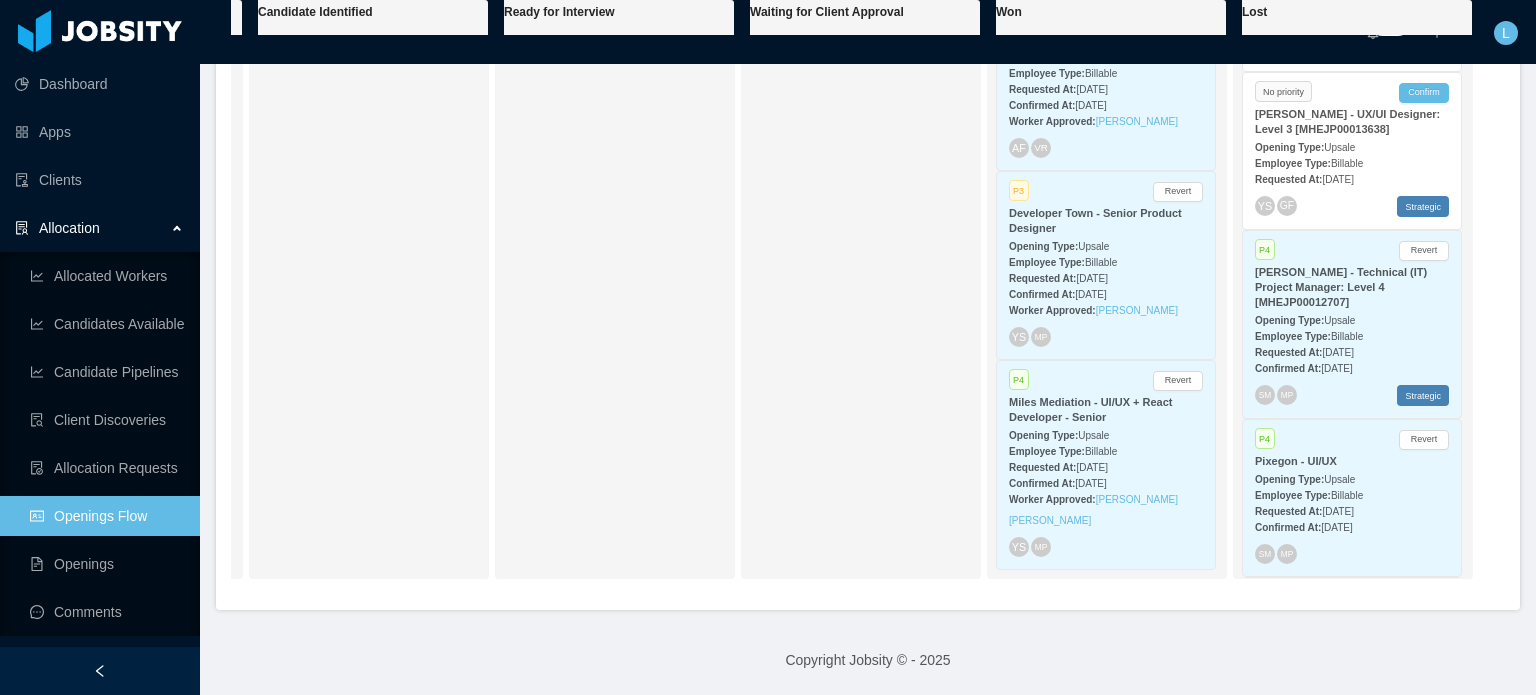 click on "Billable" at bounding box center (1347, 495) 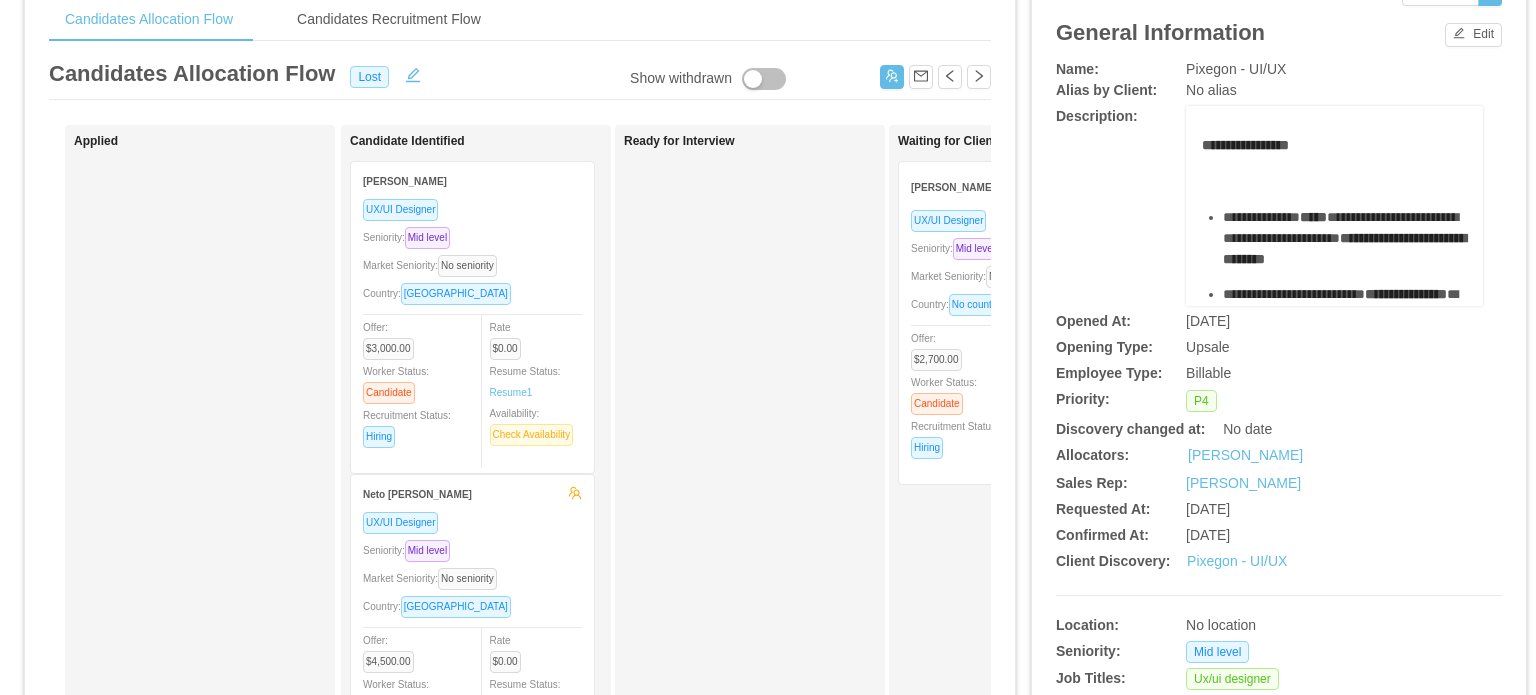 scroll, scrollTop: 0, scrollLeft: 0, axis: both 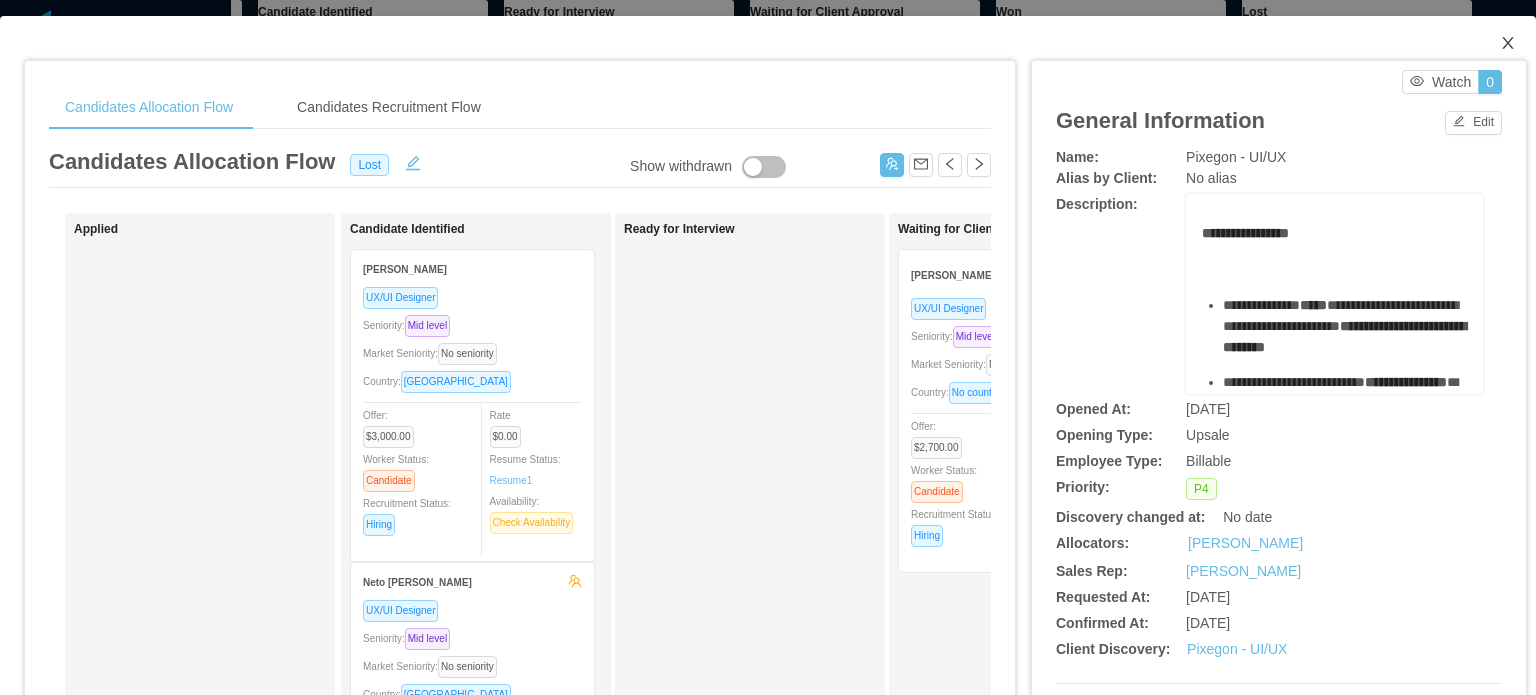 click at bounding box center [1508, 44] 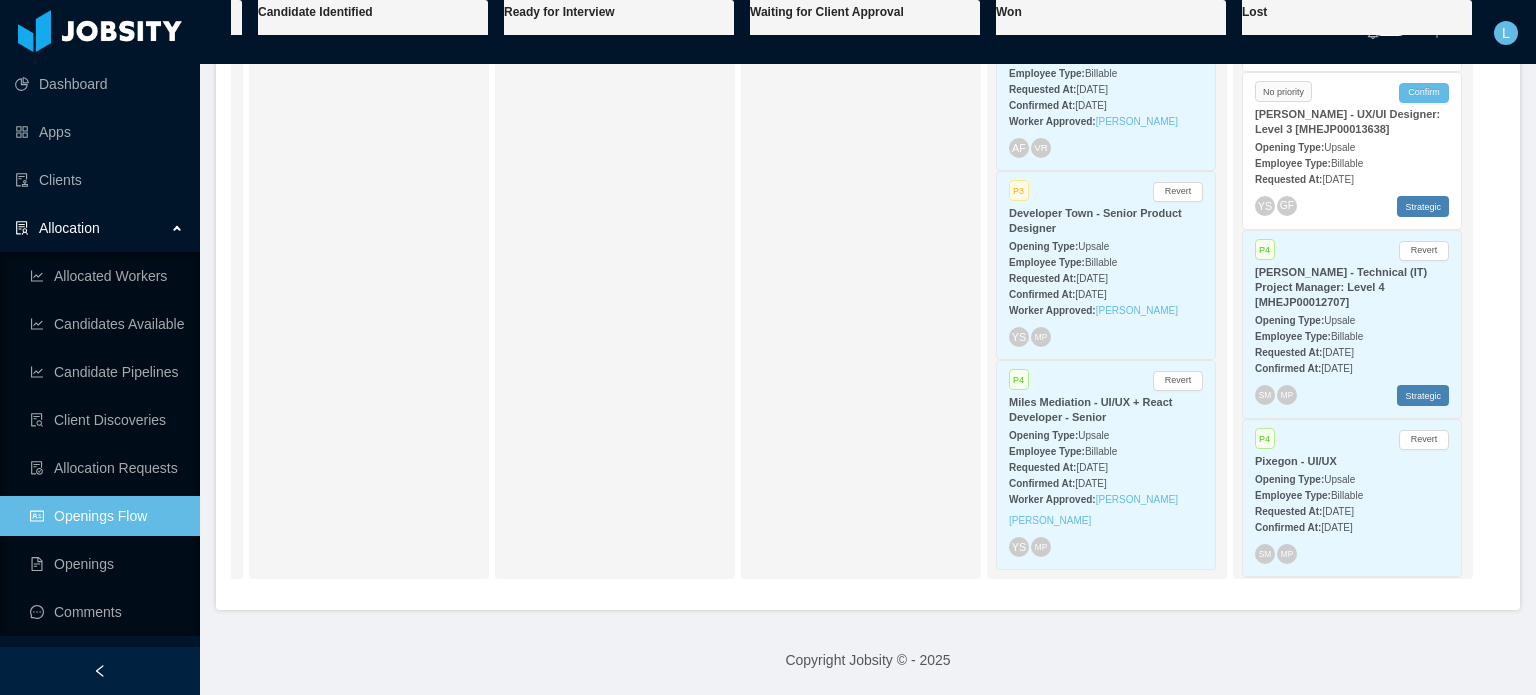 click on "[DATE]" at bounding box center [1337, 511] 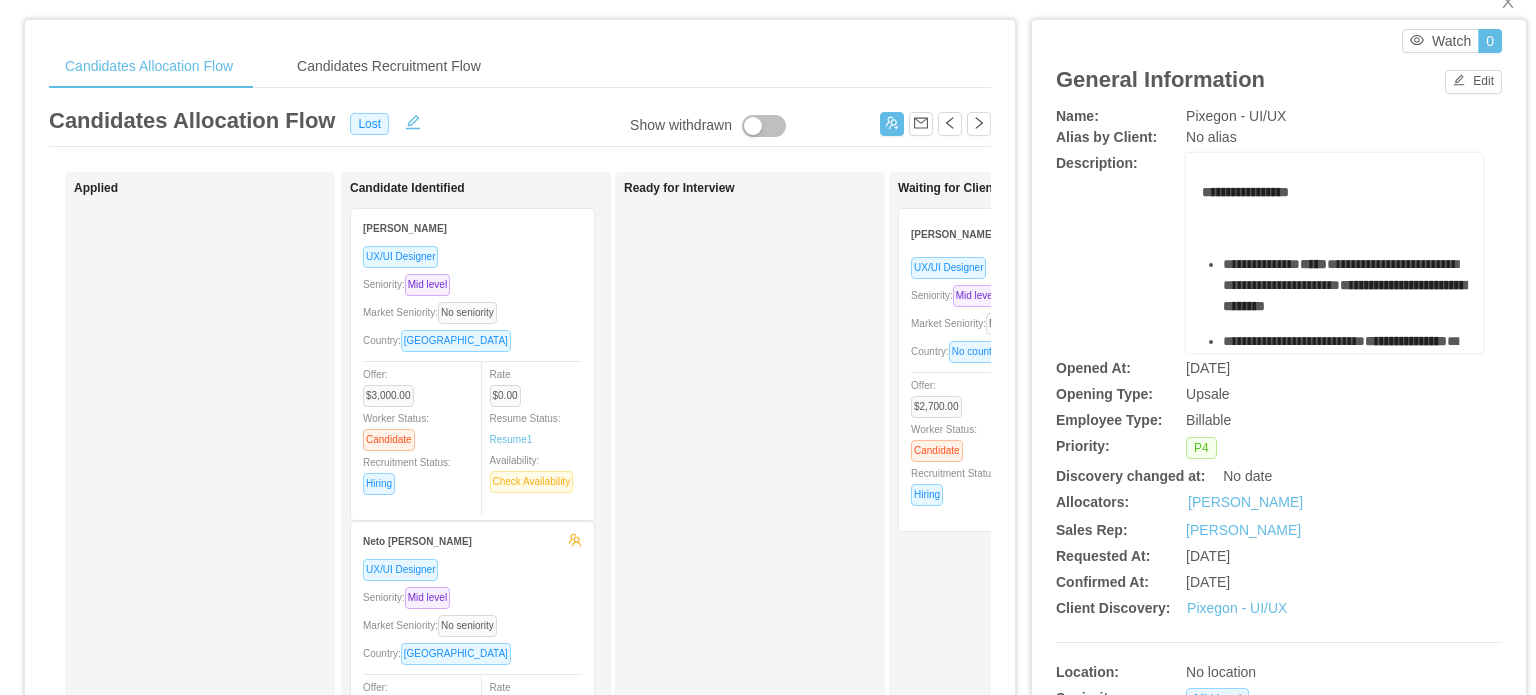 scroll, scrollTop: 0, scrollLeft: 0, axis: both 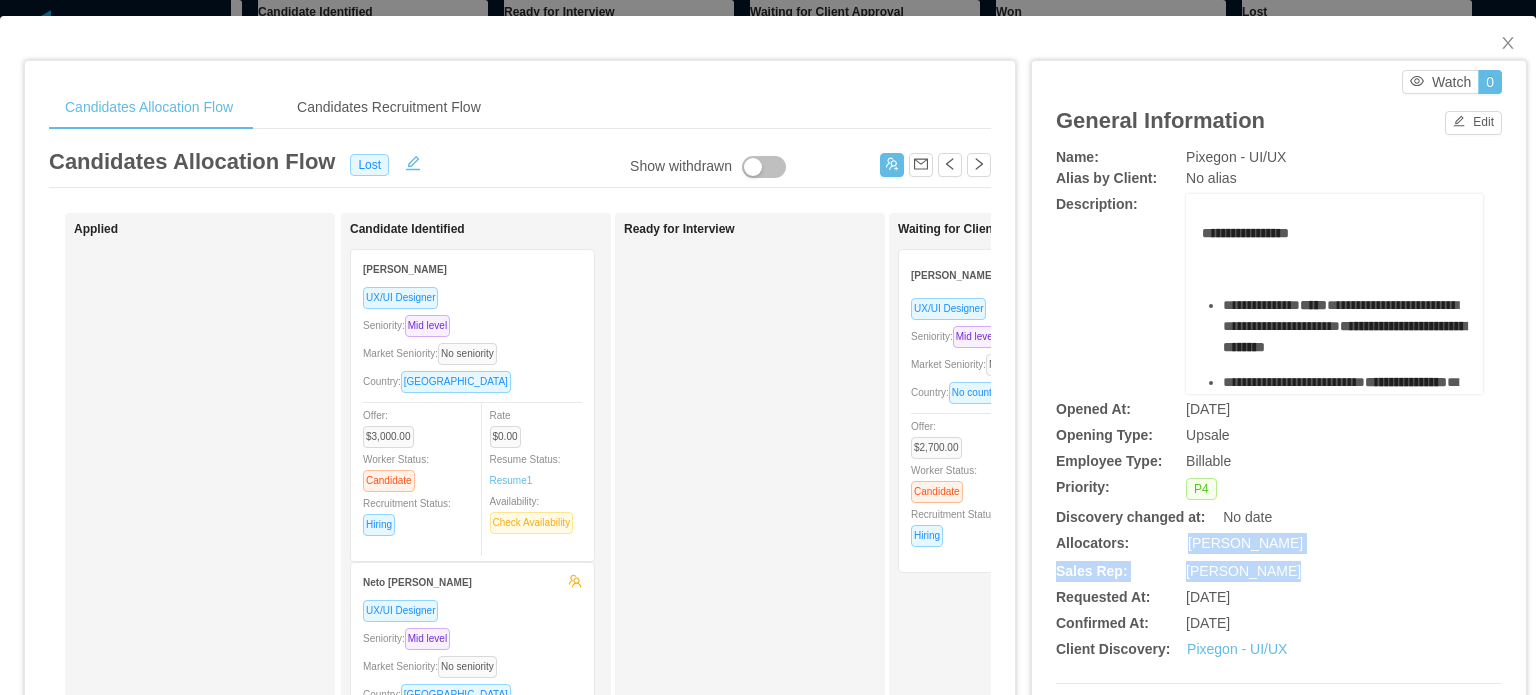 drag, startPoint x: 1364, startPoint y: 496, endPoint x: 1380, endPoint y: 558, distance: 64.03124 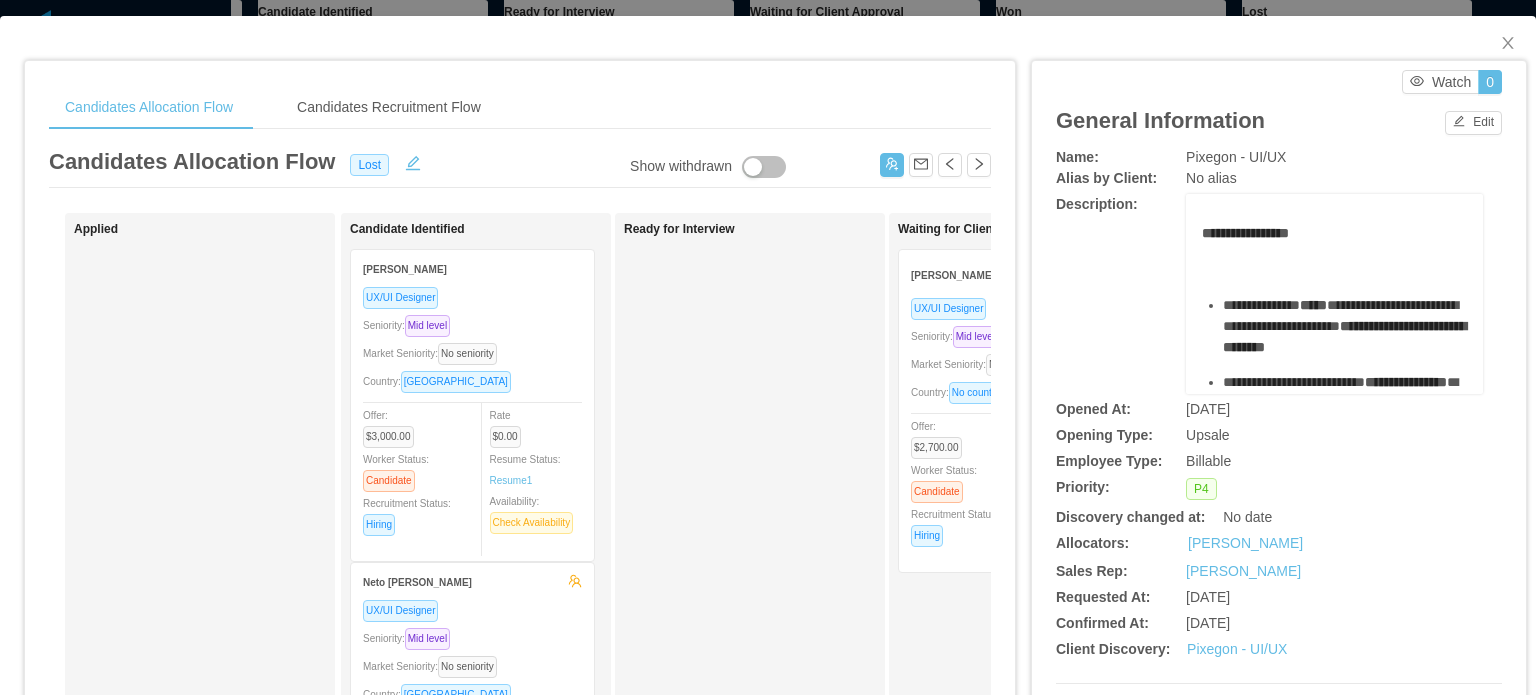 click on "[PERSON_NAME]" at bounding box center (1334, 544) 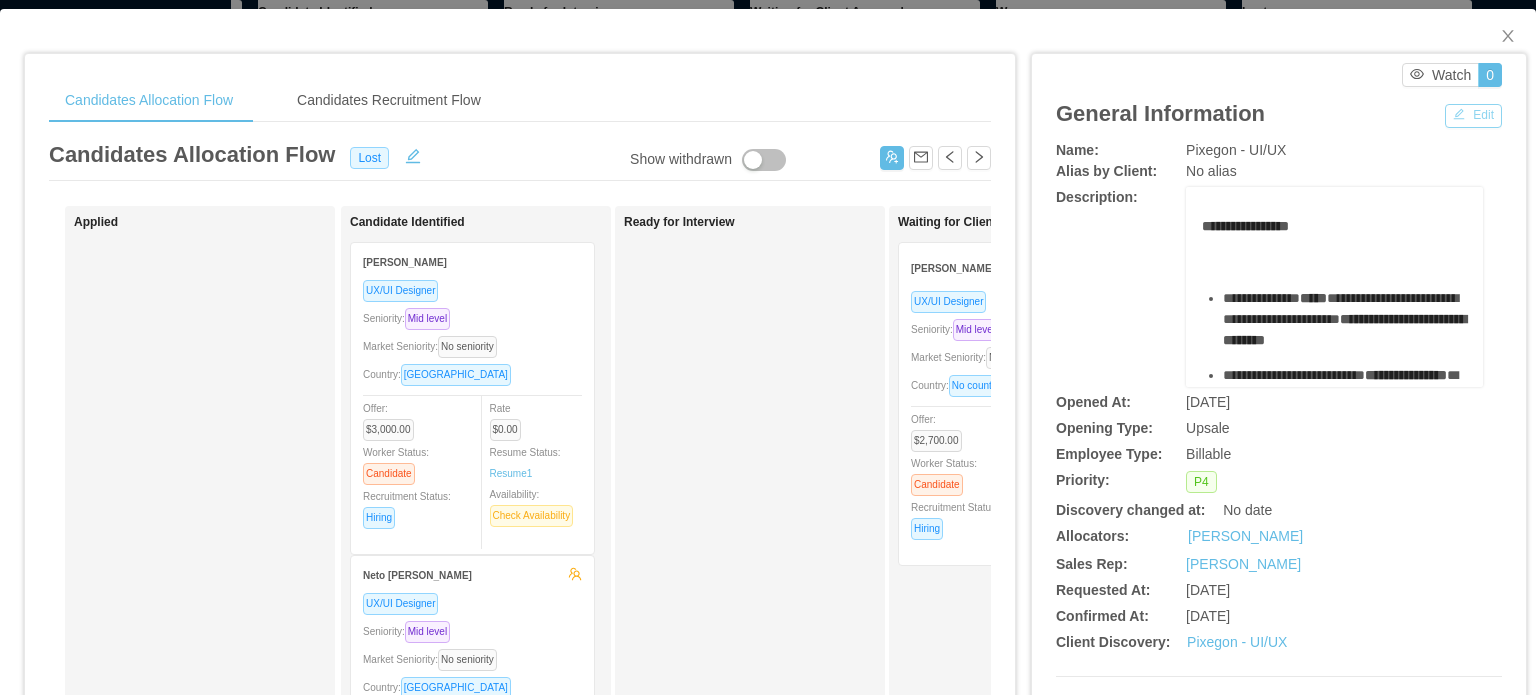 scroll, scrollTop: 0, scrollLeft: 0, axis: both 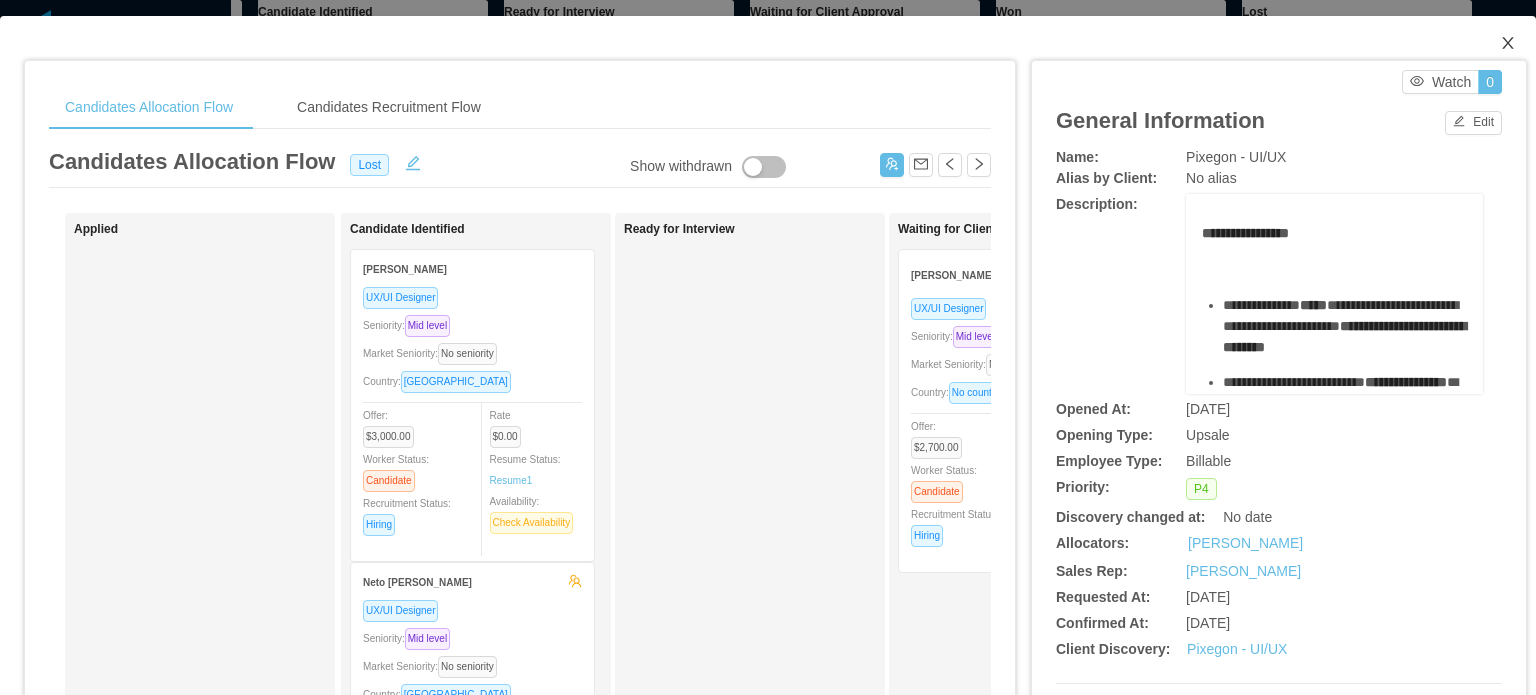 click 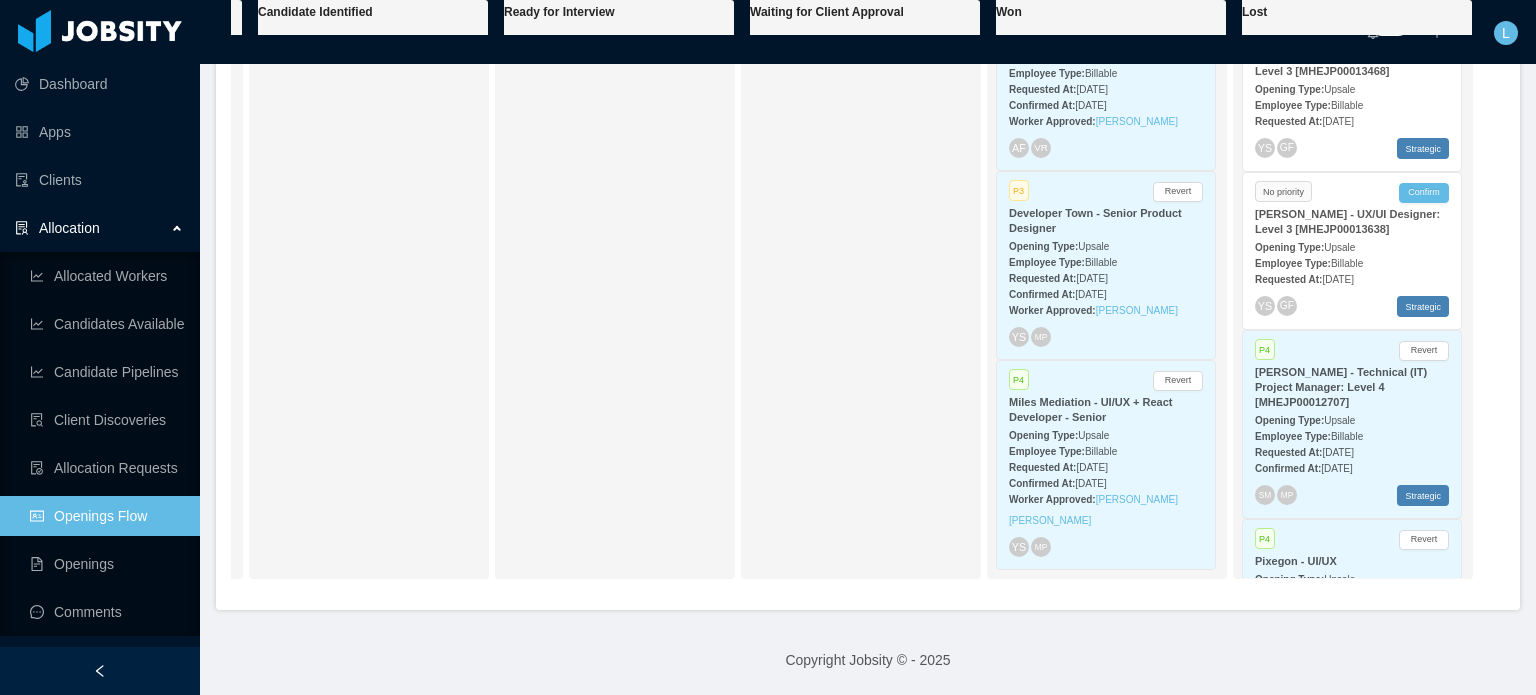 scroll, scrollTop: 0, scrollLeft: 0, axis: both 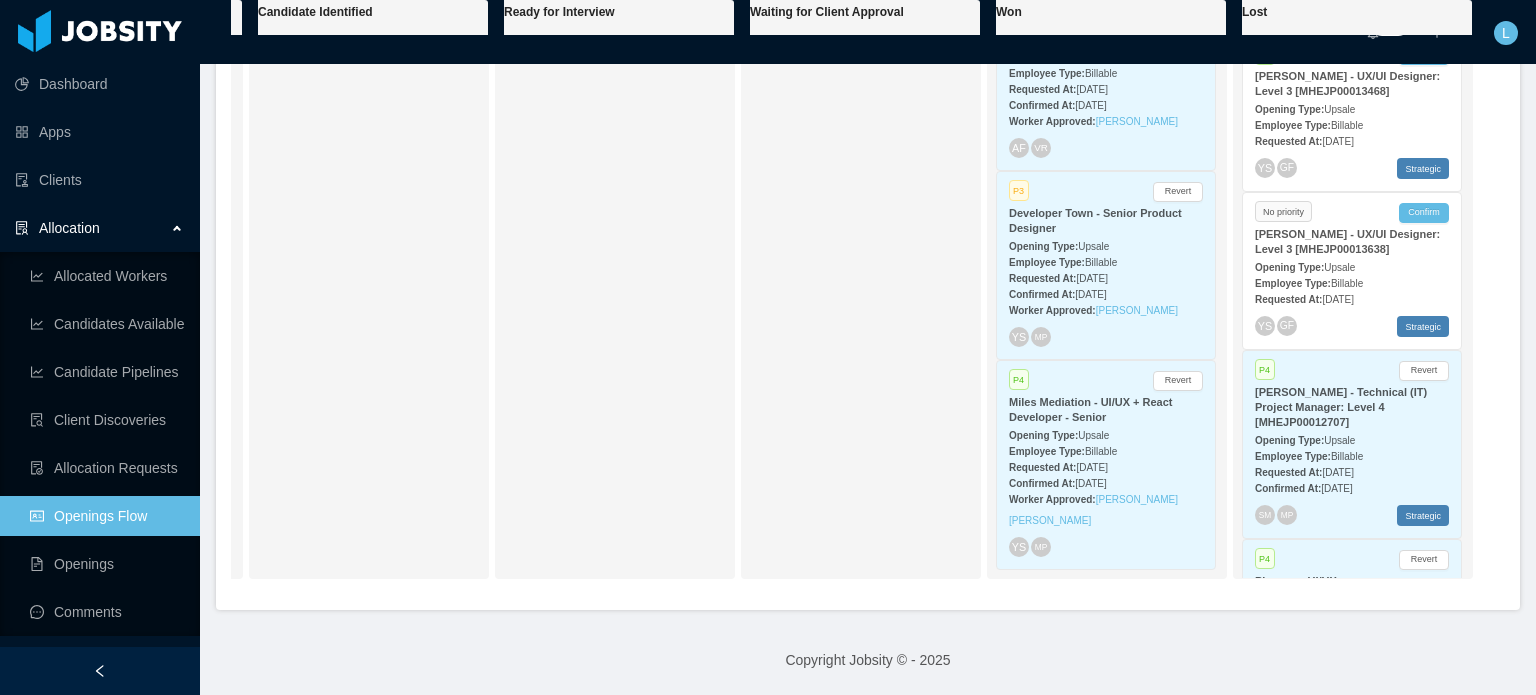 click on "No priority Confirm [PERSON_NAME] - UX/UI Designer: Level 3 [MHEJP00013638] Opening Type:   Upsale Employee Type:   Billable Requested At:   [DATE] YS GF Strategic" at bounding box center (1352, 271) 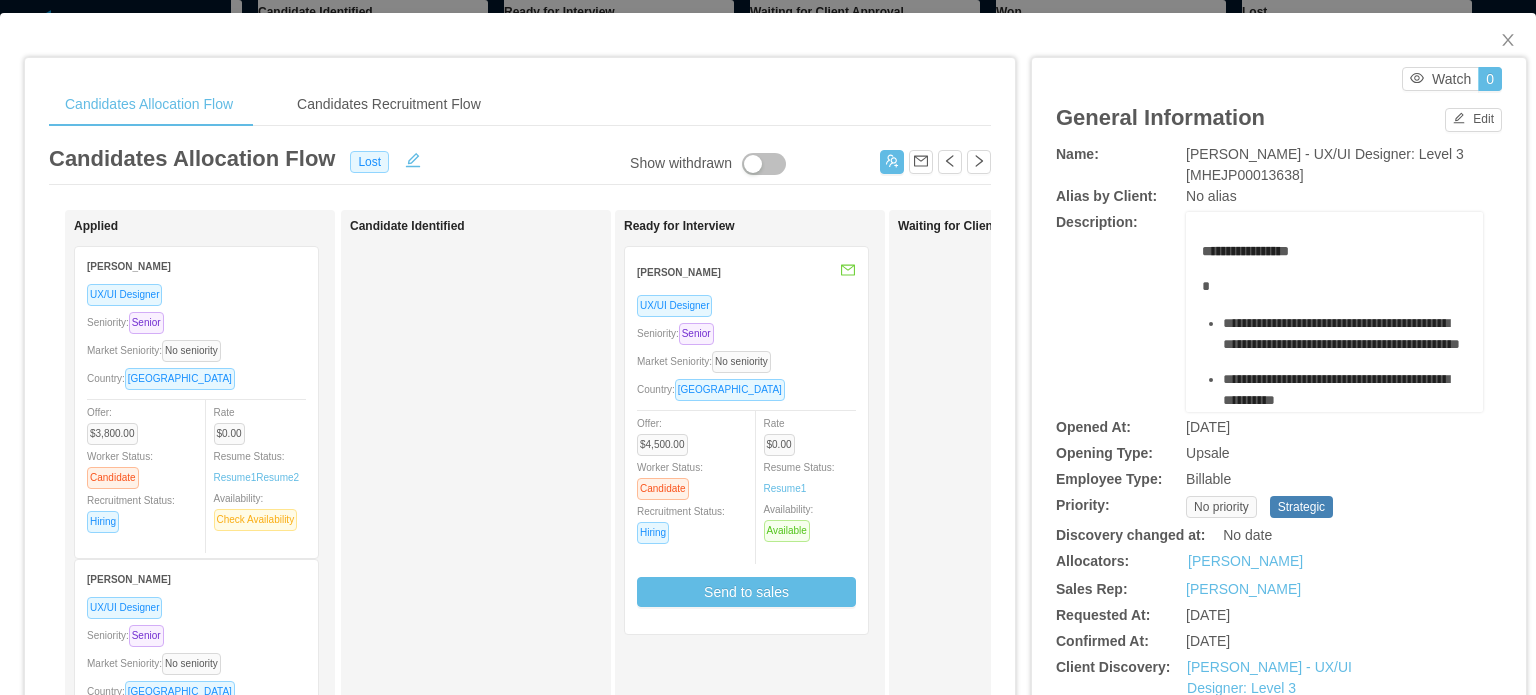 scroll, scrollTop: 0, scrollLeft: 0, axis: both 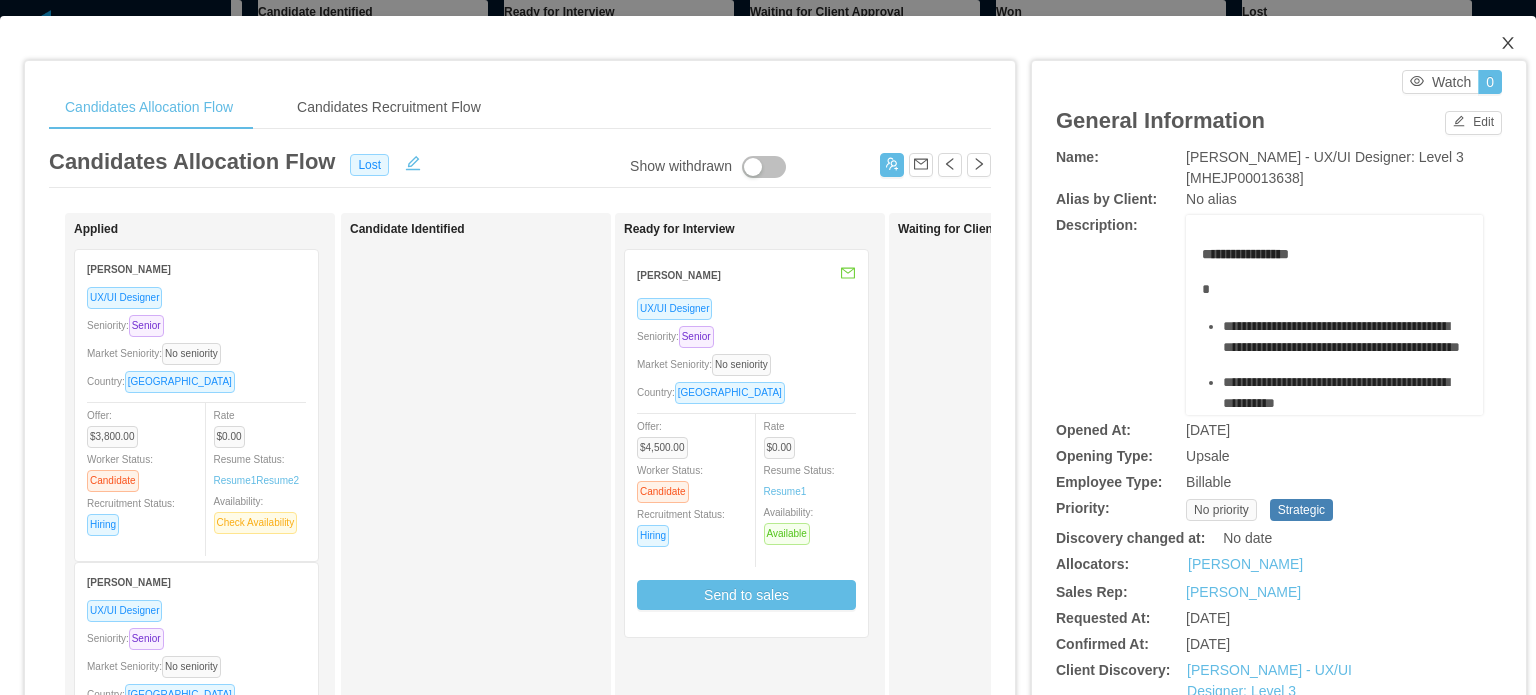 click 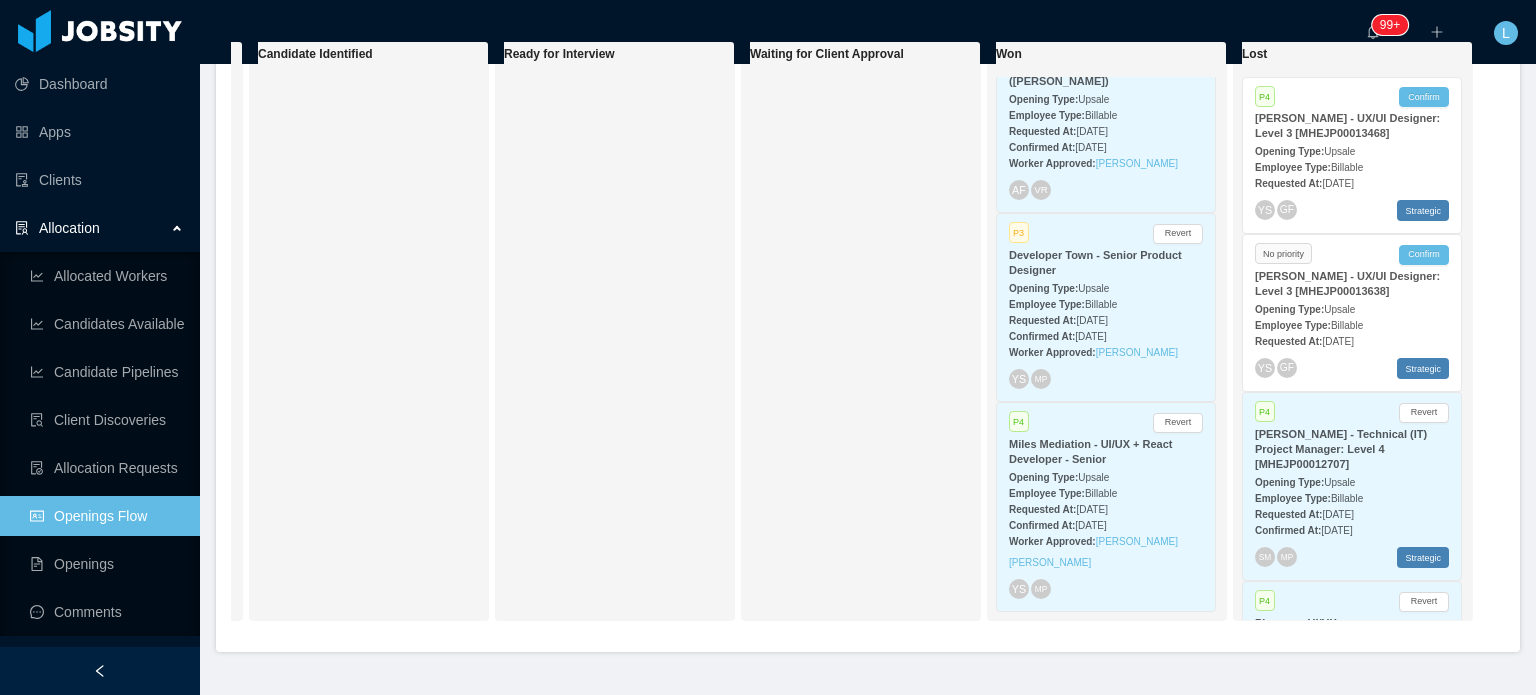 scroll, scrollTop: 311, scrollLeft: 0, axis: vertical 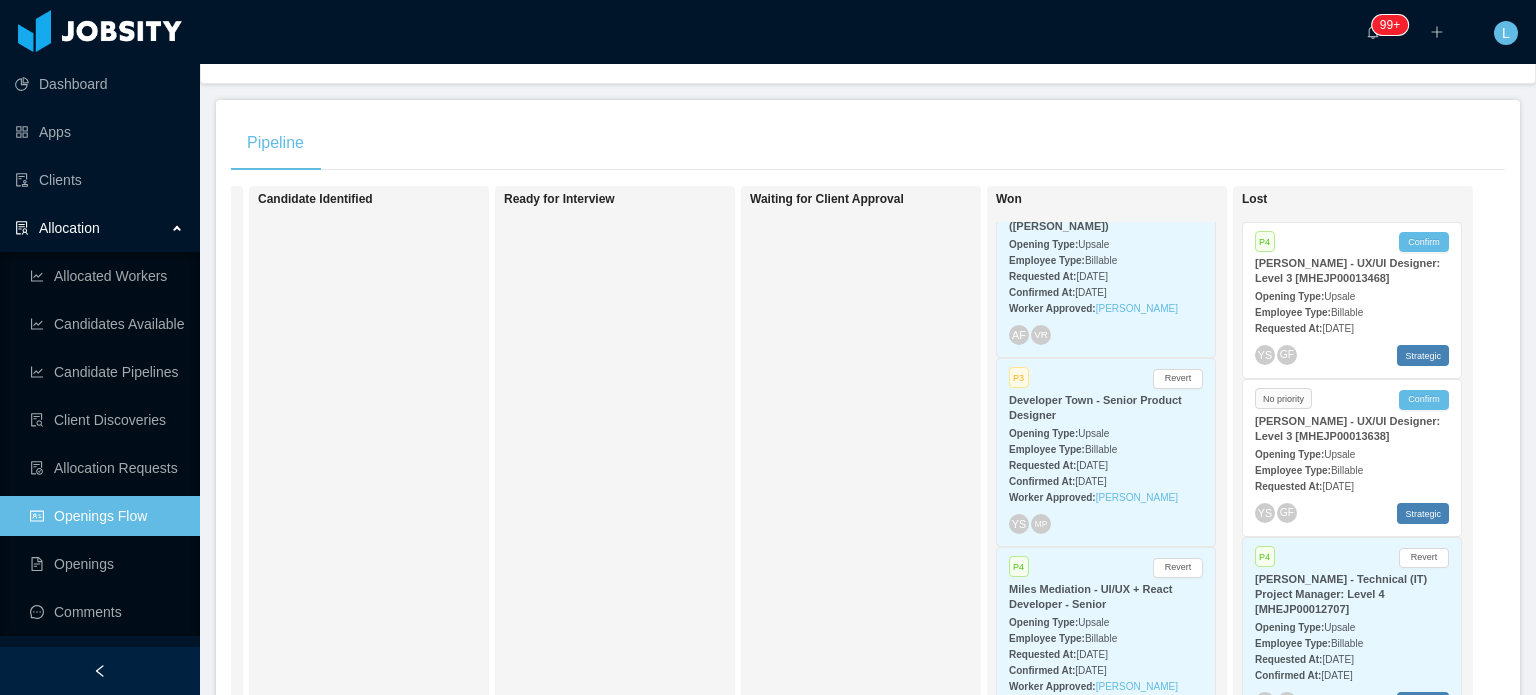click on "Employee Type:   Billable" at bounding box center (1106, 637) 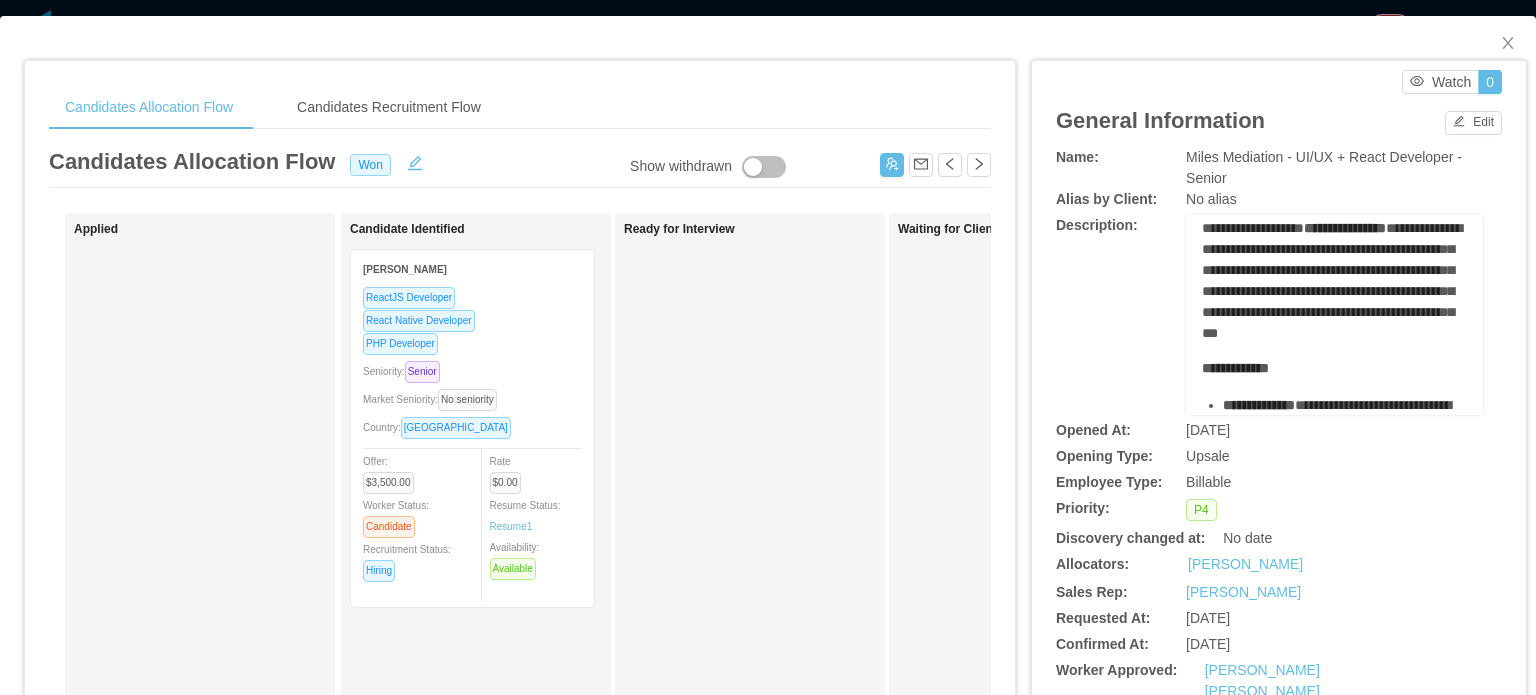 scroll, scrollTop: 500, scrollLeft: 0, axis: vertical 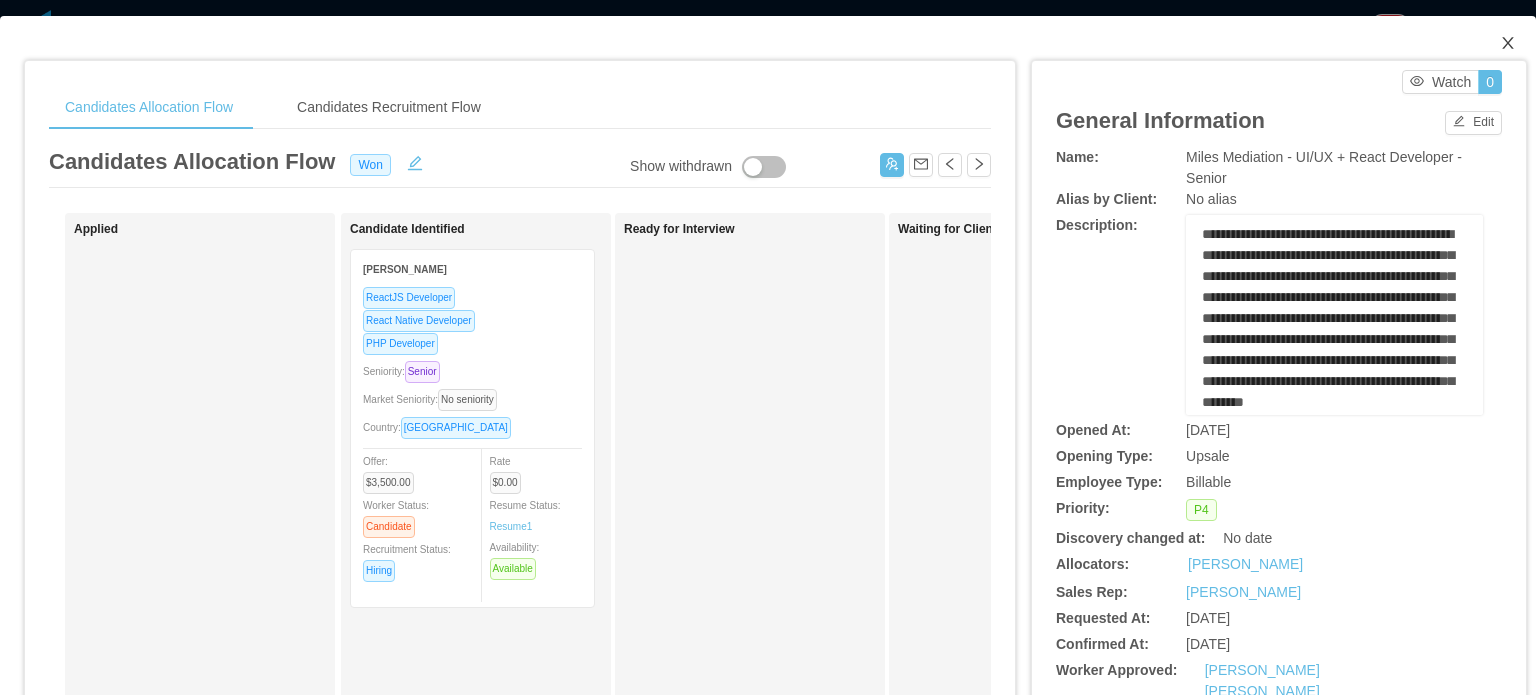 click 